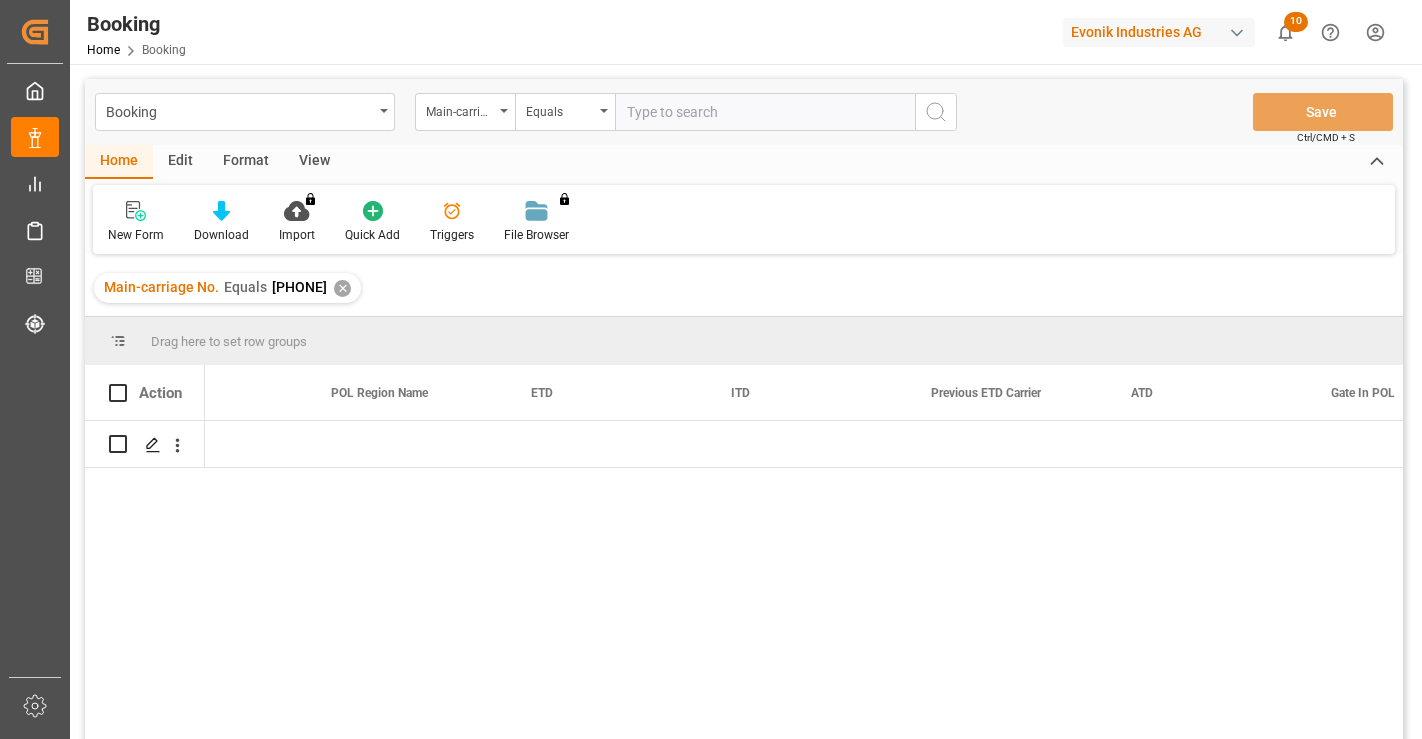 scroll, scrollTop: 0, scrollLeft: 0, axis: both 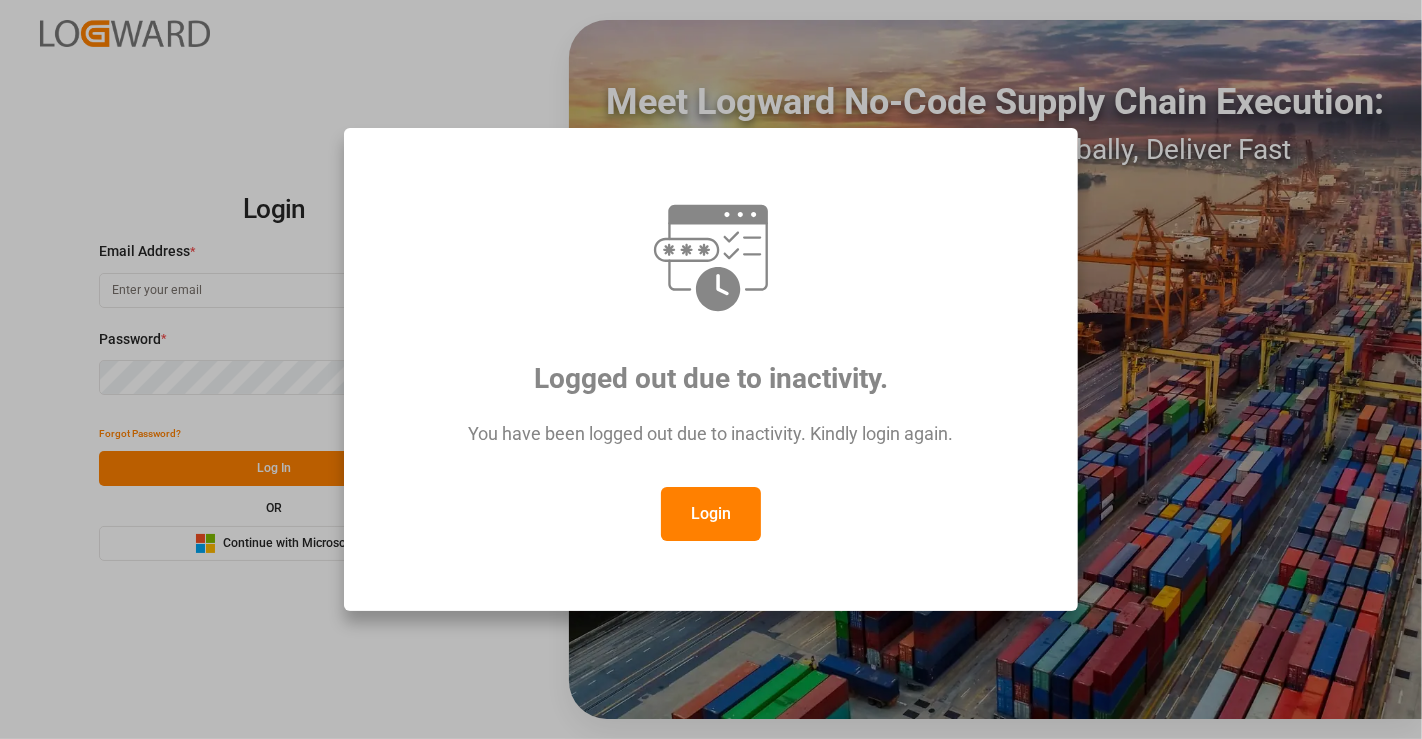click on "Login" at bounding box center (711, 514) 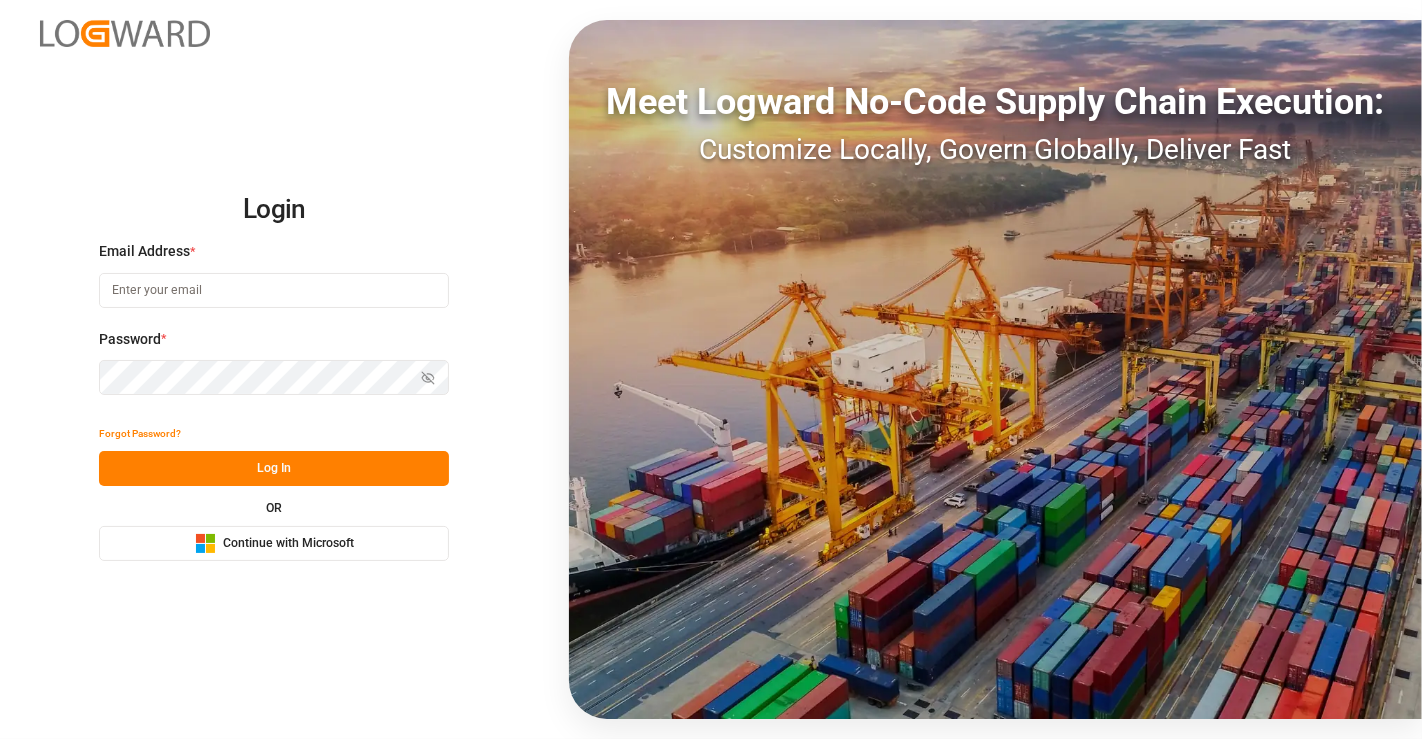 click on "OR Microsoft Logo Continue with Microsoft" at bounding box center (274, 531) 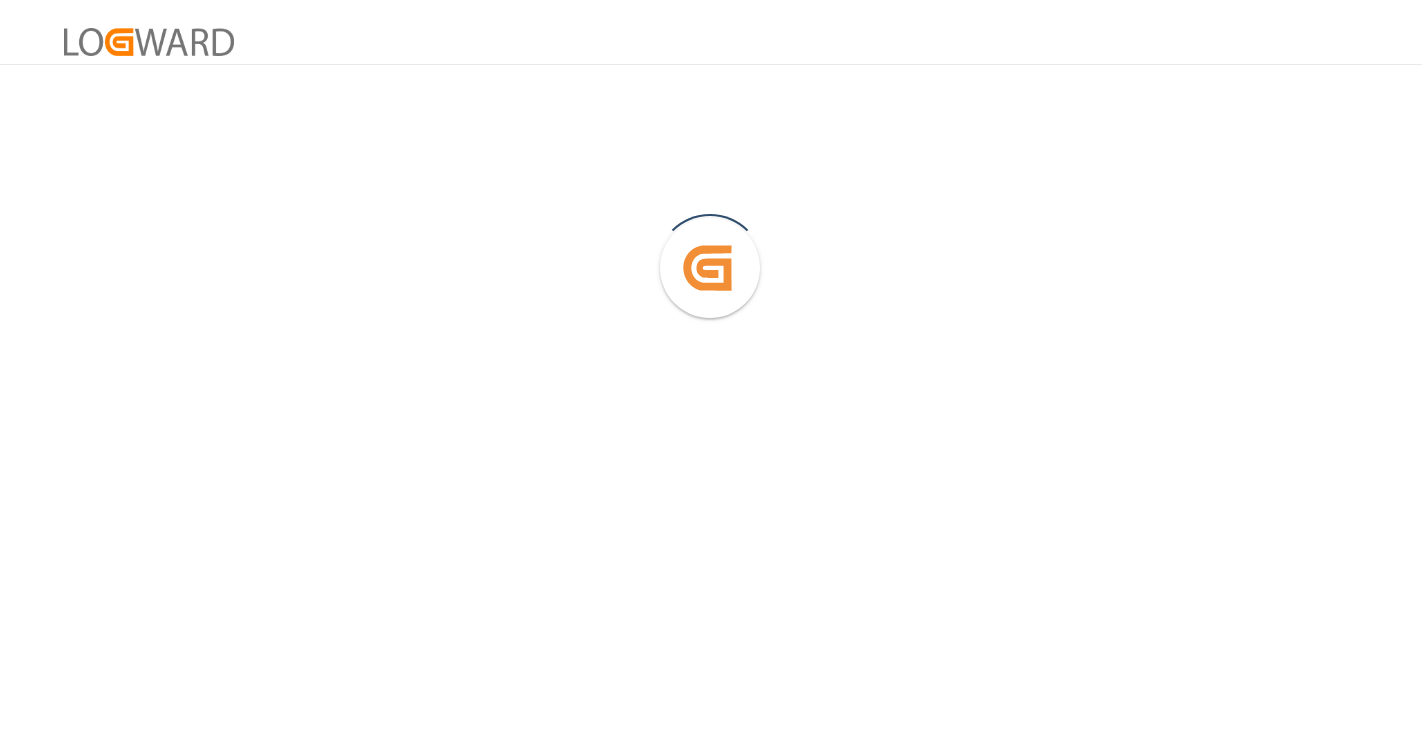 scroll, scrollTop: 0, scrollLeft: 0, axis: both 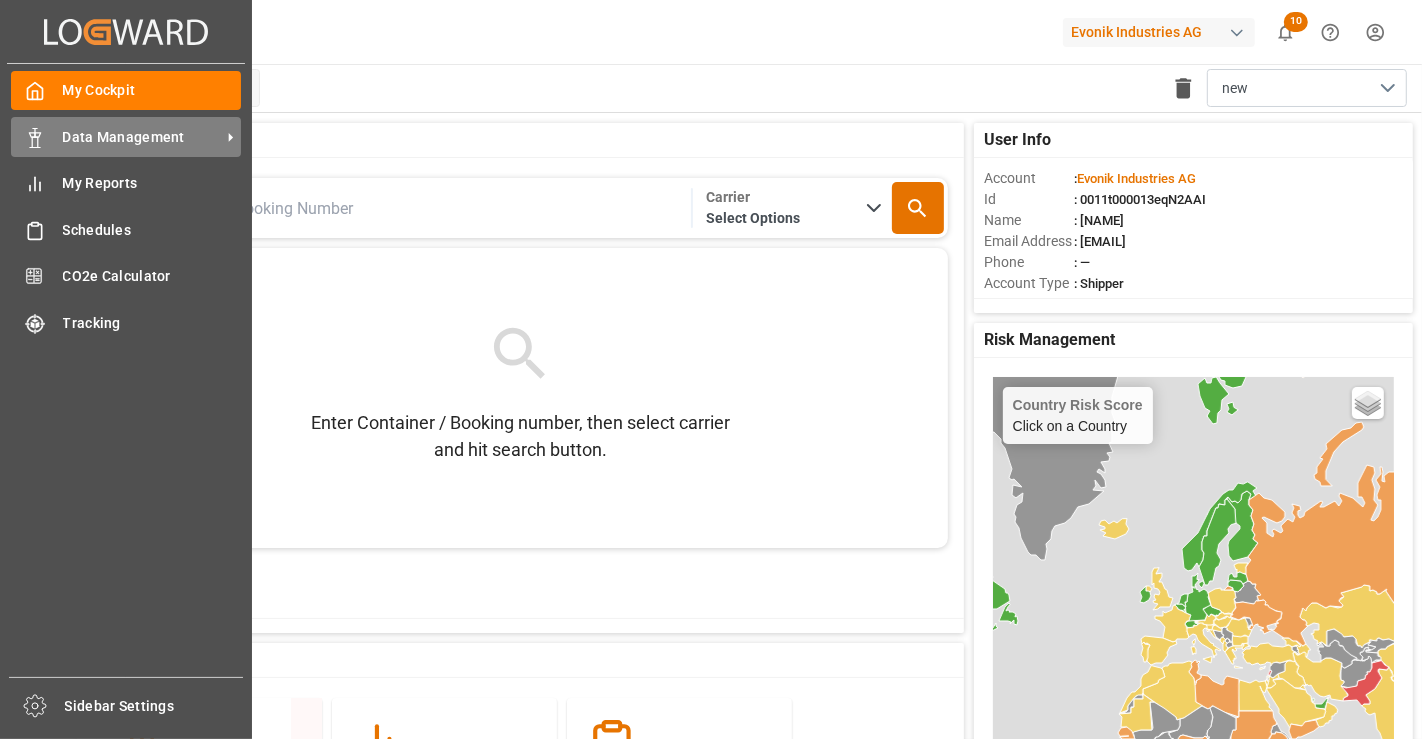 click on "Data Management Data Management" at bounding box center [126, 136] 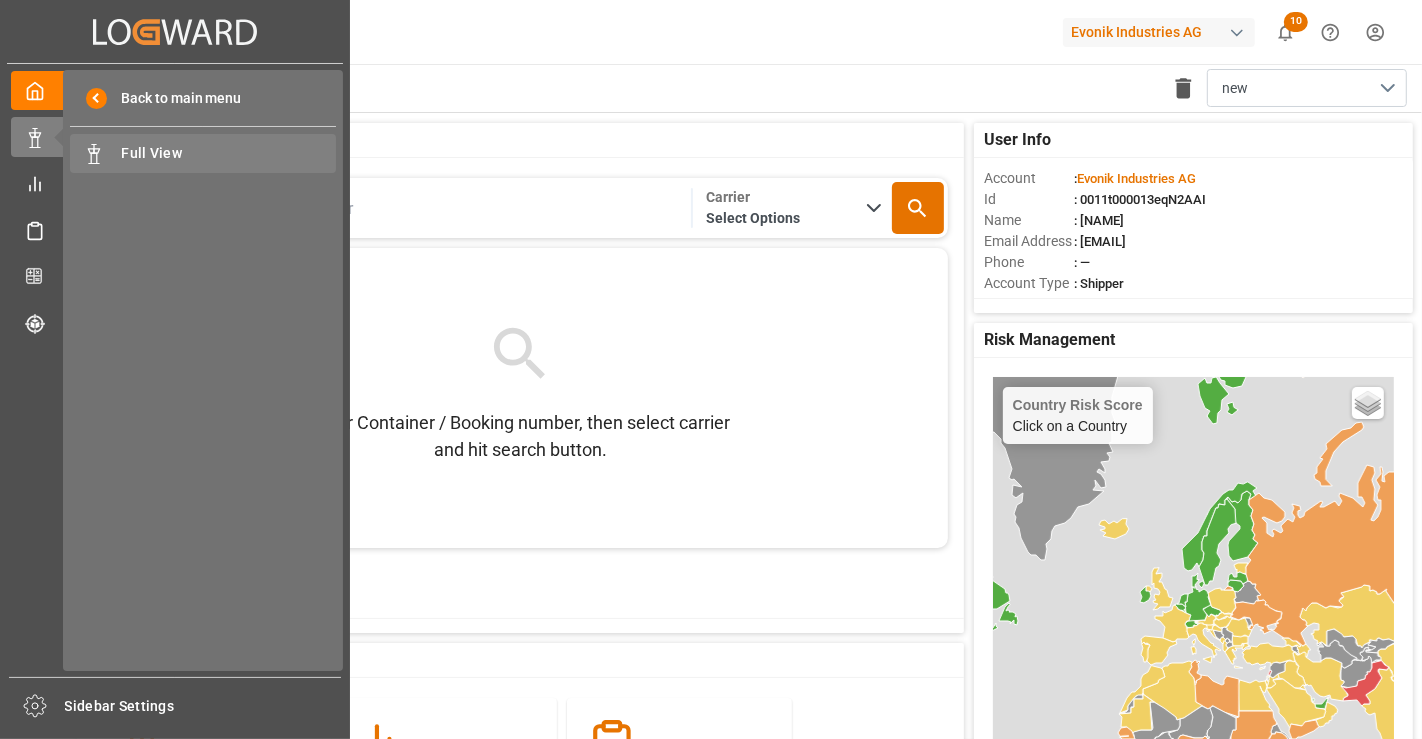 click on "Full View Full View" at bounding box center [203, 153] 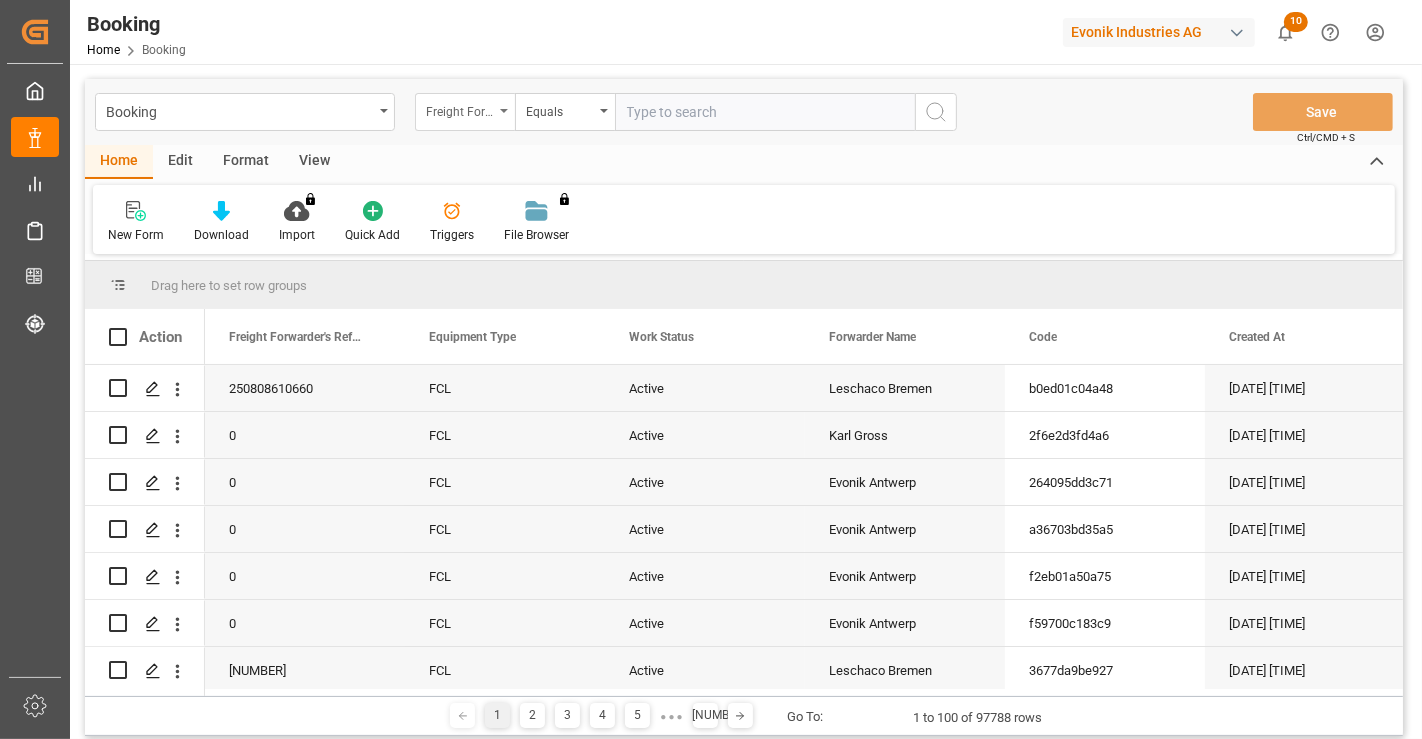 click on "Freight Forwarder's Reference No." at bounding box center [465, 112] 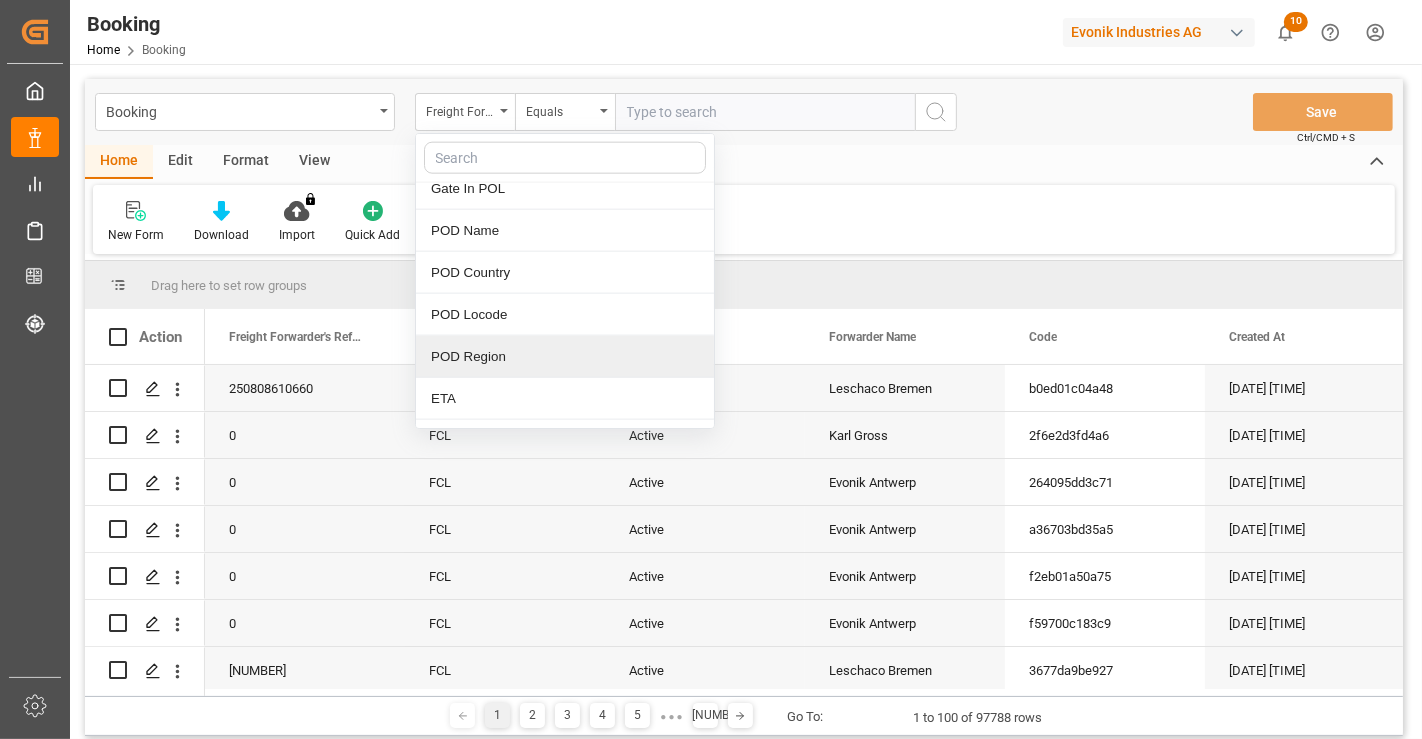 scroll, scrollTop: 2111, scrollLeft: 0, axis: vertical 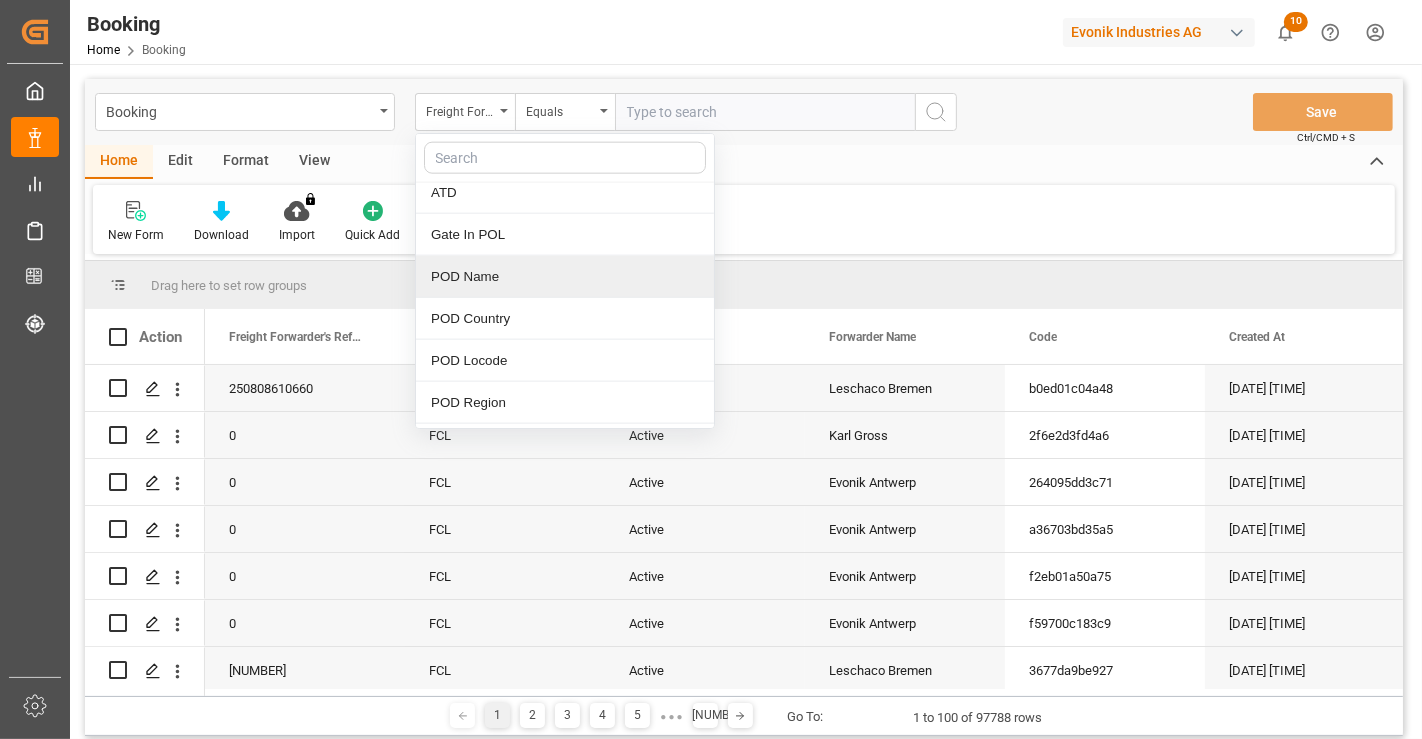 click on "POD Name" at bounding box center (565, 277) 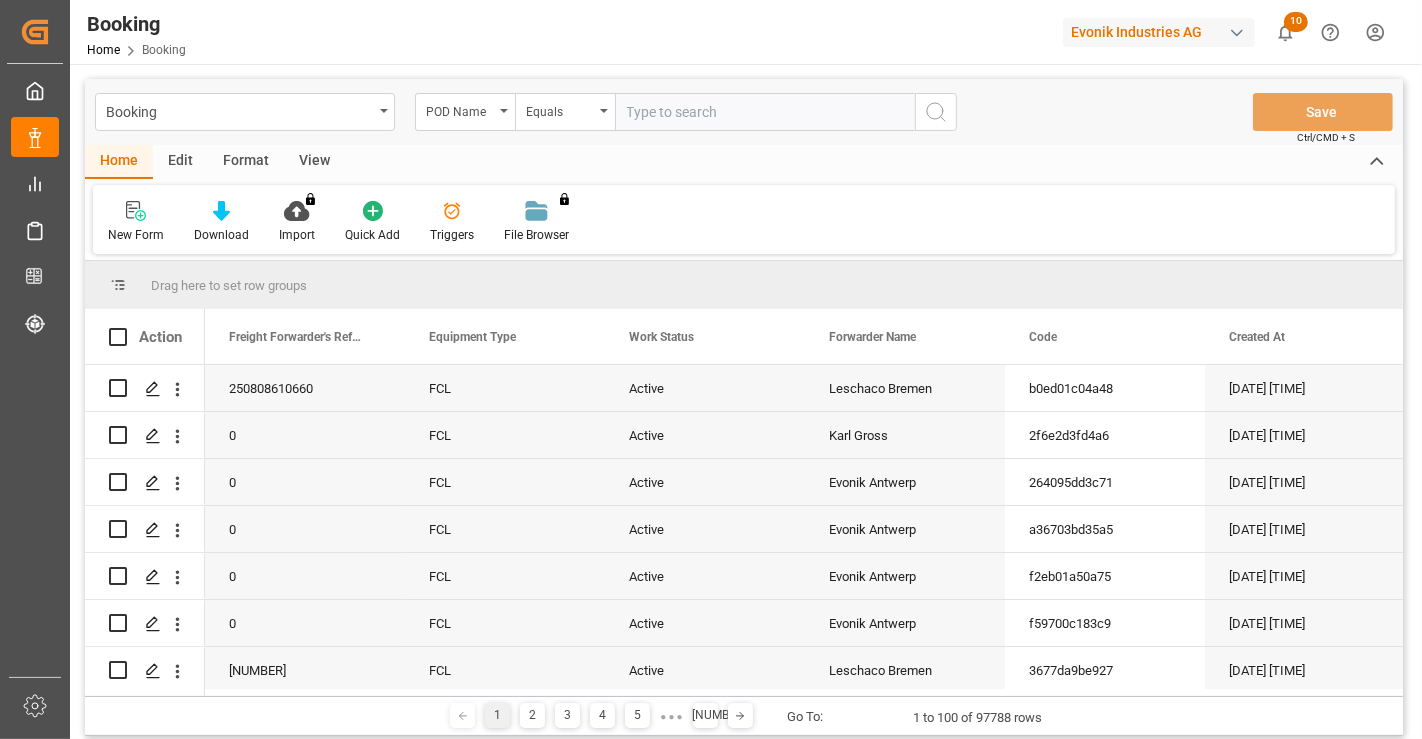 click at bounding box center (765, 112) 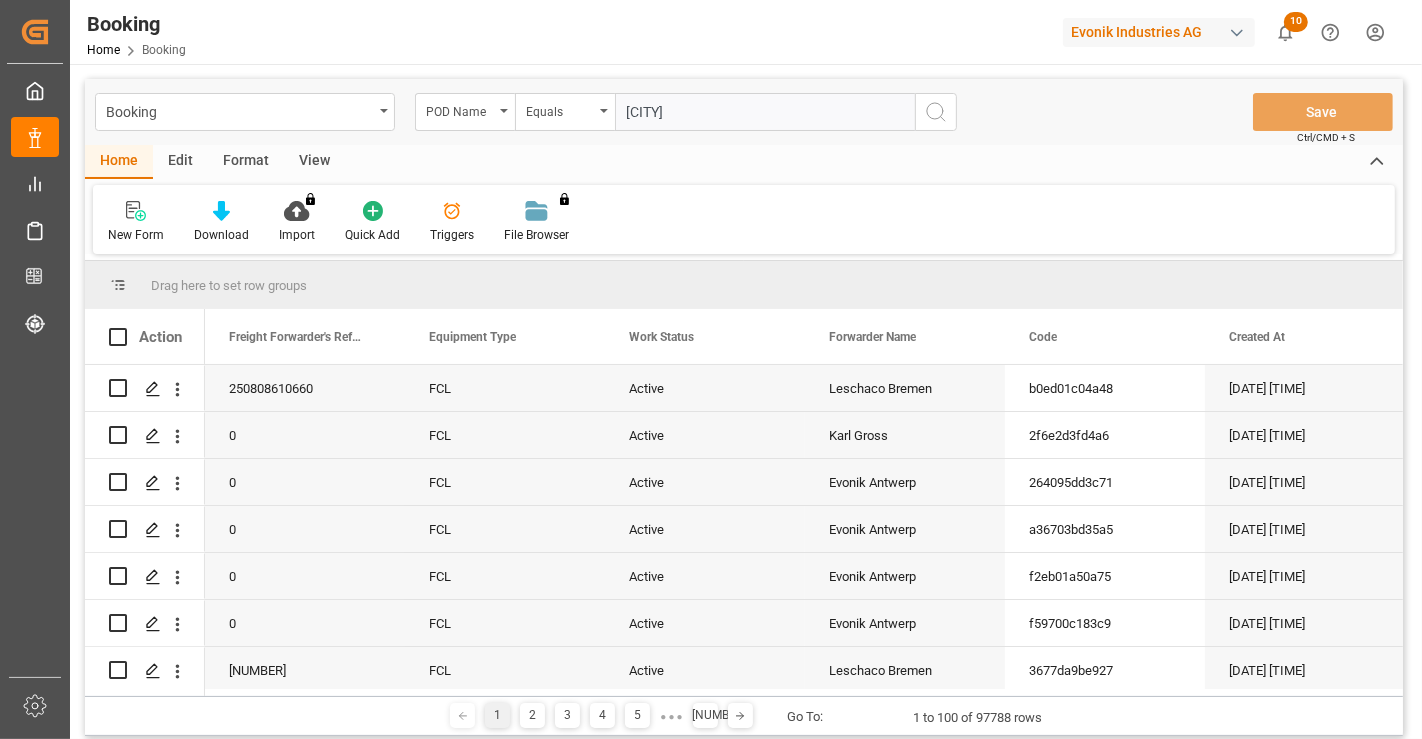 type on "[CITY]" 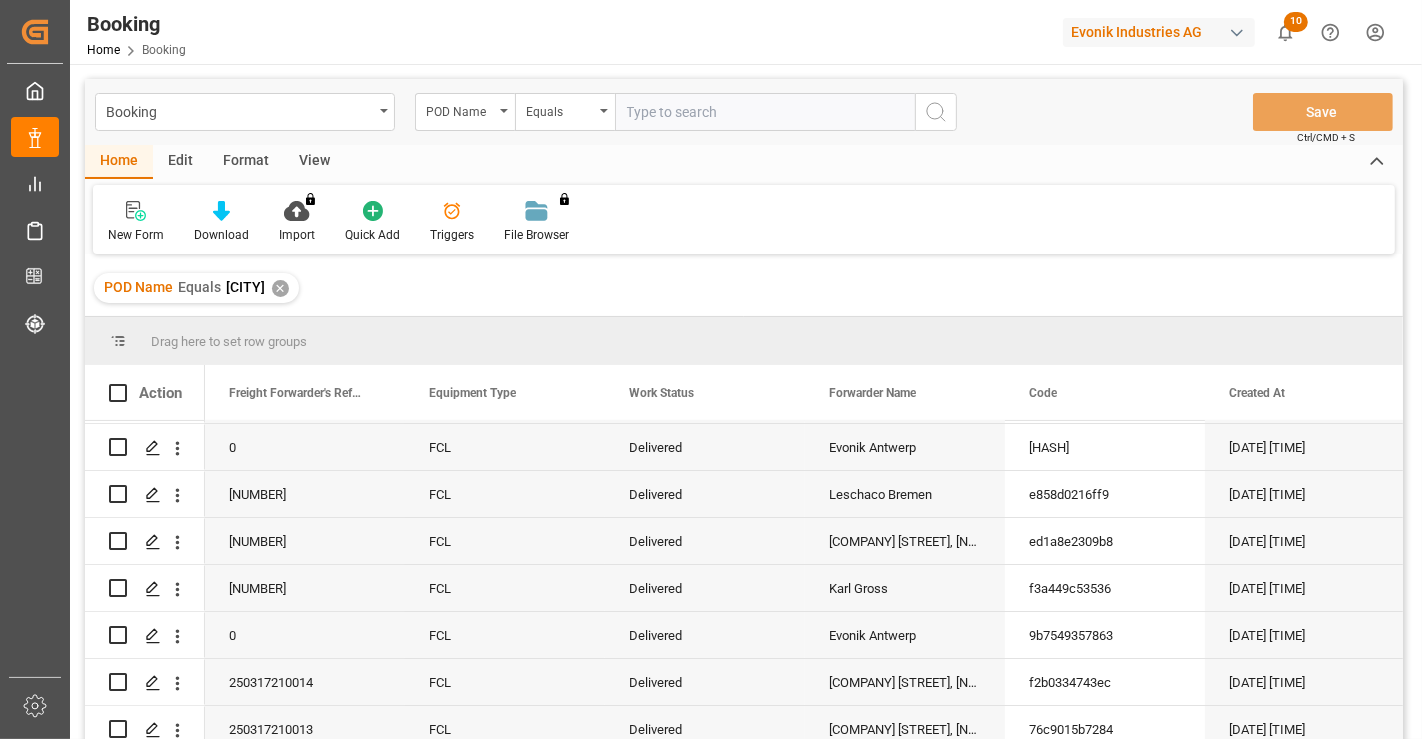 scroll, scrollTop: 222, scrollLeft: 0, axis: vertical 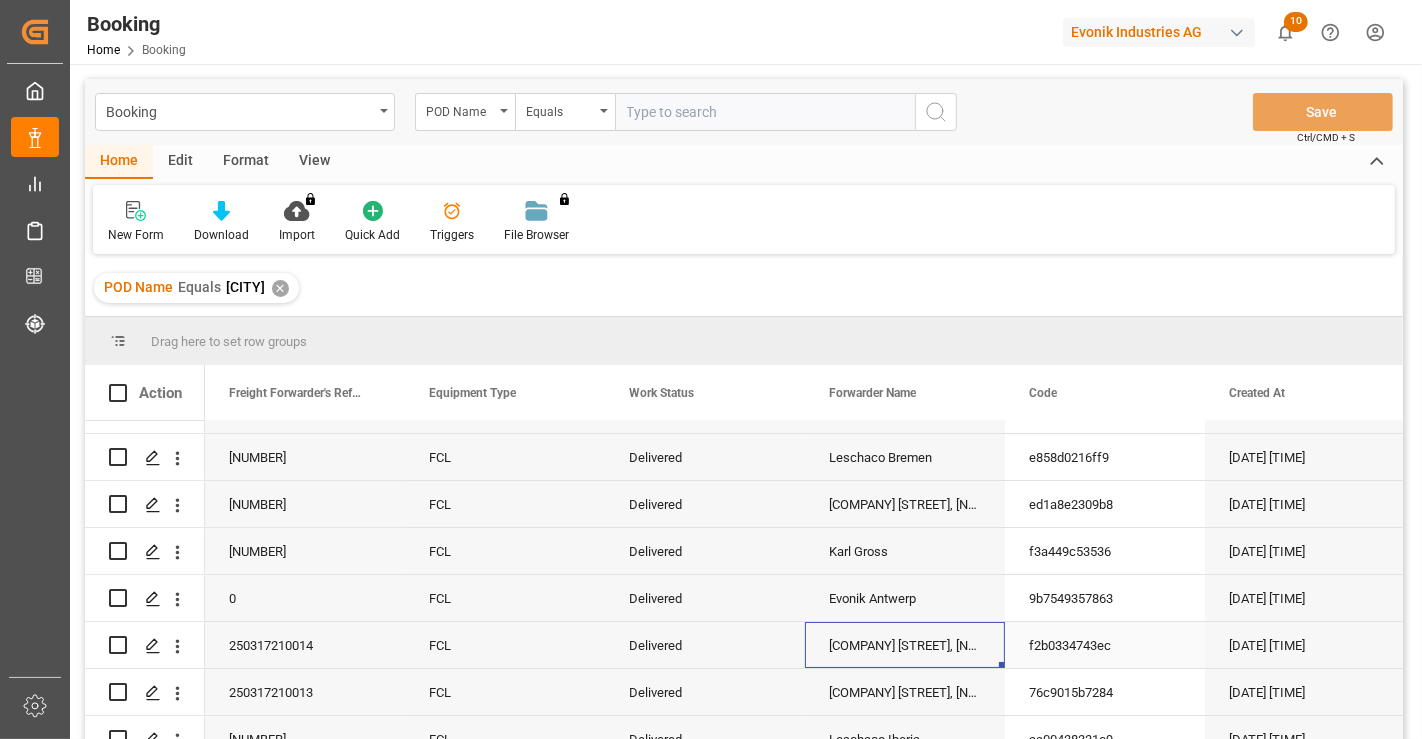click on "[COMPANY] [NAME], [ADDRESS]" at bounding box center [905, 645] 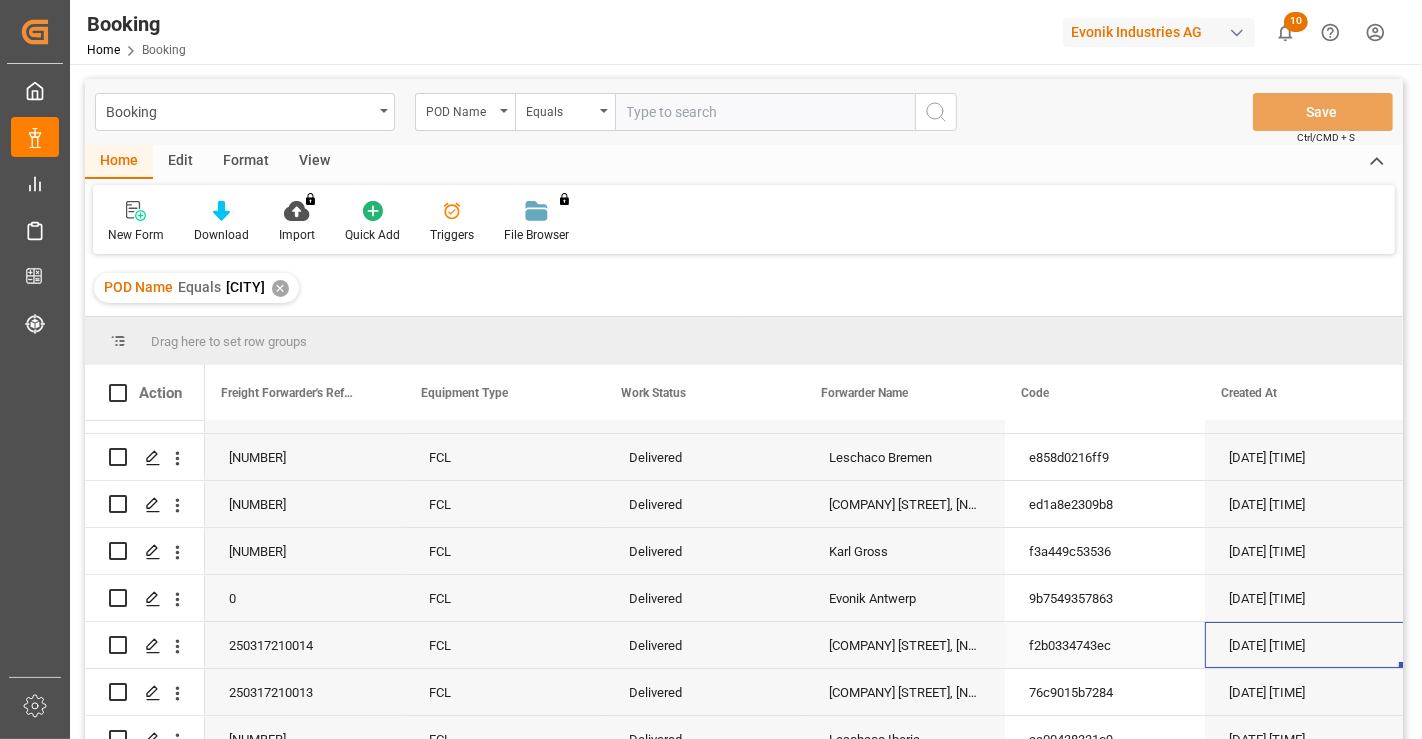 scroll, scrollTop: 0, scrollLeft: 8, axis: horizontal 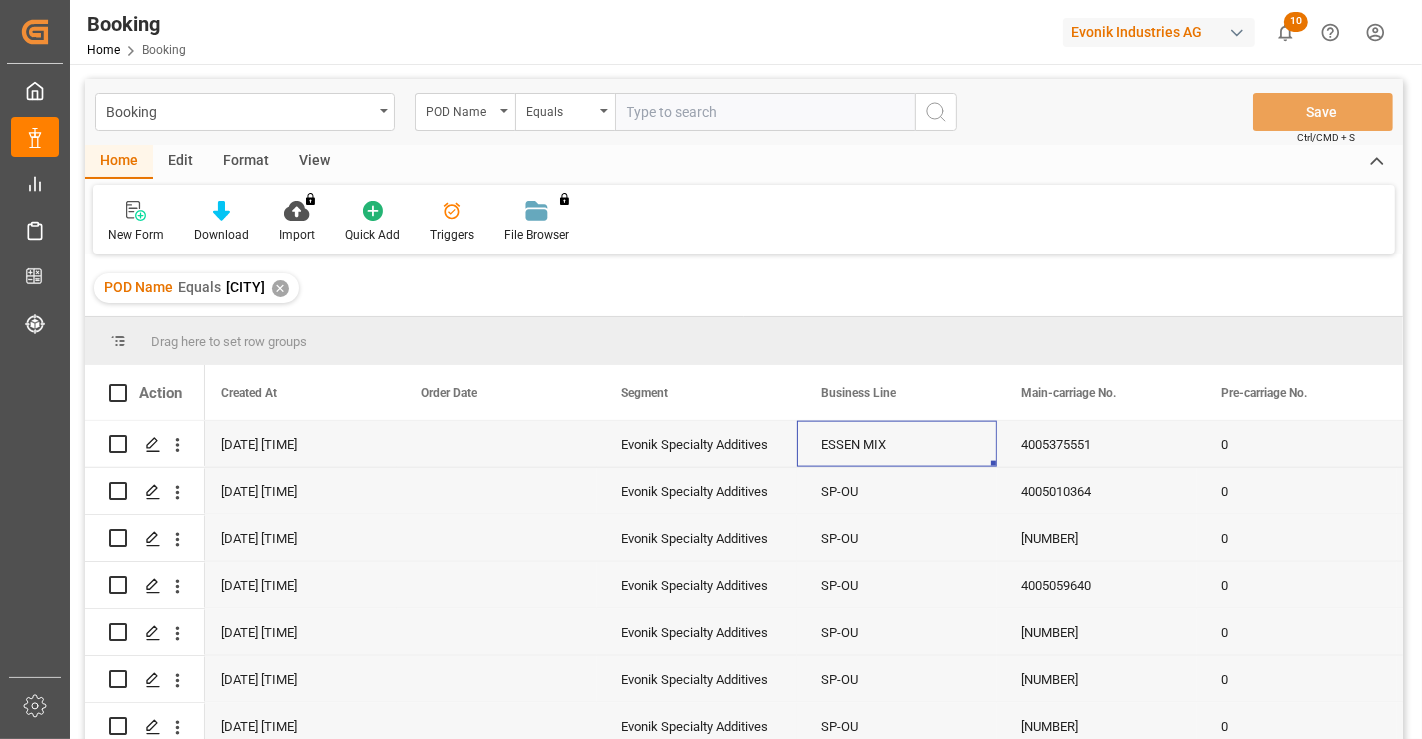 click on "[SHIP_NAME]" at bounding box center [897, 444] 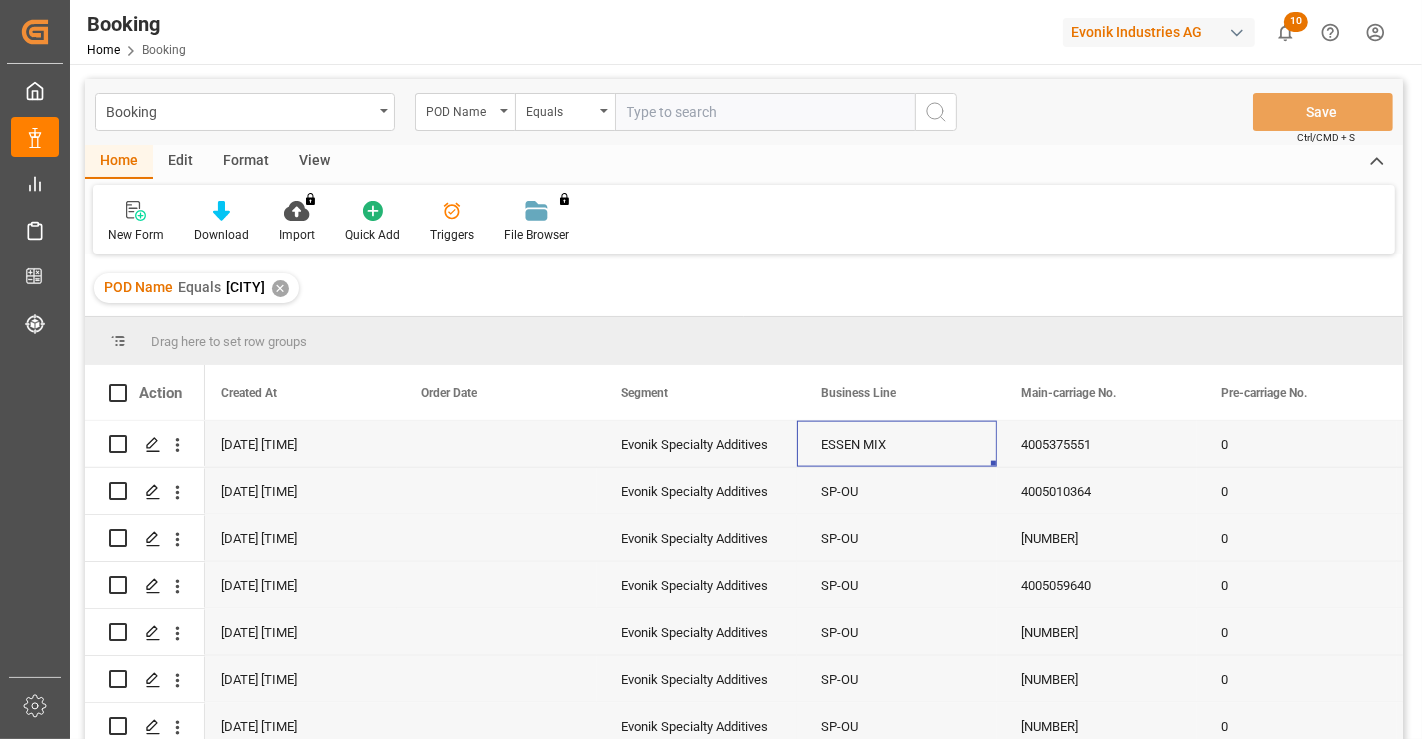 click at bounding box center (765, 112) 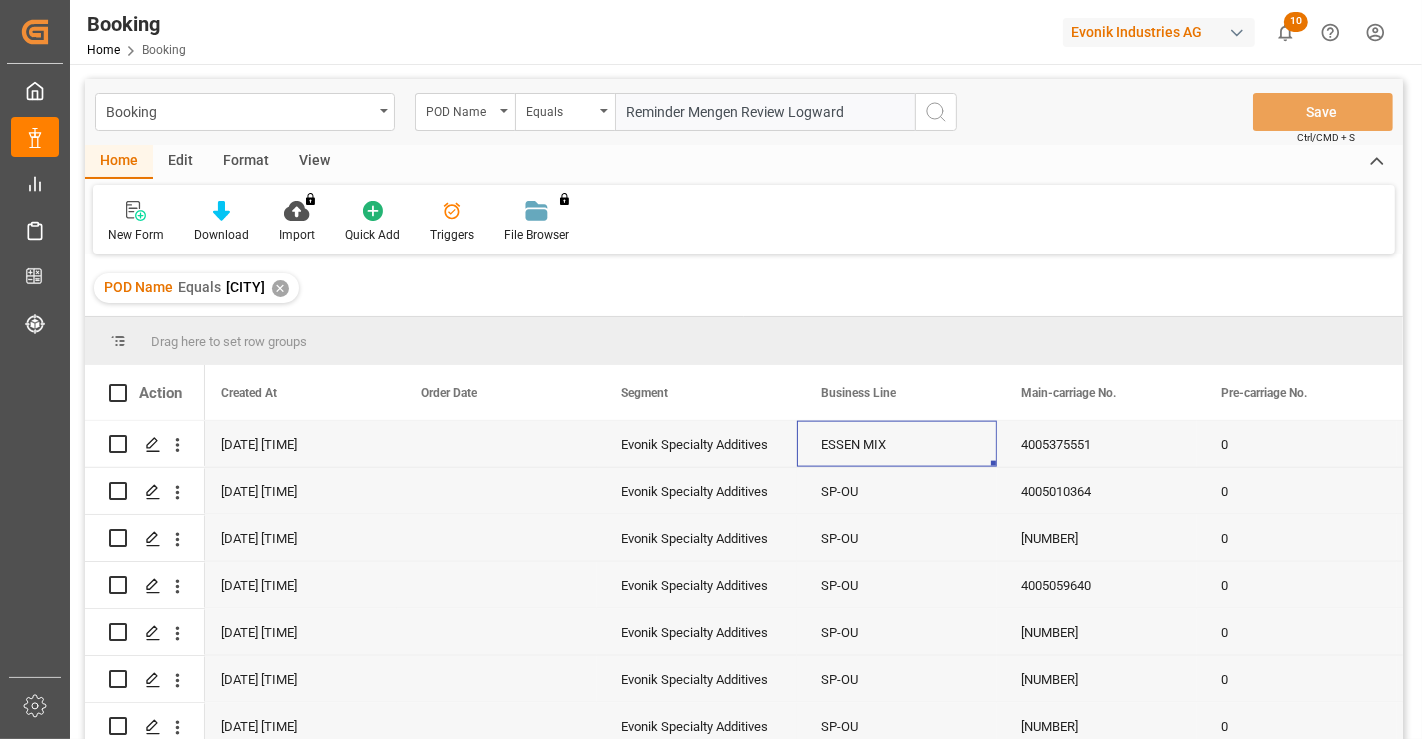 click on "SP-OU" at bounding box center [897, 491] 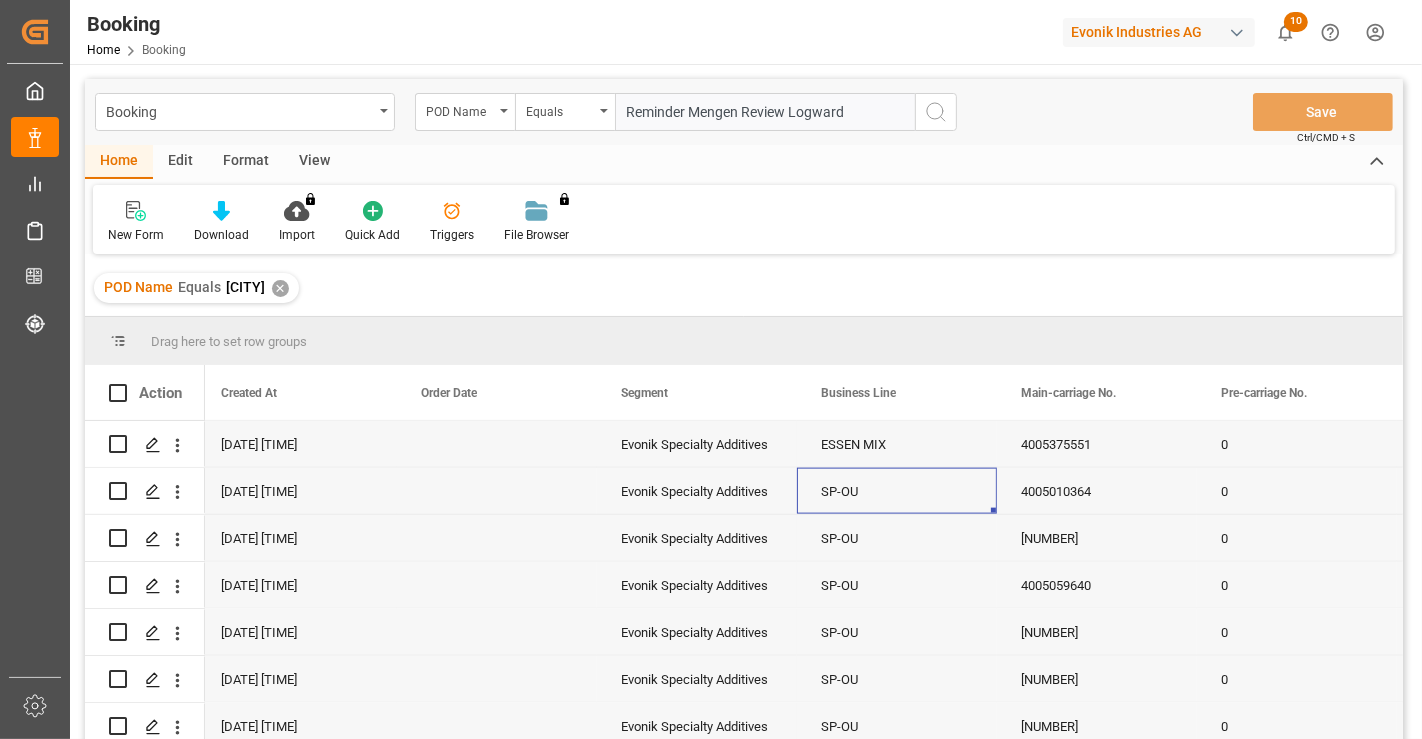 click on "[SHIP_NAME]" at bounding box center (897, 444) 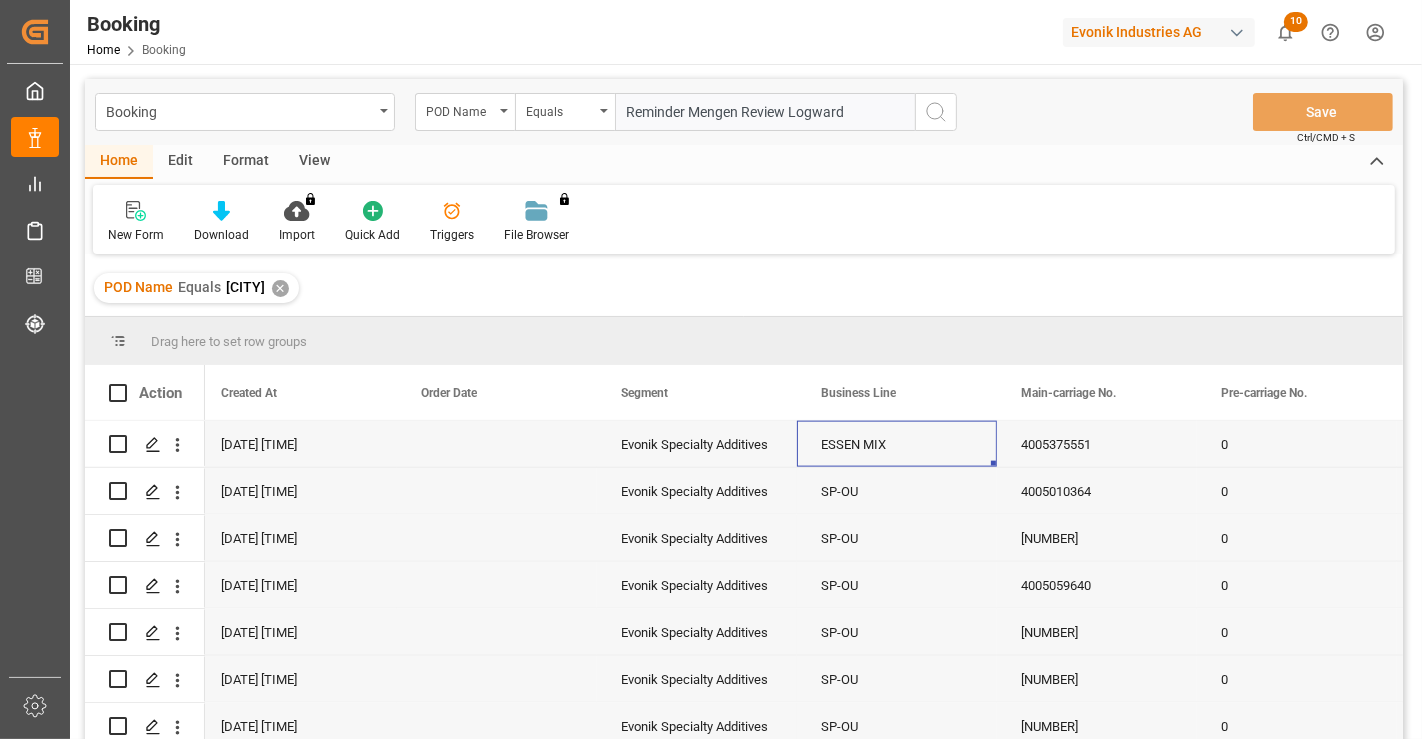 drag, startPoint x: 877, startPoint y: 116, endPoint x: 556, endPoint y: 74, distance: 323.736 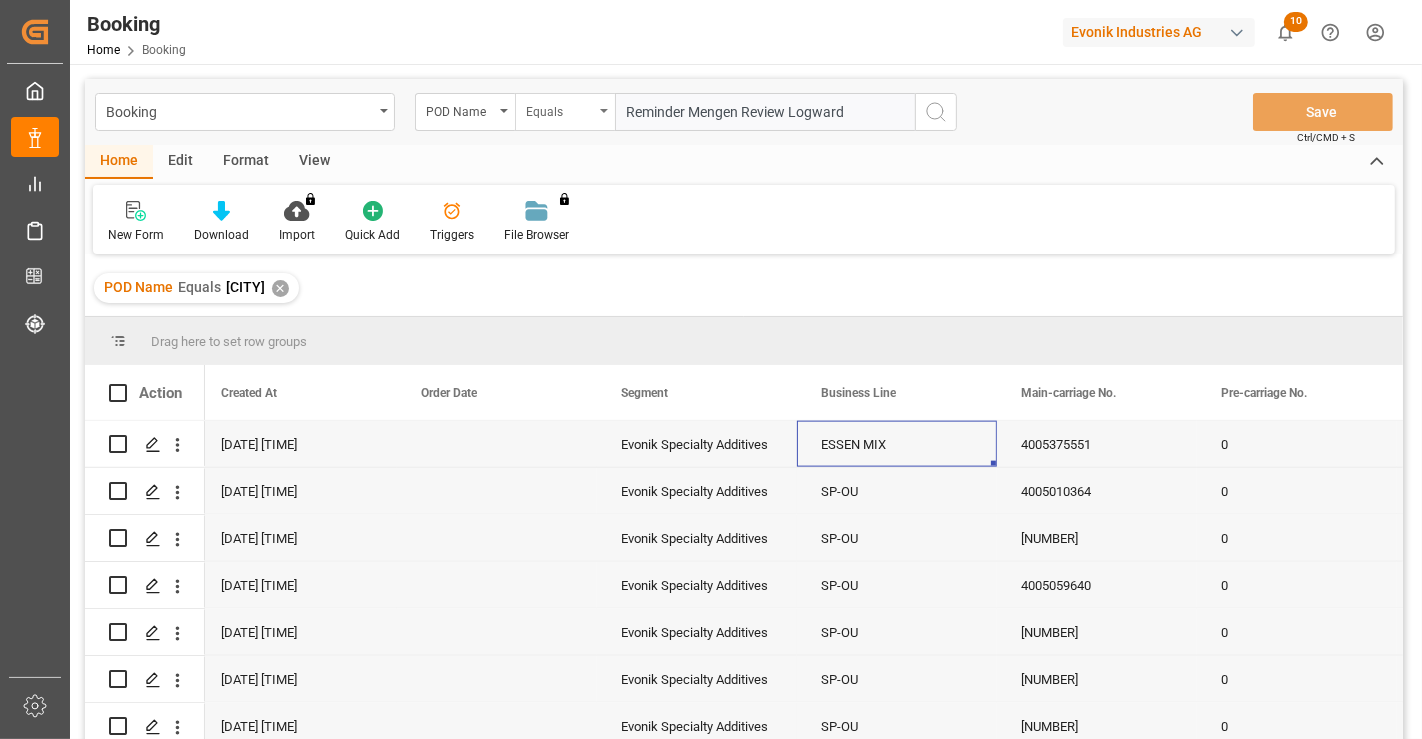 drag, startPoint x: 848, startPoint y: 115, endPoint x: 577, endPoint y: 104, distance: 271.22314 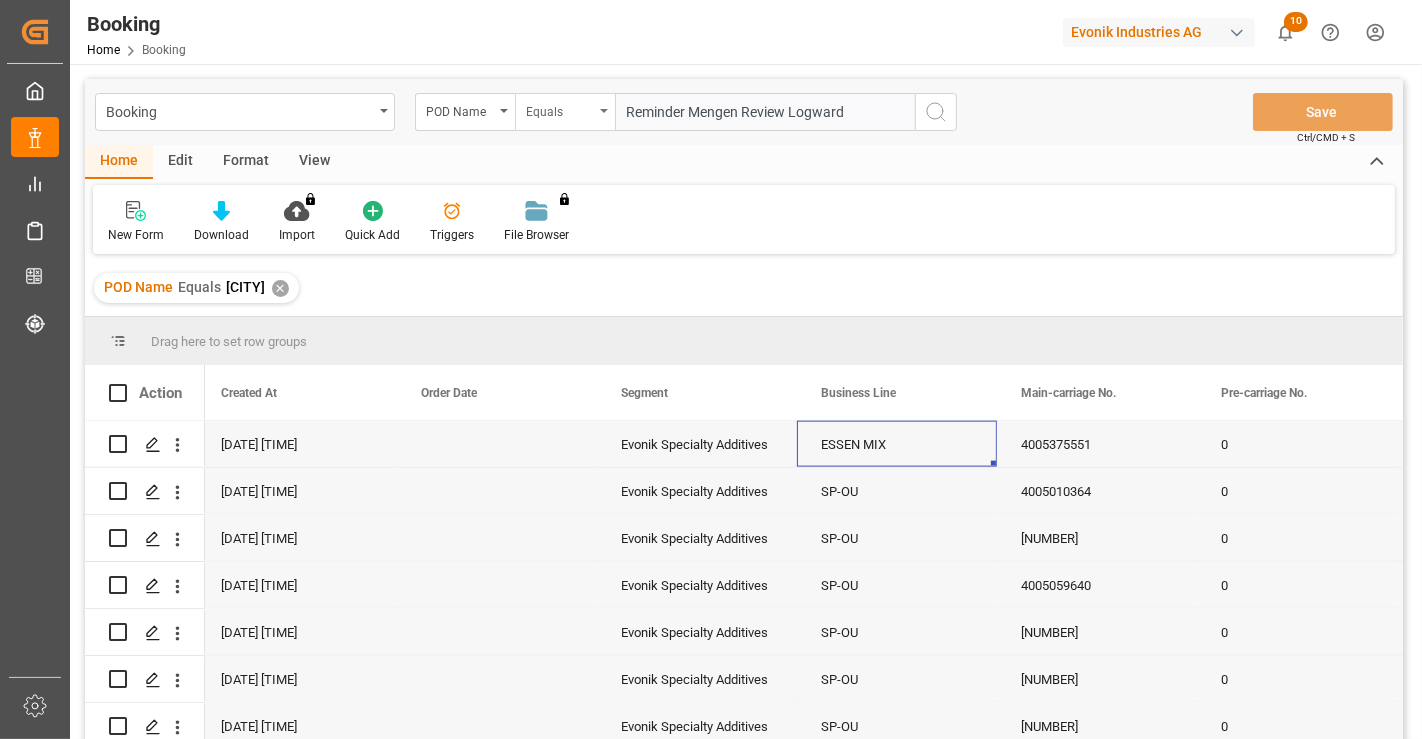 click on "POD Name Equals Reminder Mengen Review Logward" at bounding box center (686, 112) 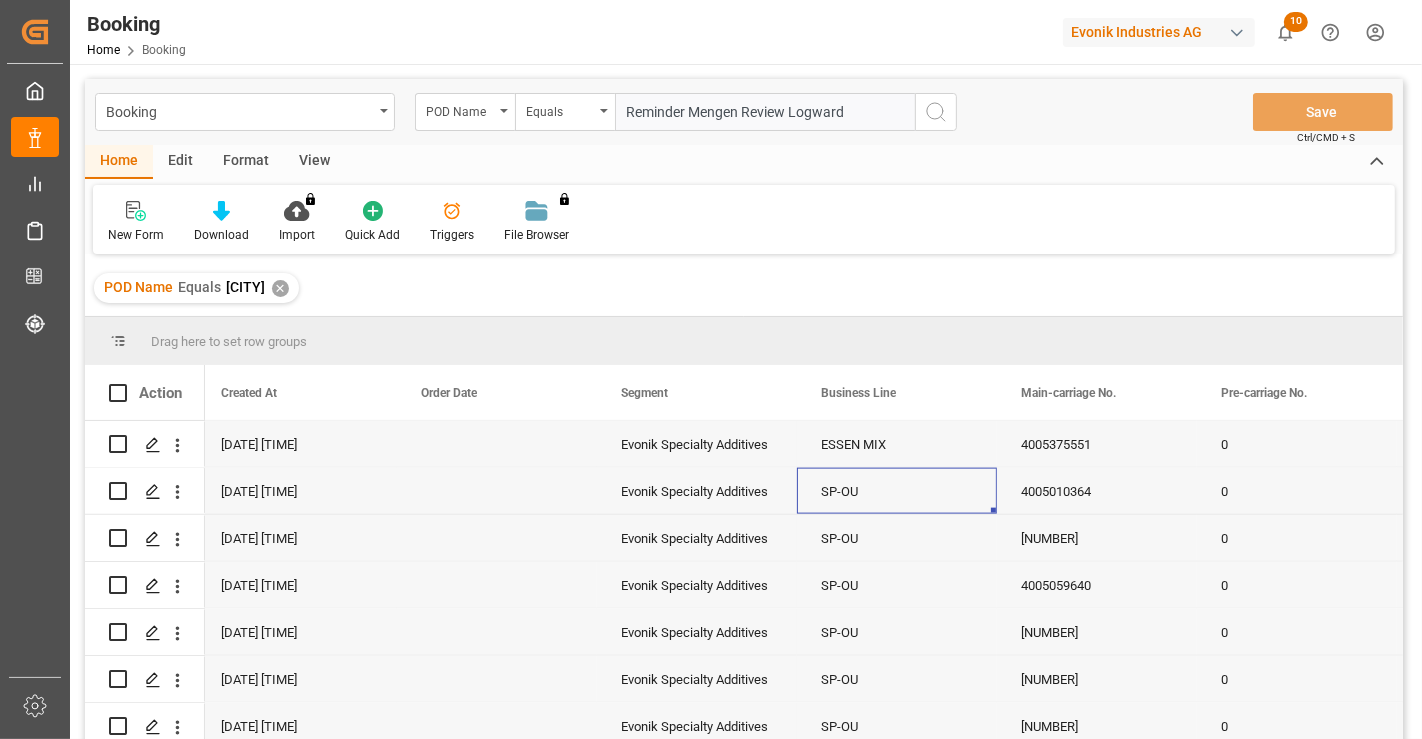 click on "SP-OU" at bounding box center [897, 491] 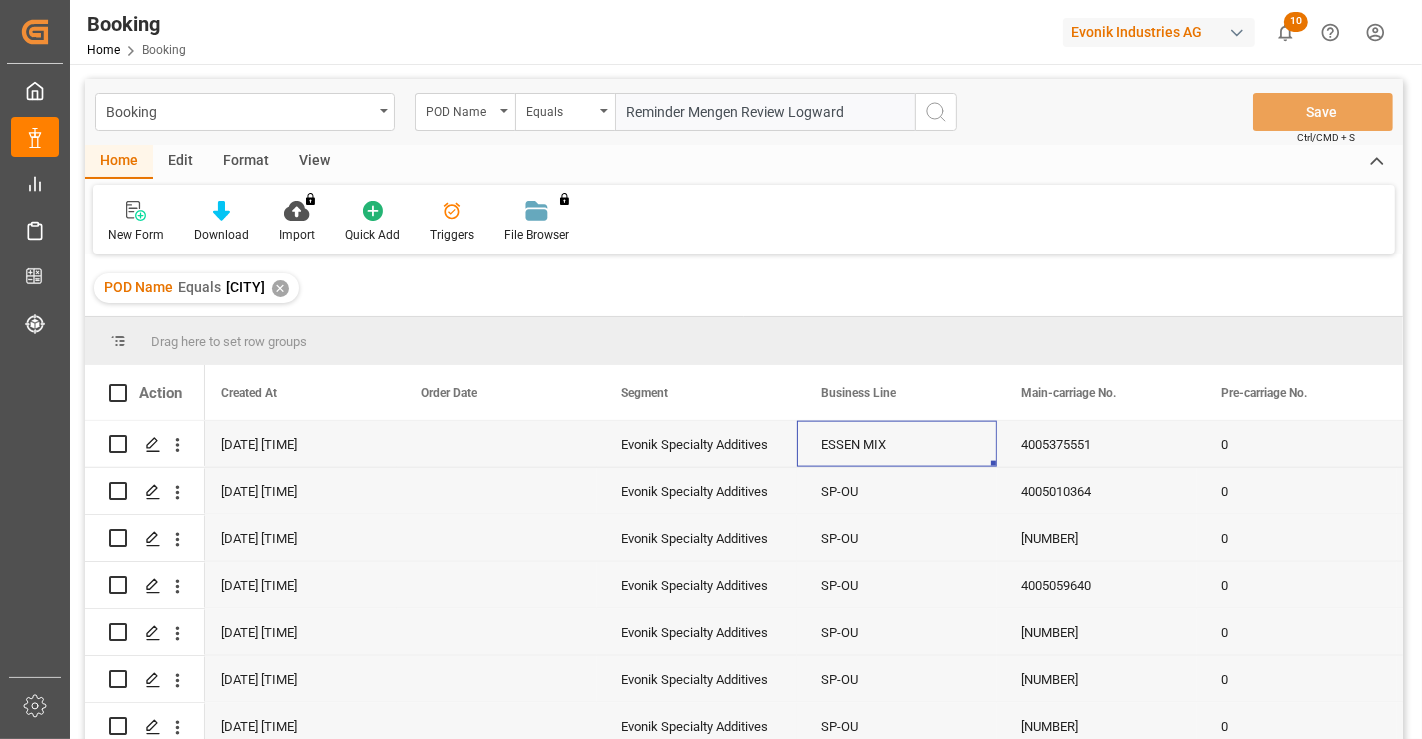 click on "[SHIP_NAME]" at bounding box center [897, 444] 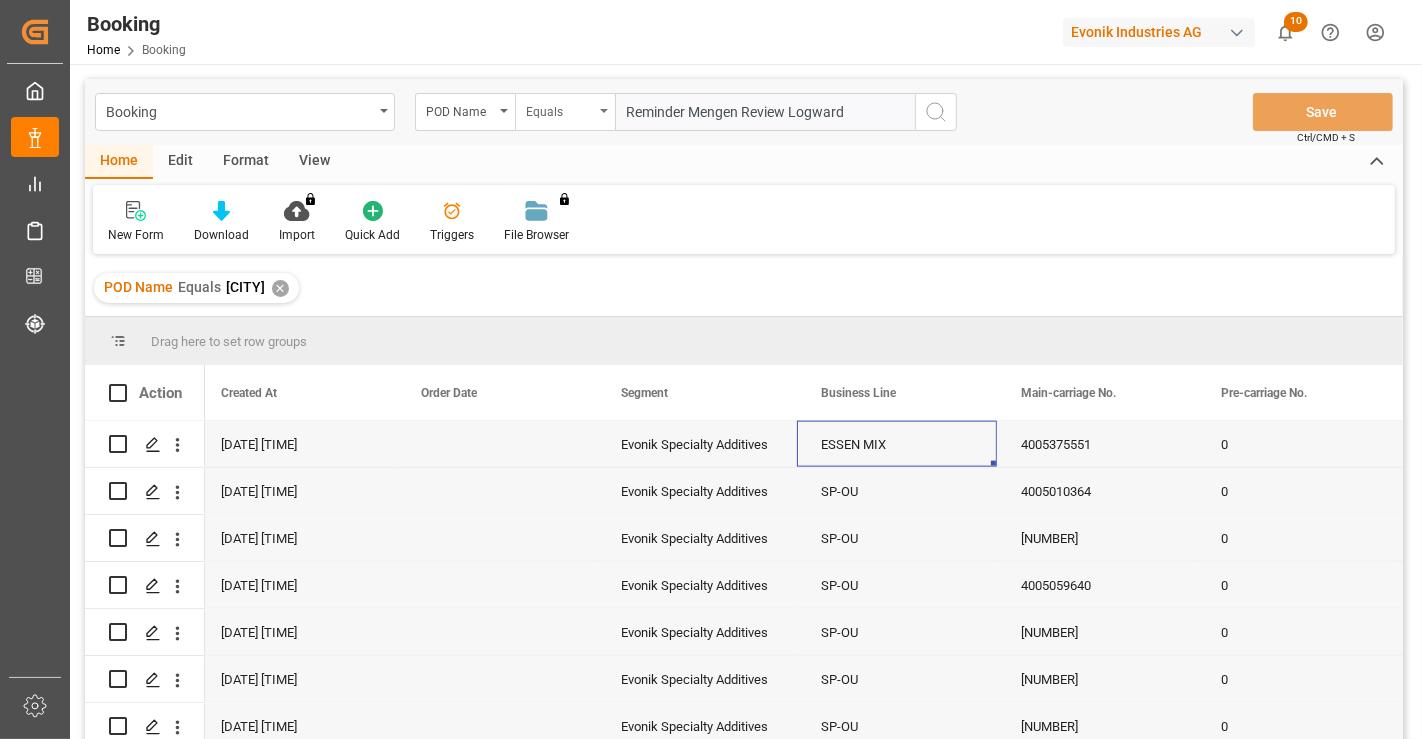 drag, startPoint x: 809, startPoint y: 121, endPoint x: 557, endPoint y: 95, distance: 253.33772 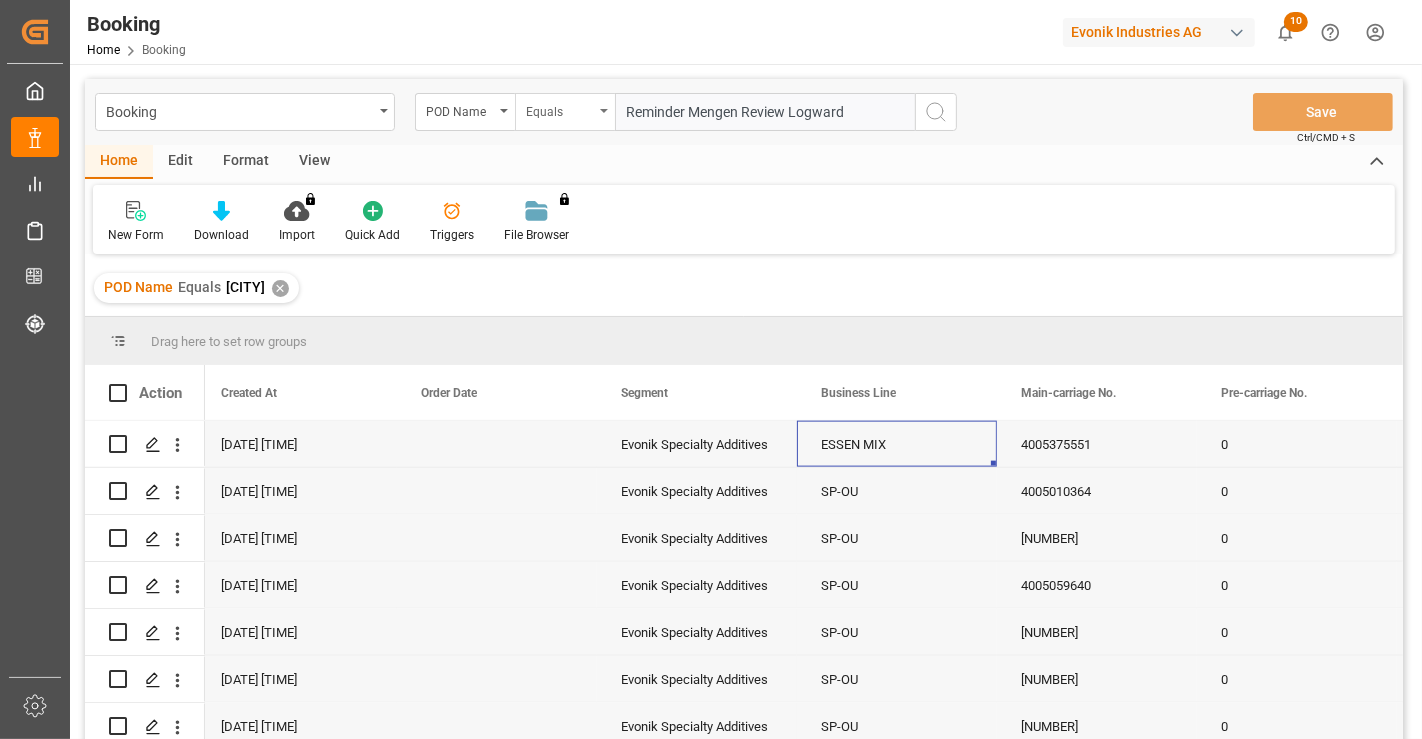 click on "POD Name Equals Reminder Mengen Review Logward" at bounding box center [686, 112] 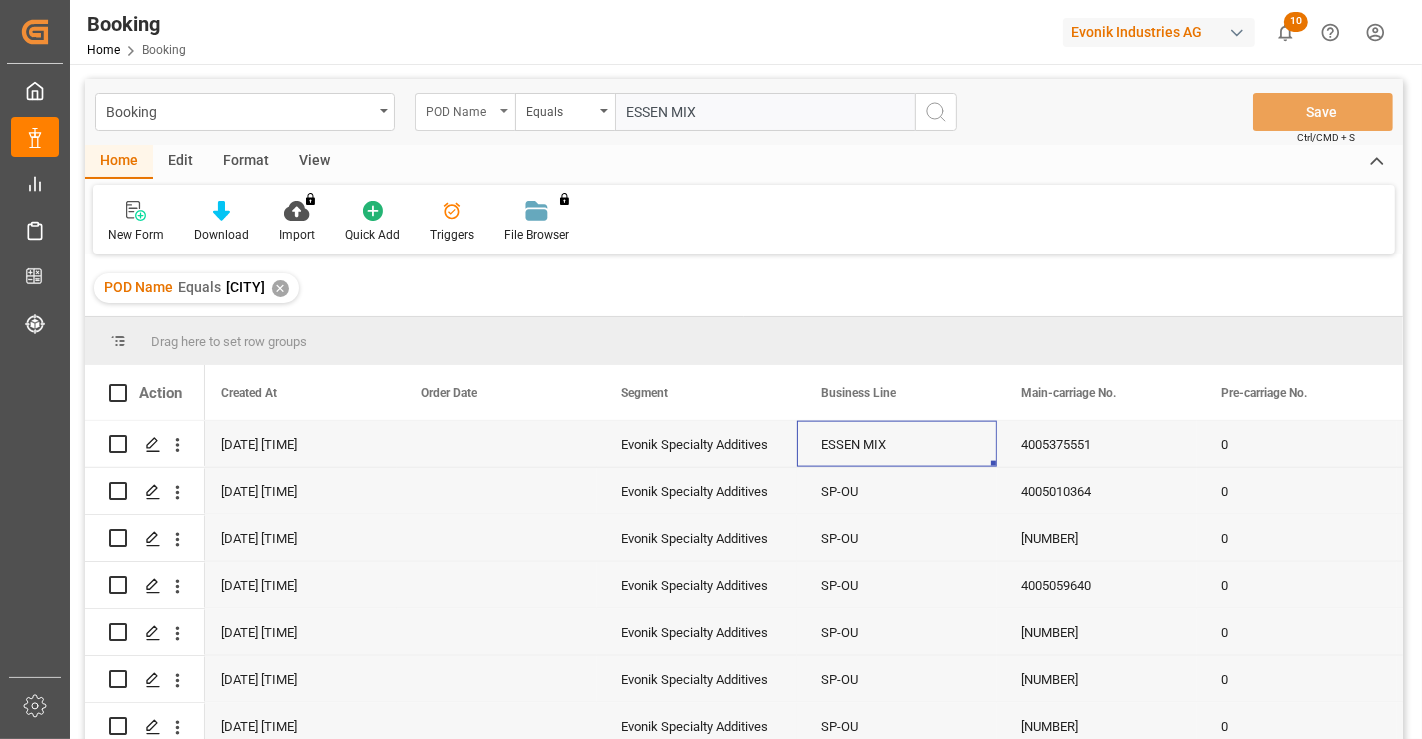 type on "[SHIP_NAME]" 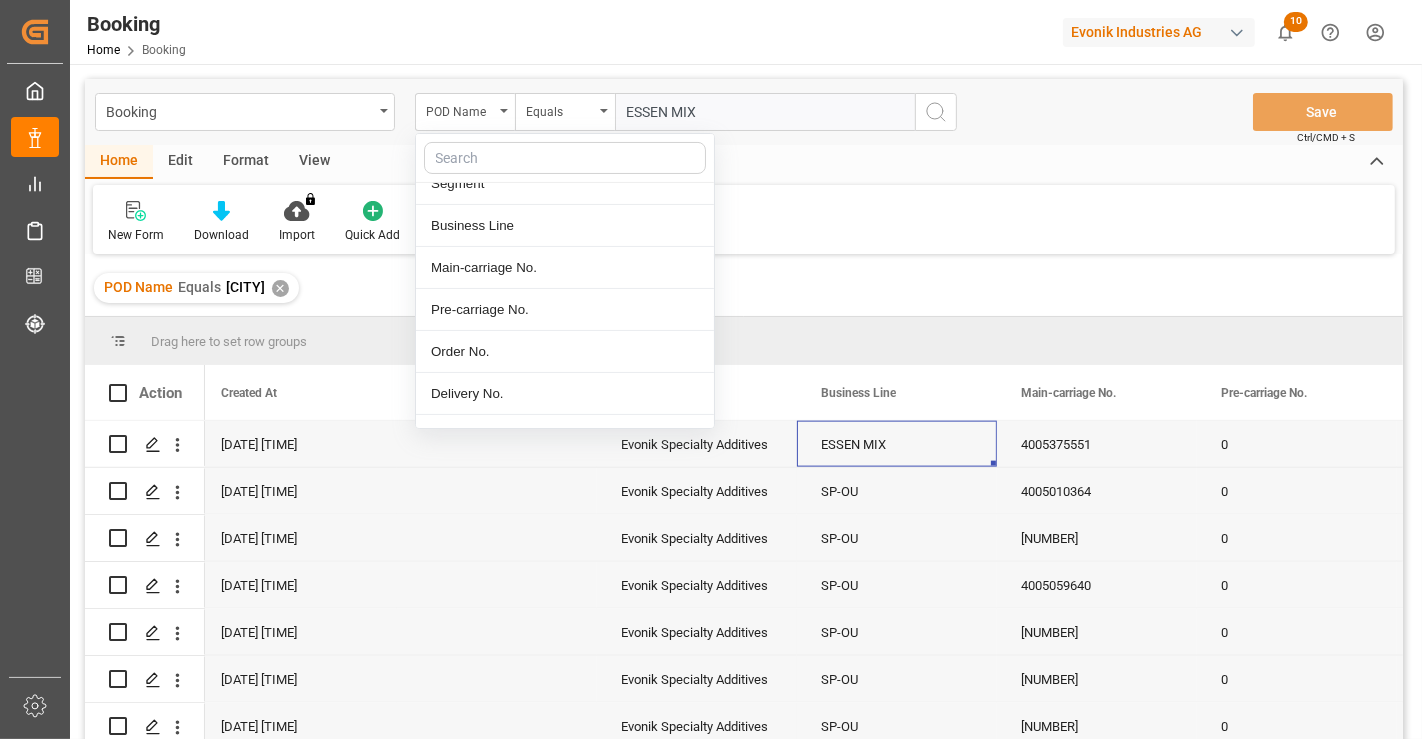 scroll, scrollTop: 333, scrollLeft: 0, axis: vertical 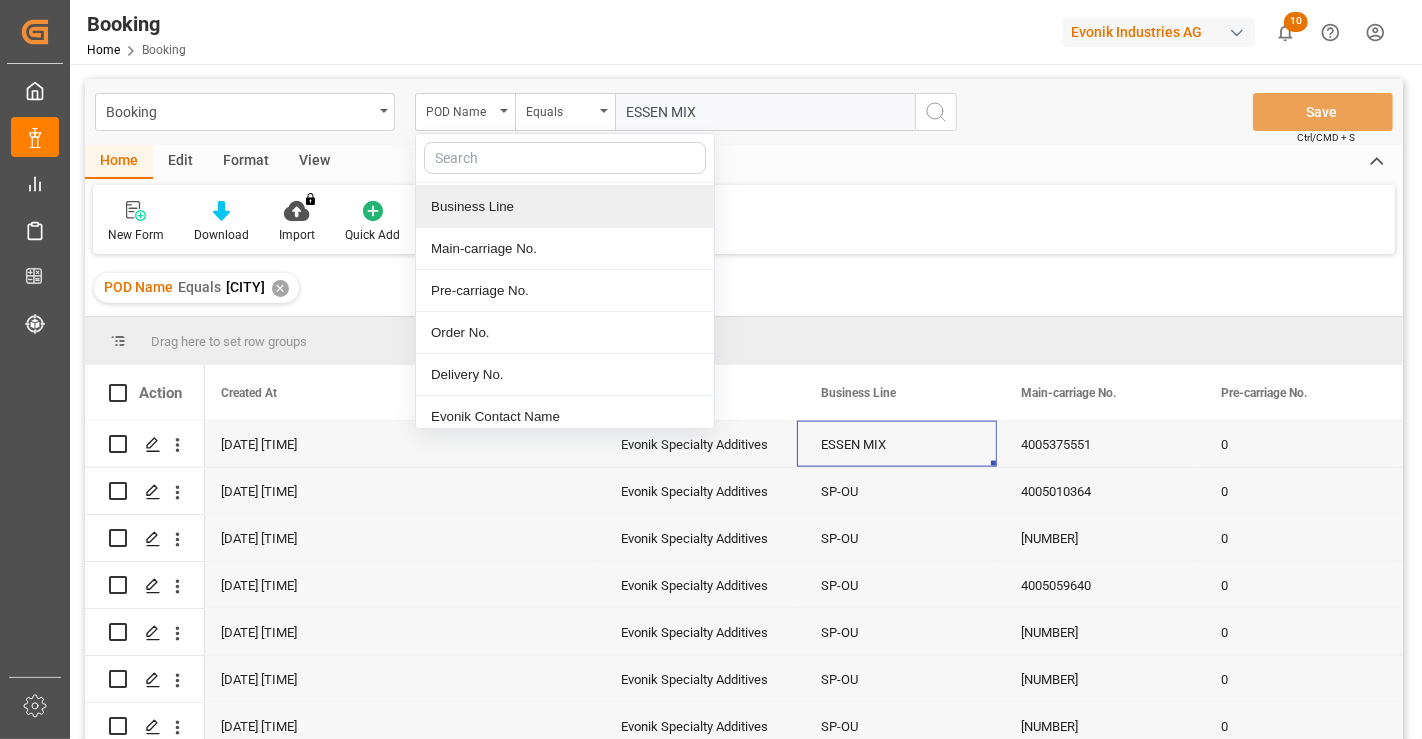 click on "Business Line" at bounding box center (565, 207) 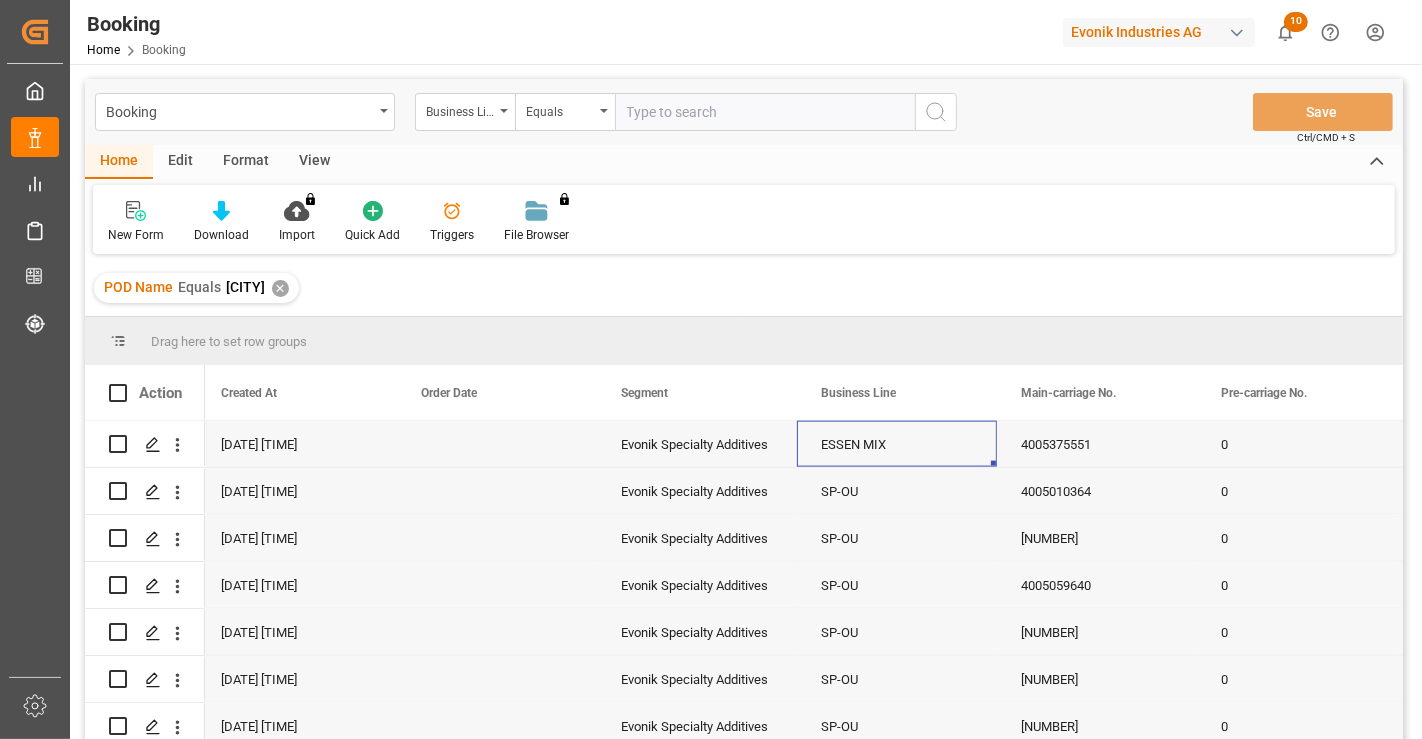 click at bounding box center (765, 112) 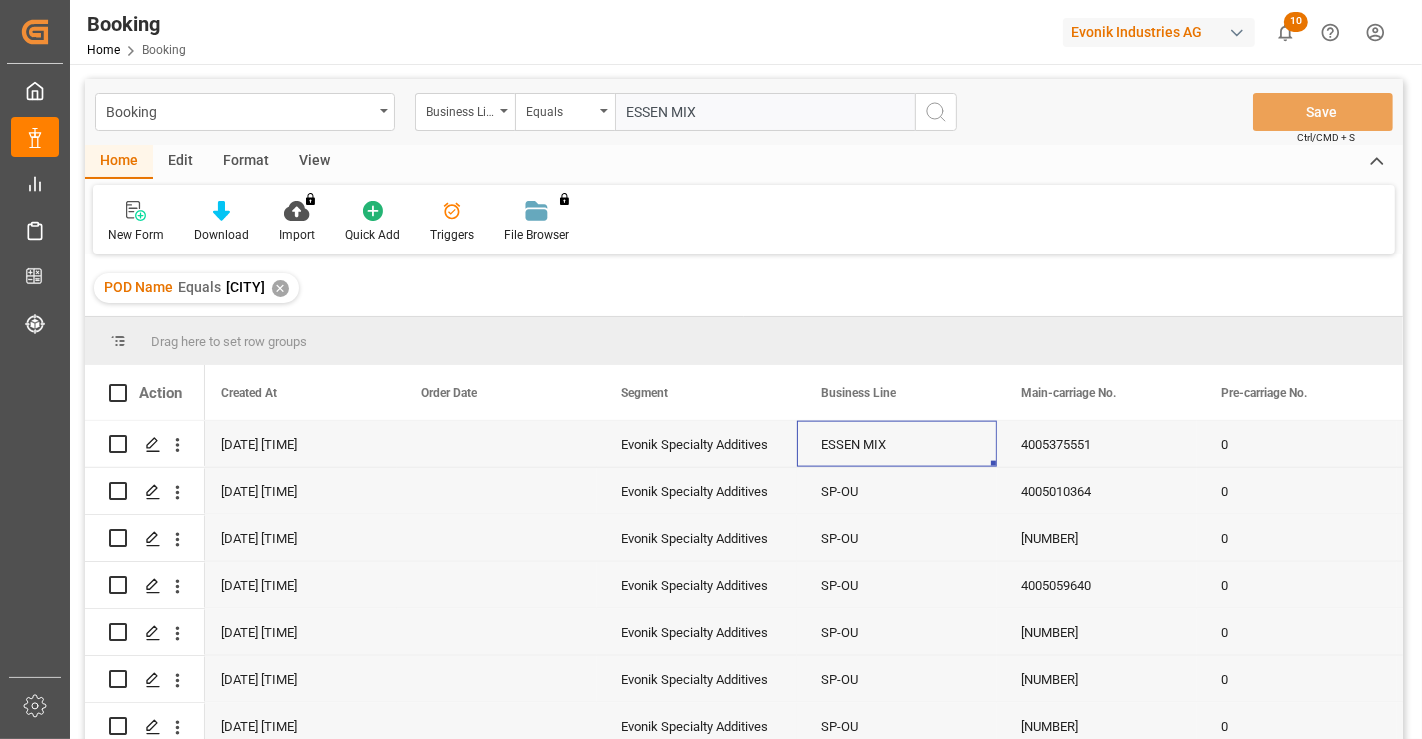 type on "[SHIP_NAME]" 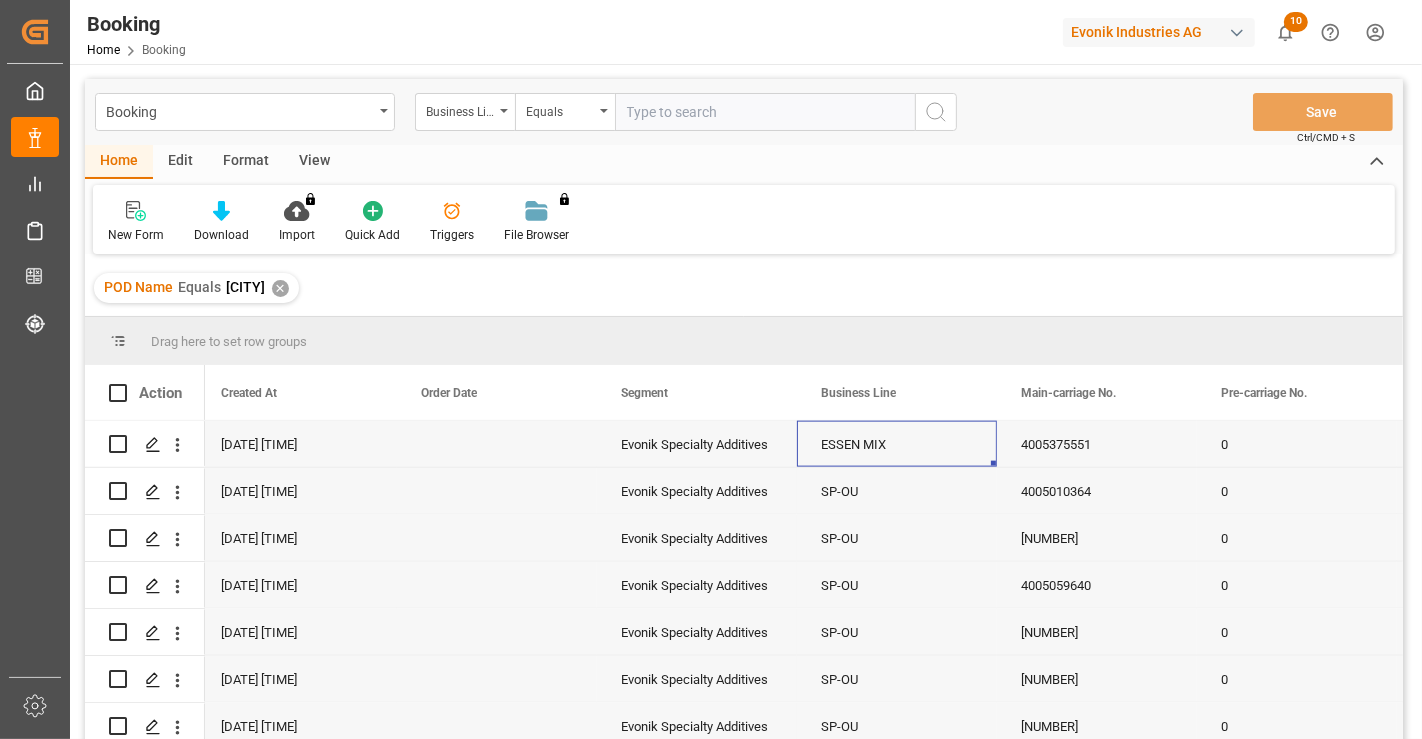 scroll, scrollTop: 0, scrollLeft: 0, axis: both 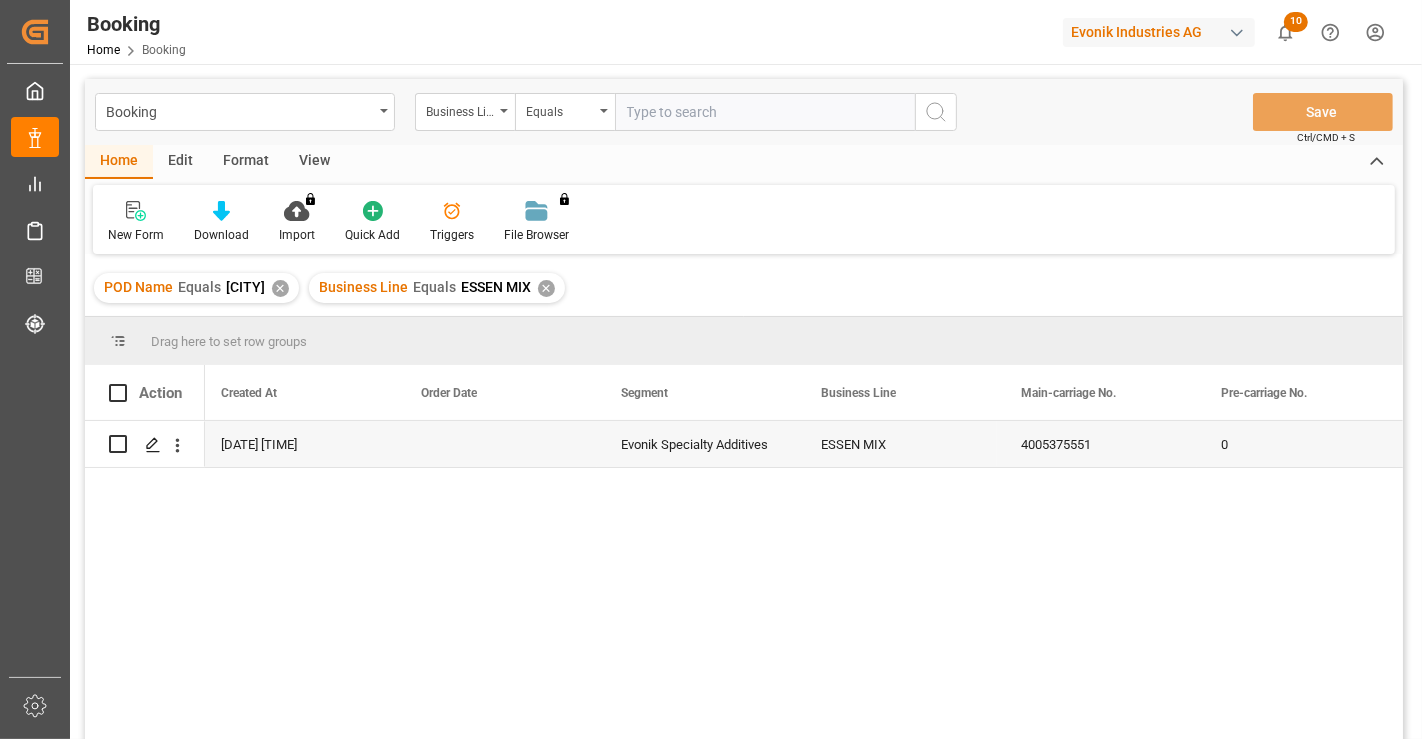 click on "Evonik Specialty Additives" at bounding box center [697, 444] 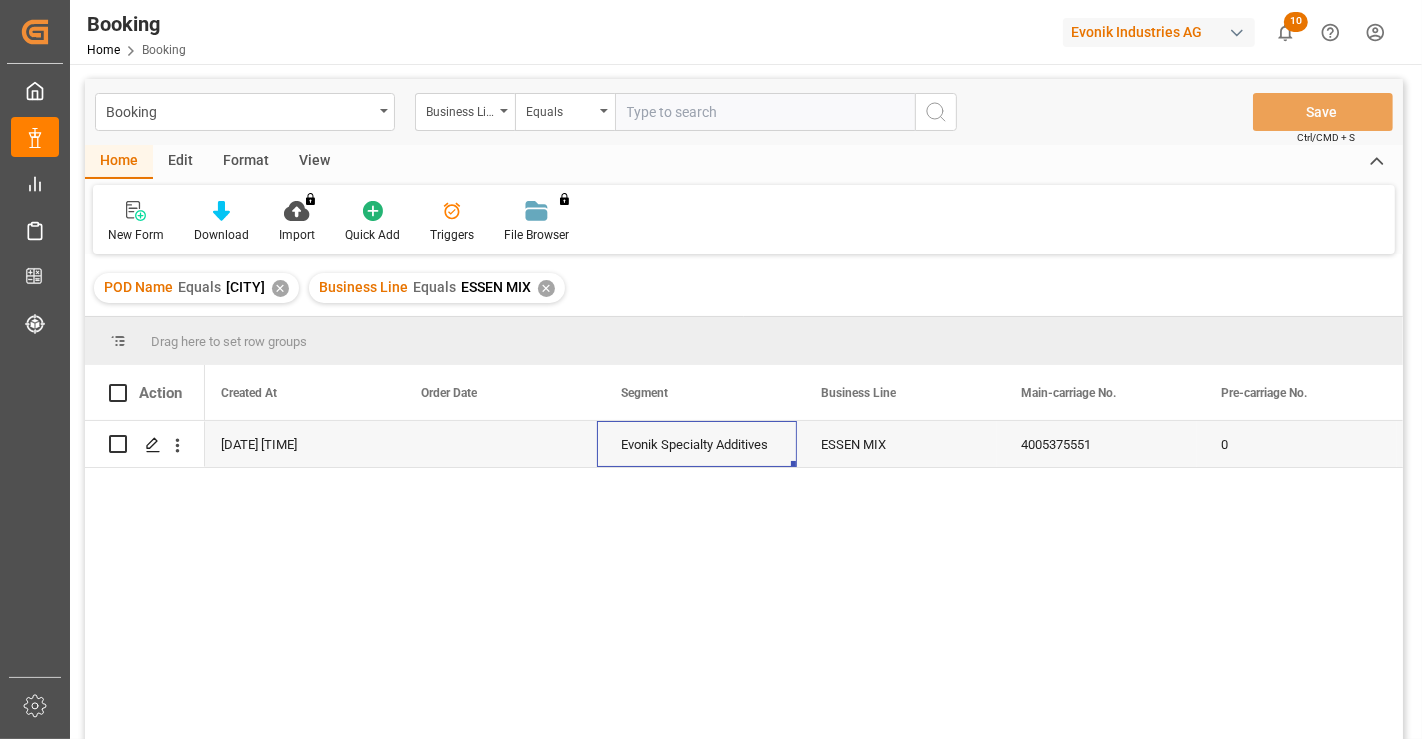click on "POD Name Equals tunis ✕" at bounding box center (196, 288) 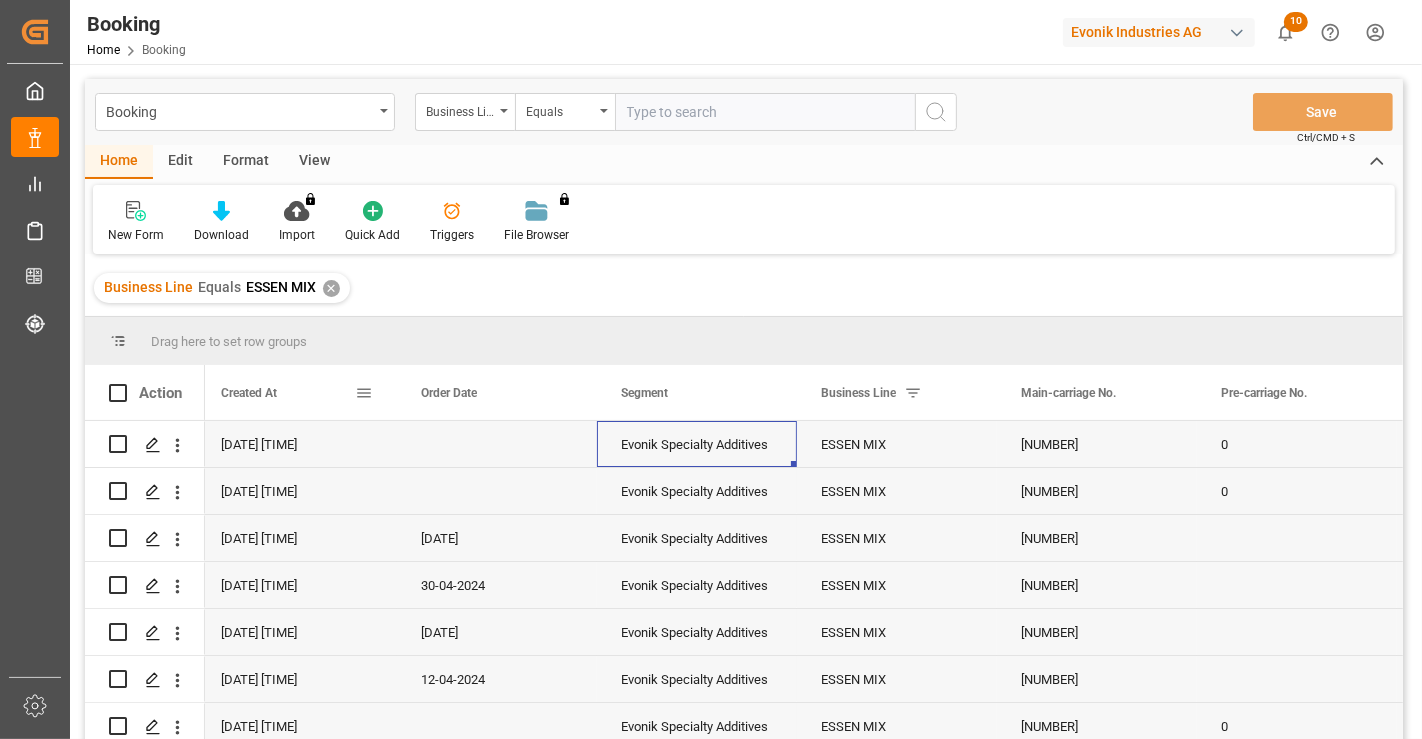 click on "Created At" at bounding box center [249, 393] 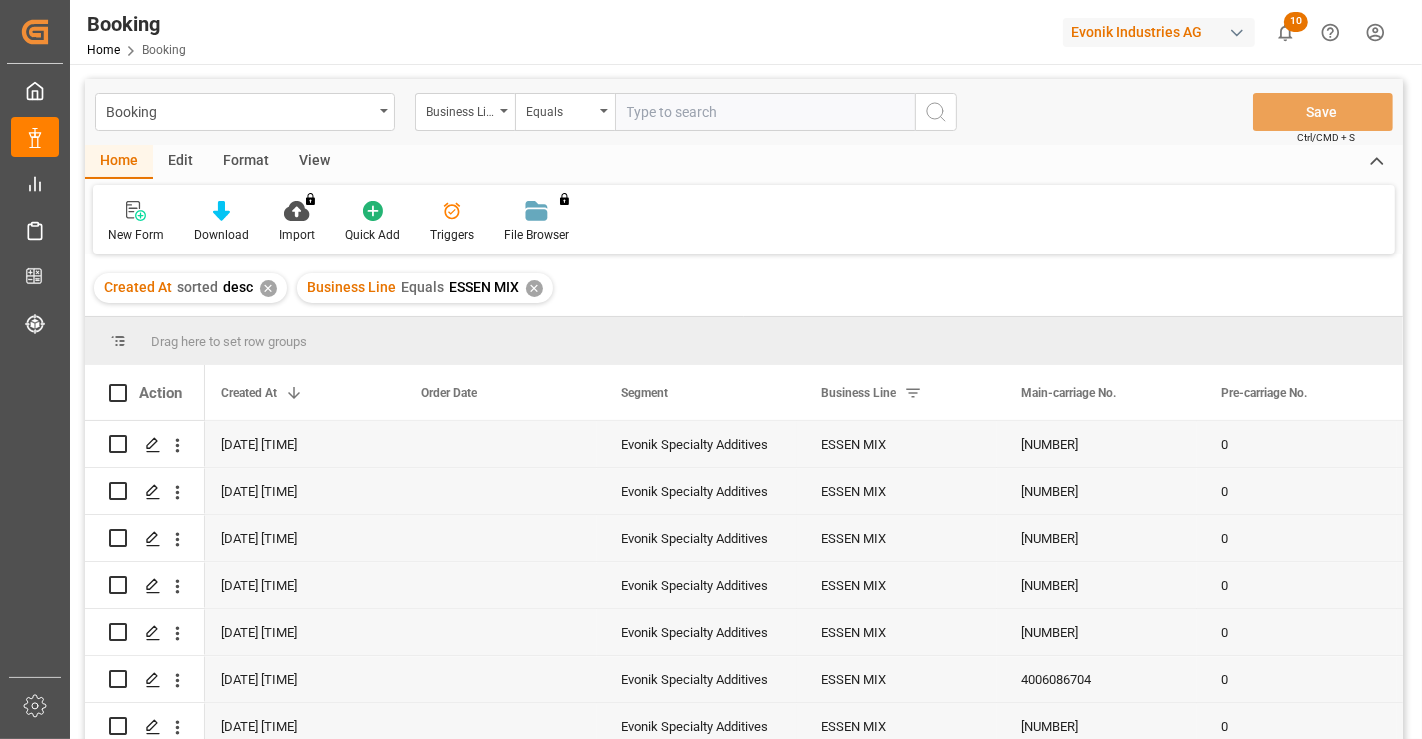 scroll, scrollTop: 4382, scrollLeft: 0, axis: vertical 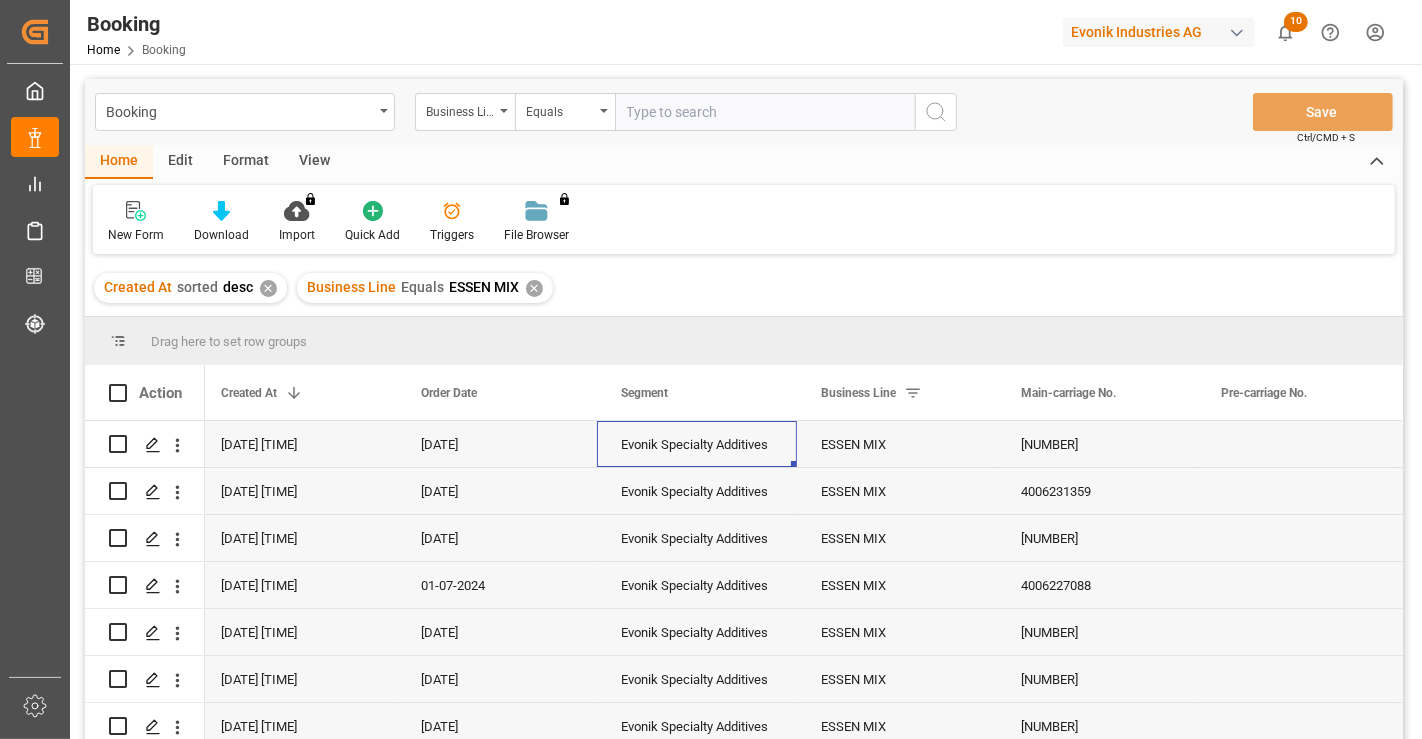 click on "[SHIP_NAME]" at bounding box center (897, 491) 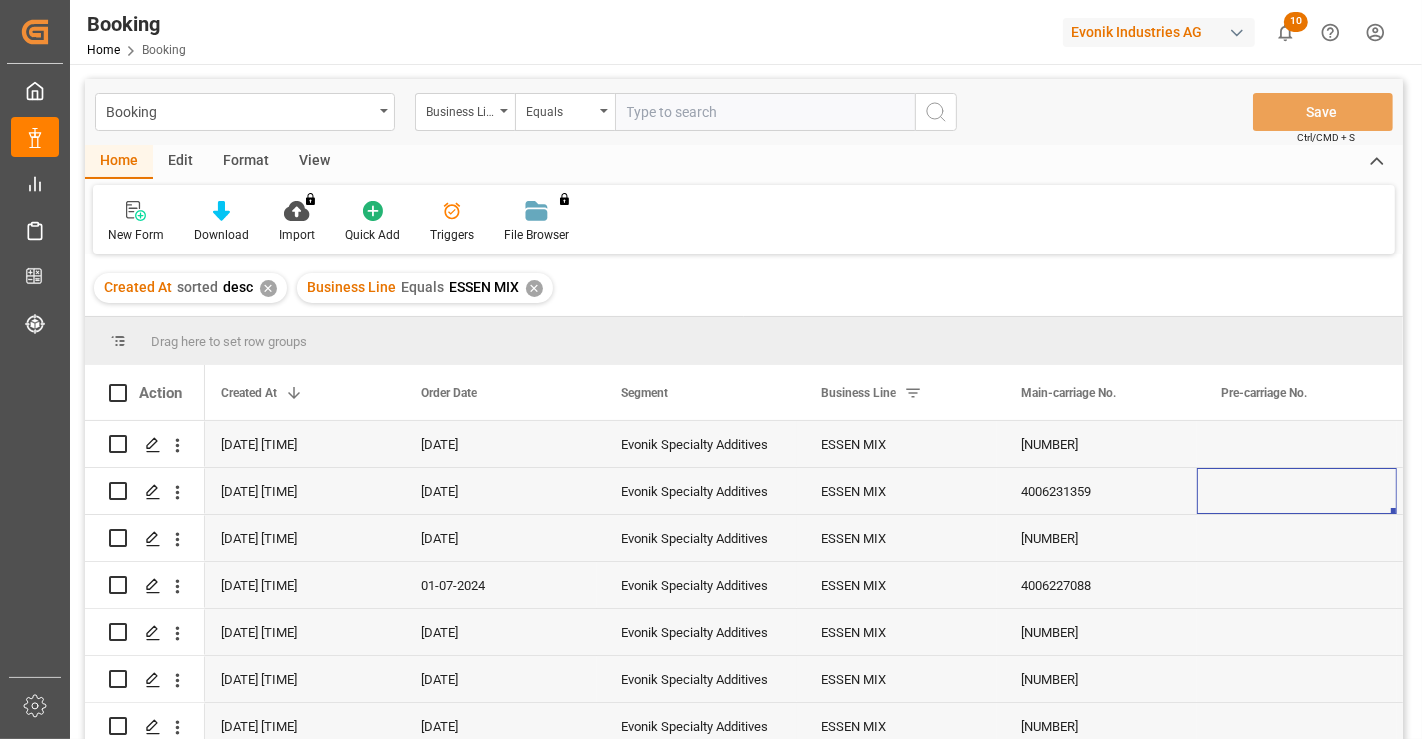 scroll, scrollTop: 0, scrollLeft: 1208, axis: horizontal 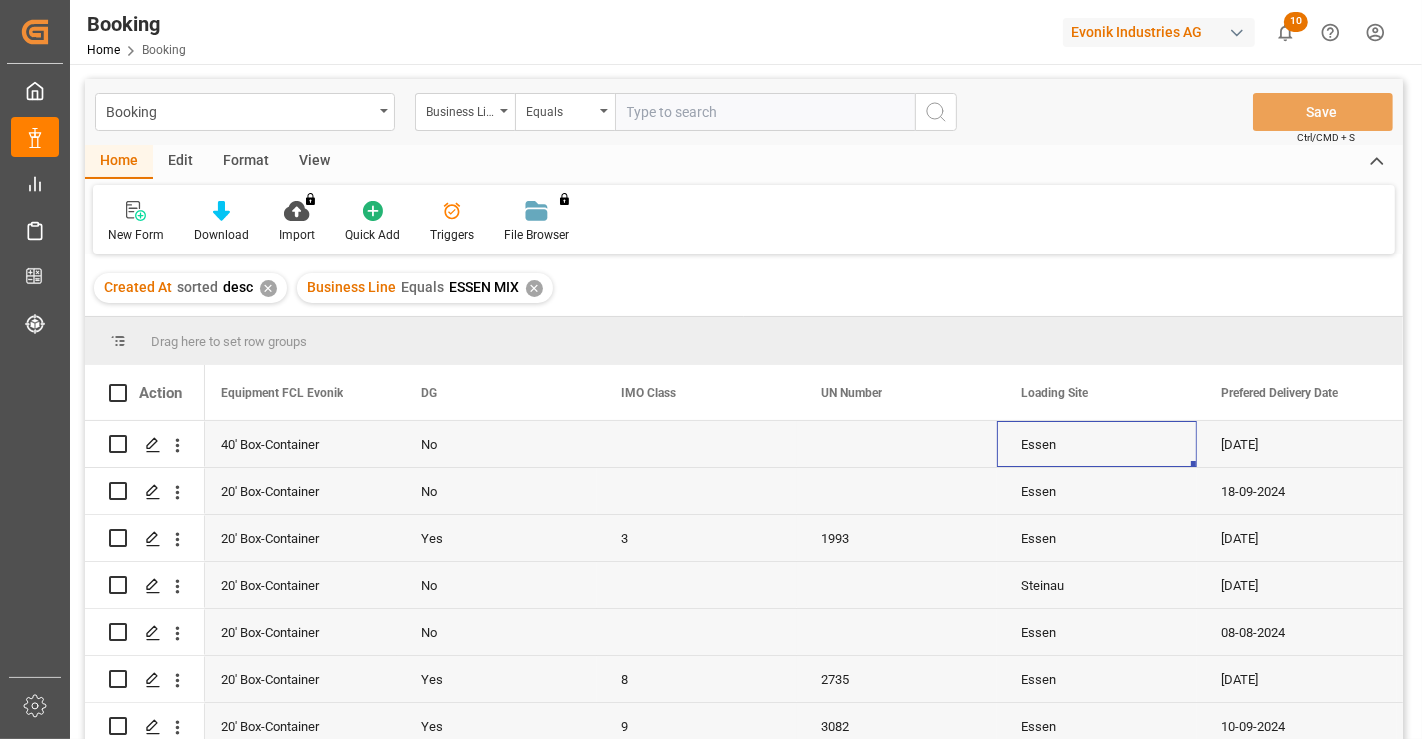 click on "Essen" at bounding box center (1097, 444) 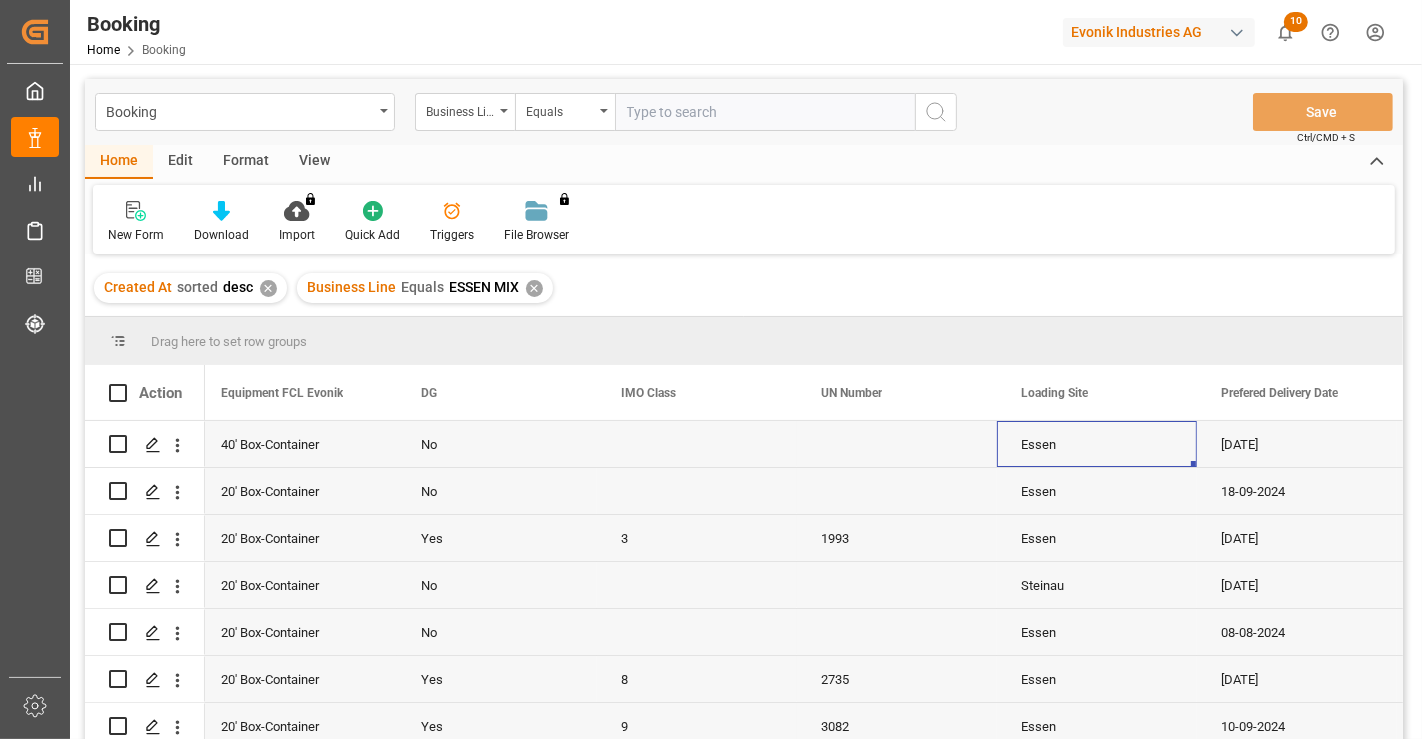 click on "Business Line Equals ESSEN MIX ✕" at bounding box center [425, 288] 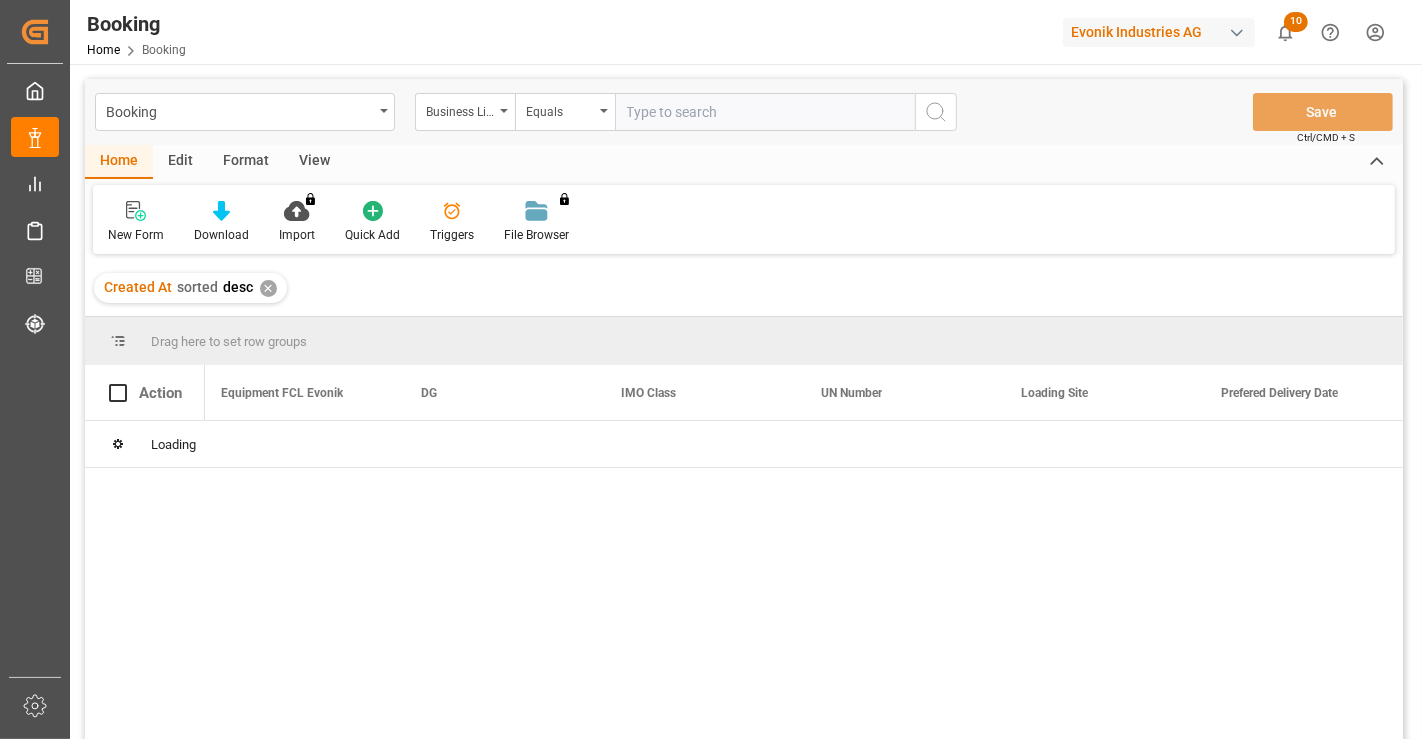 click at bounding box center [504, 111] 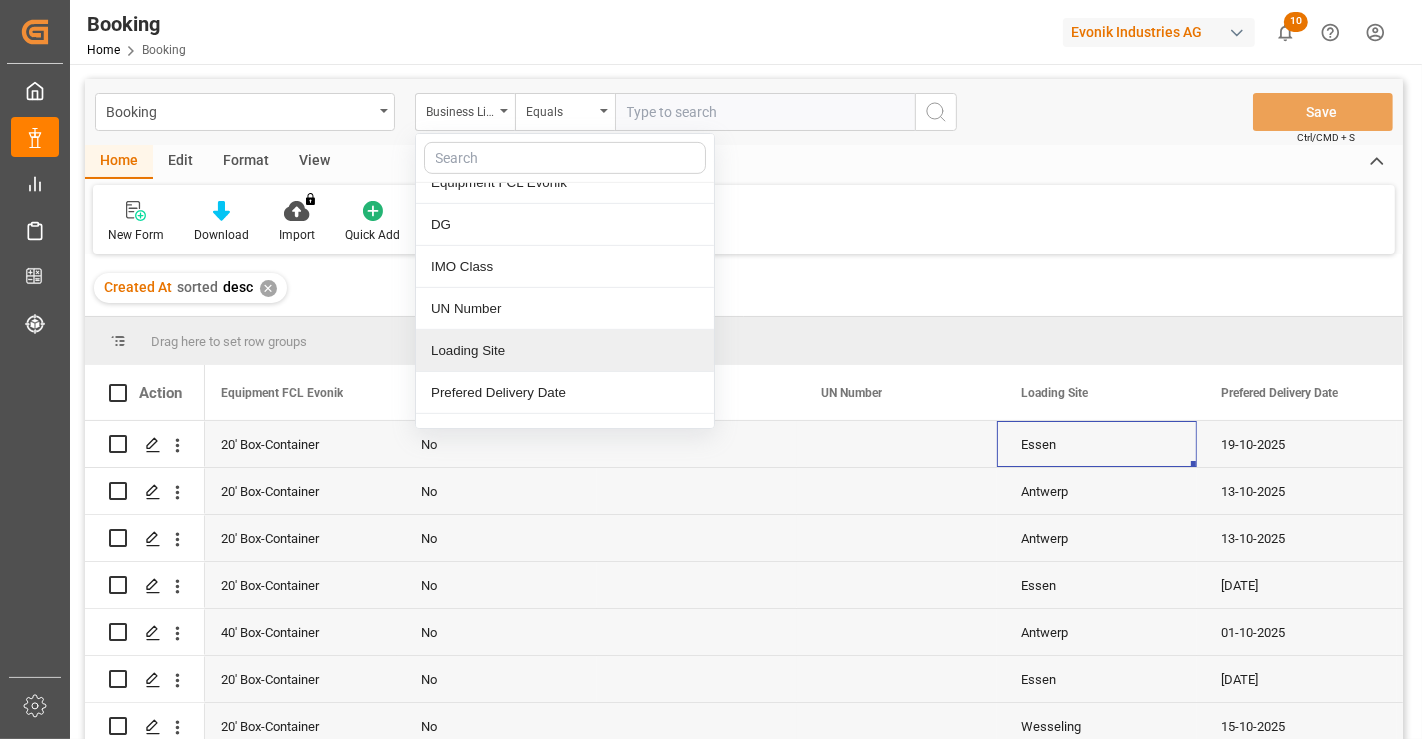 click on "Loading Site" at bounding box center (565, 351) 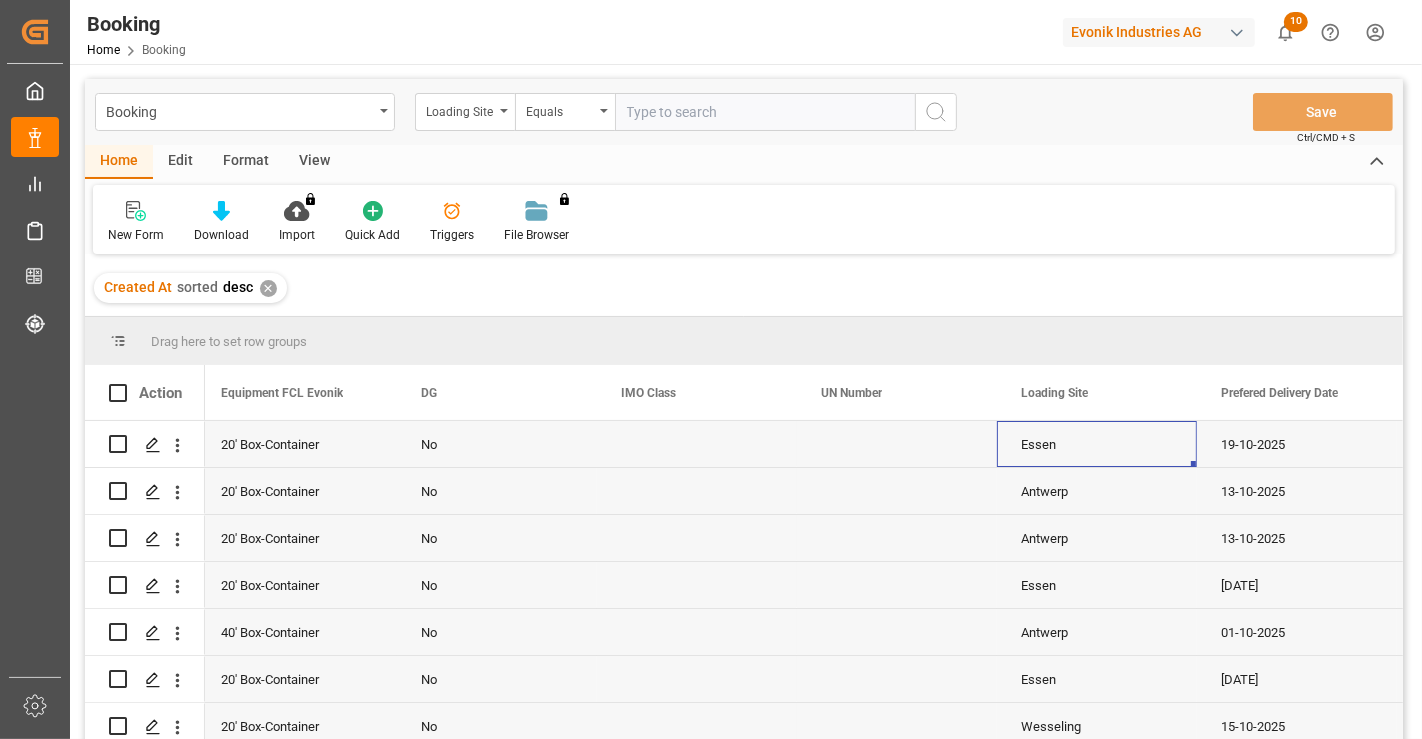 click at bounding box center (765, 112) 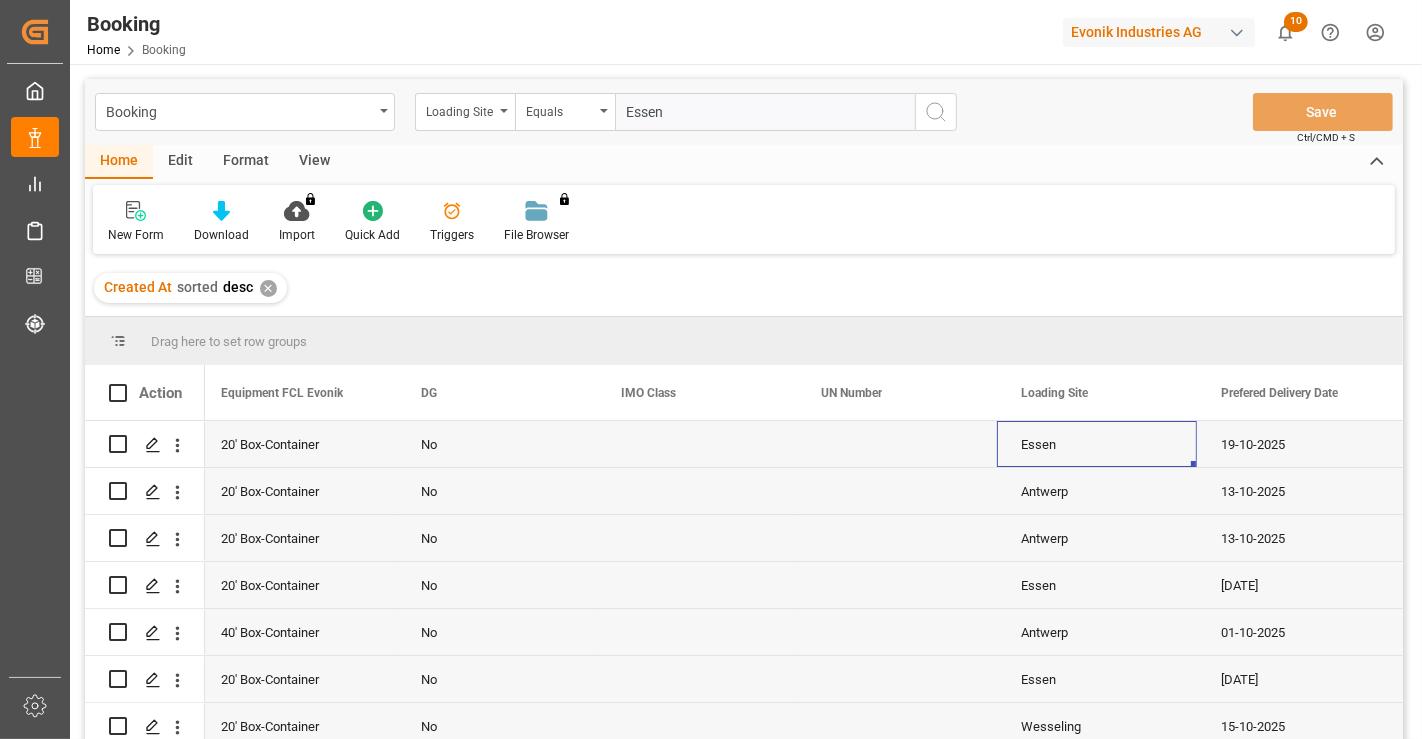 type on "Essen" 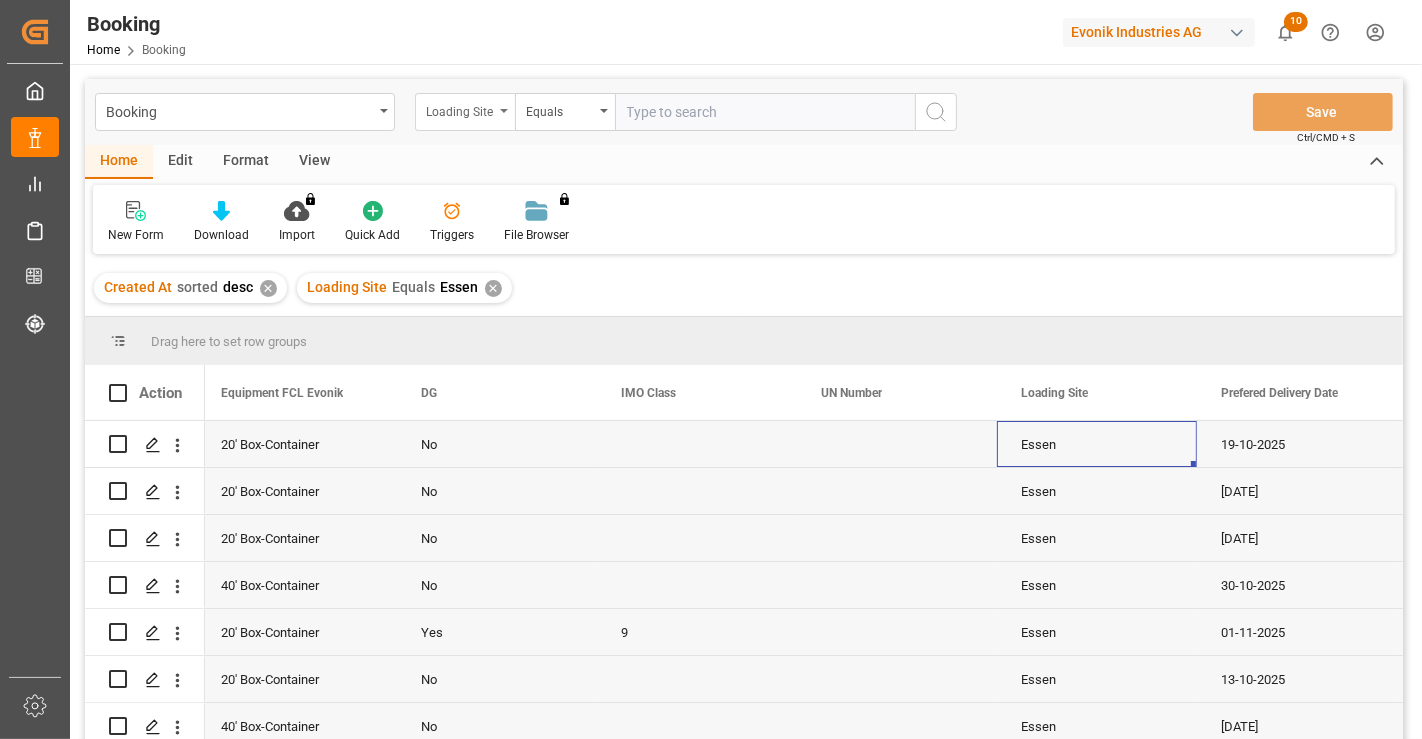 click on "Loading Site" at bounding box center (460, 109) 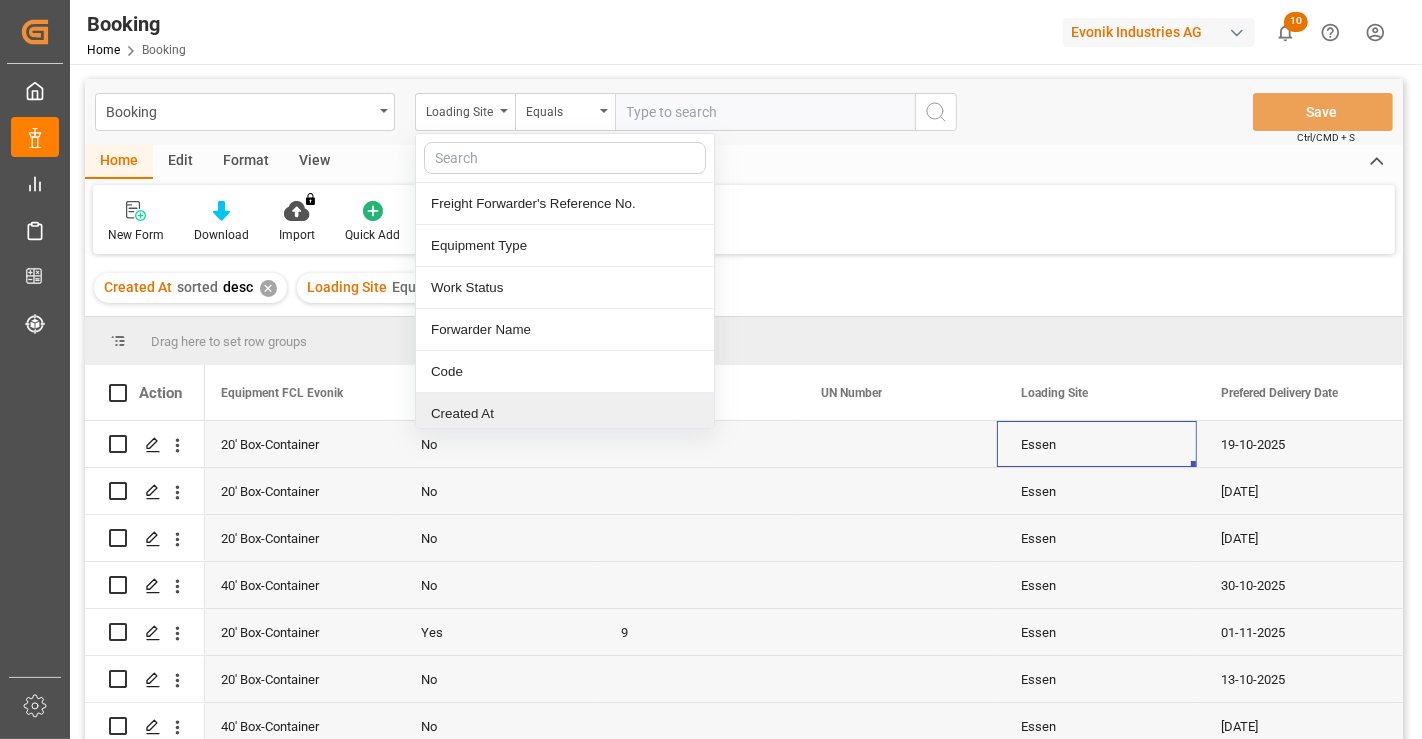 click on "Created At" at bounding box center [565, 414] 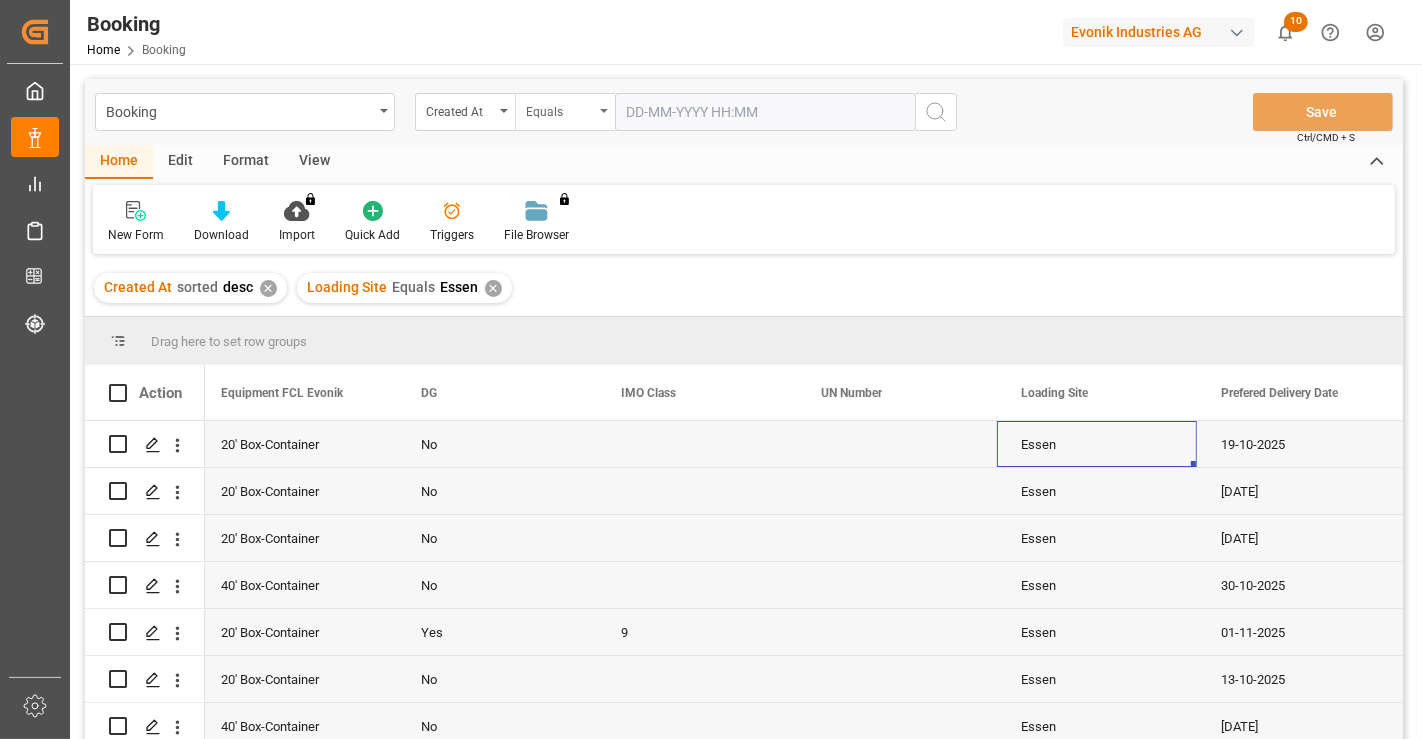 click on "Equals" at bounding box center (565, 112) 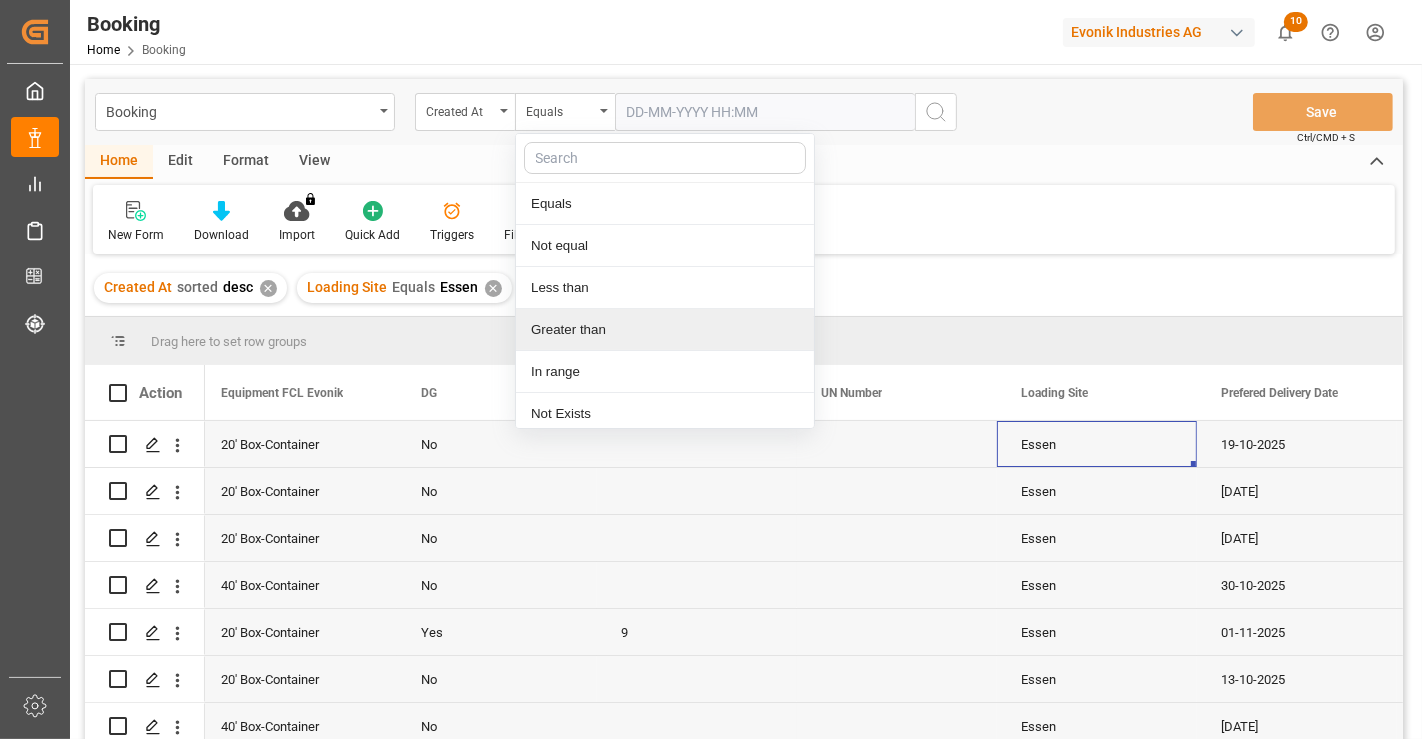drag, startPoint x: 580, startPoint y: 325, endPoint x: 599, endPoint y: 239, distance: 88.07383 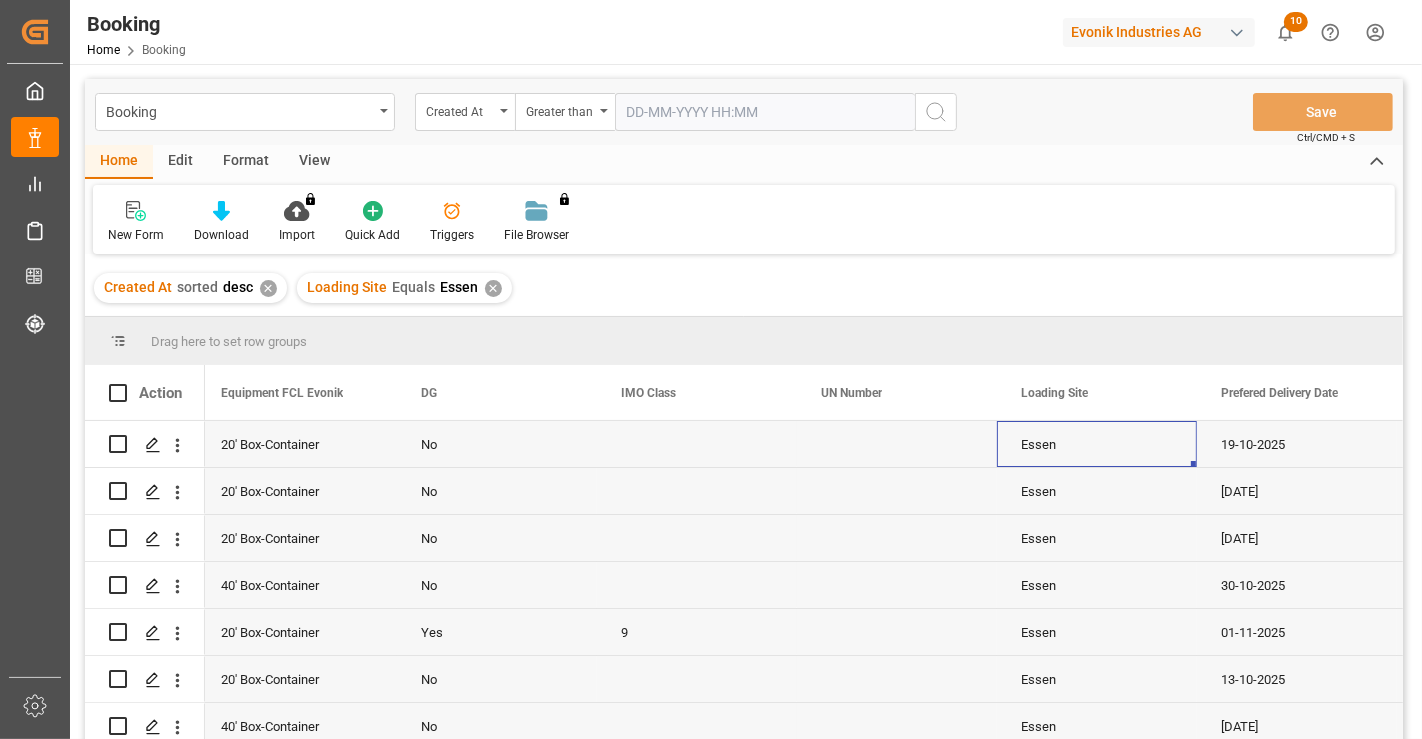 click at bounding box center (765, 112) 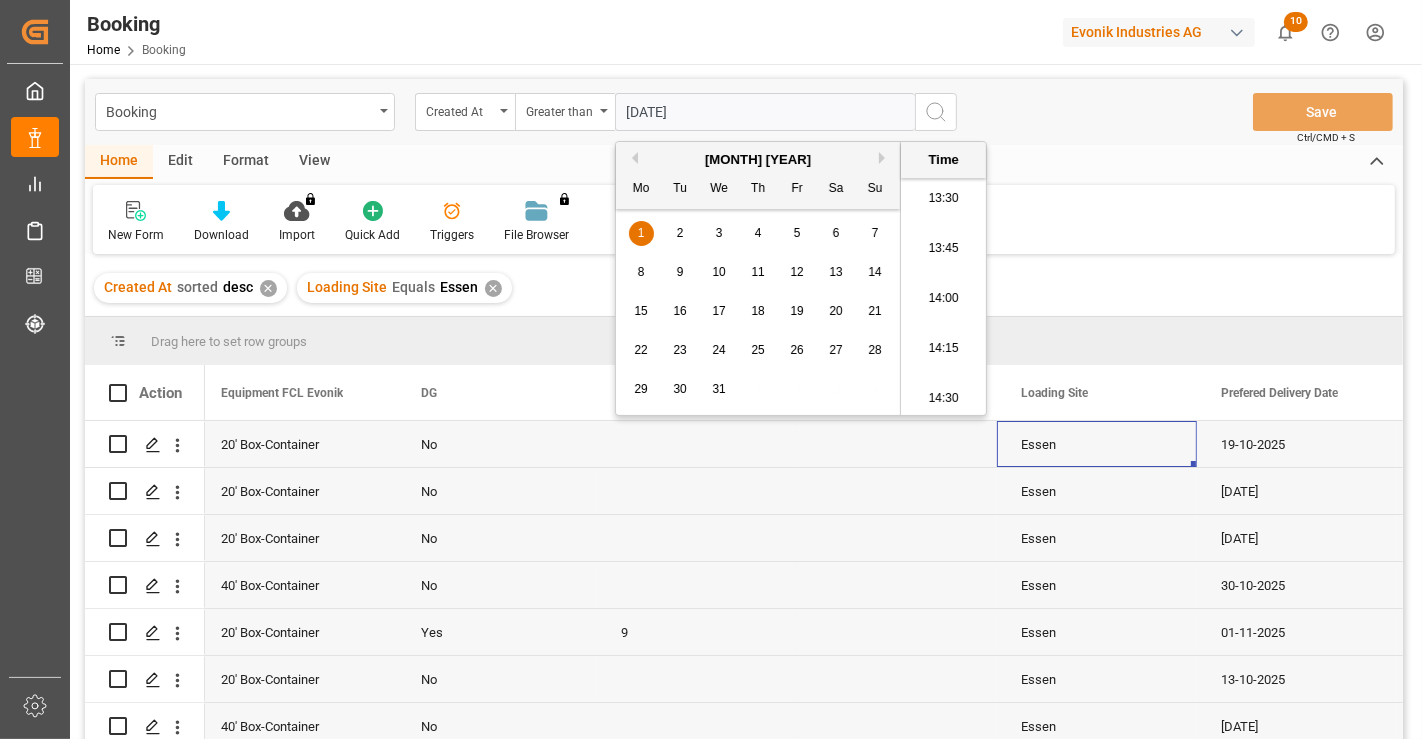 type on "01-01-2024 00:00" 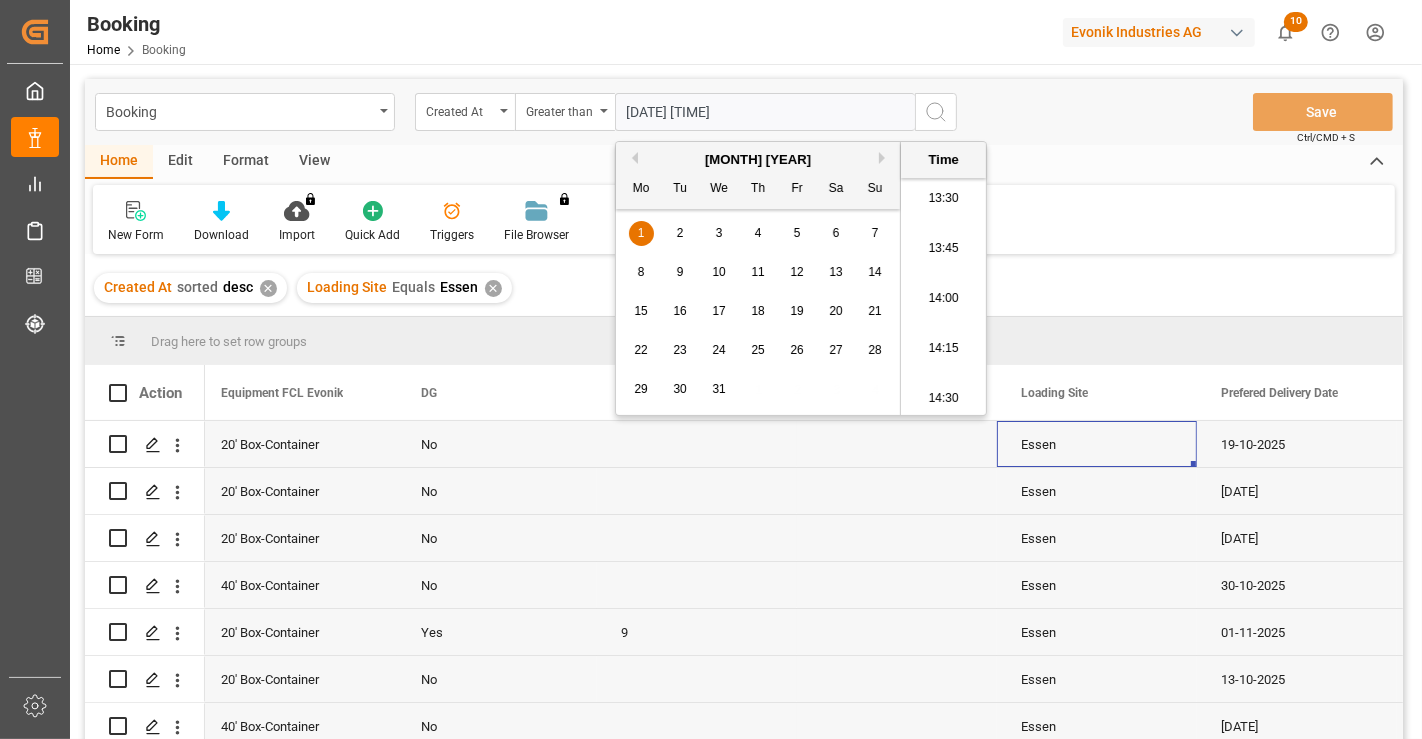 click on "Booking Created At Greater than 01-01-2024 00:00 Save Ctrl/CMD + S" at bounding box center (744, 112) 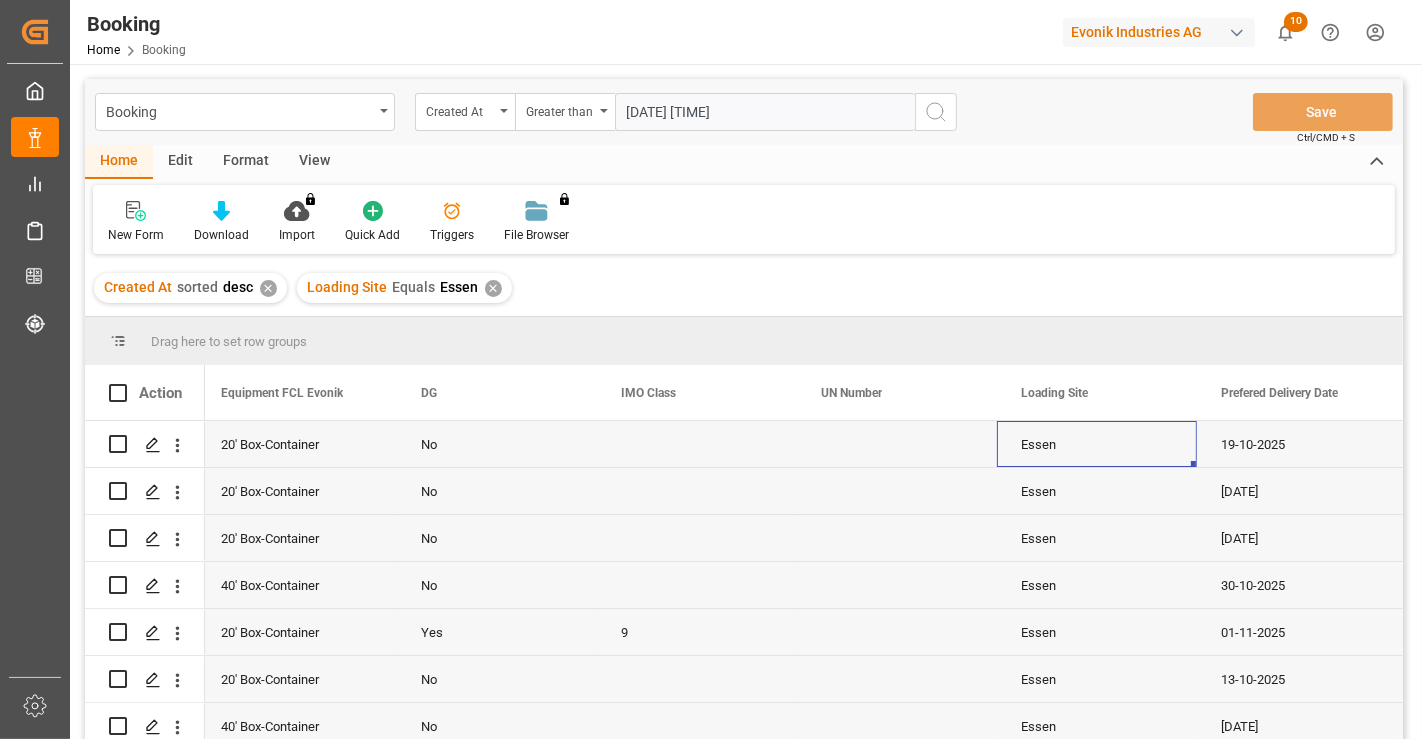 click 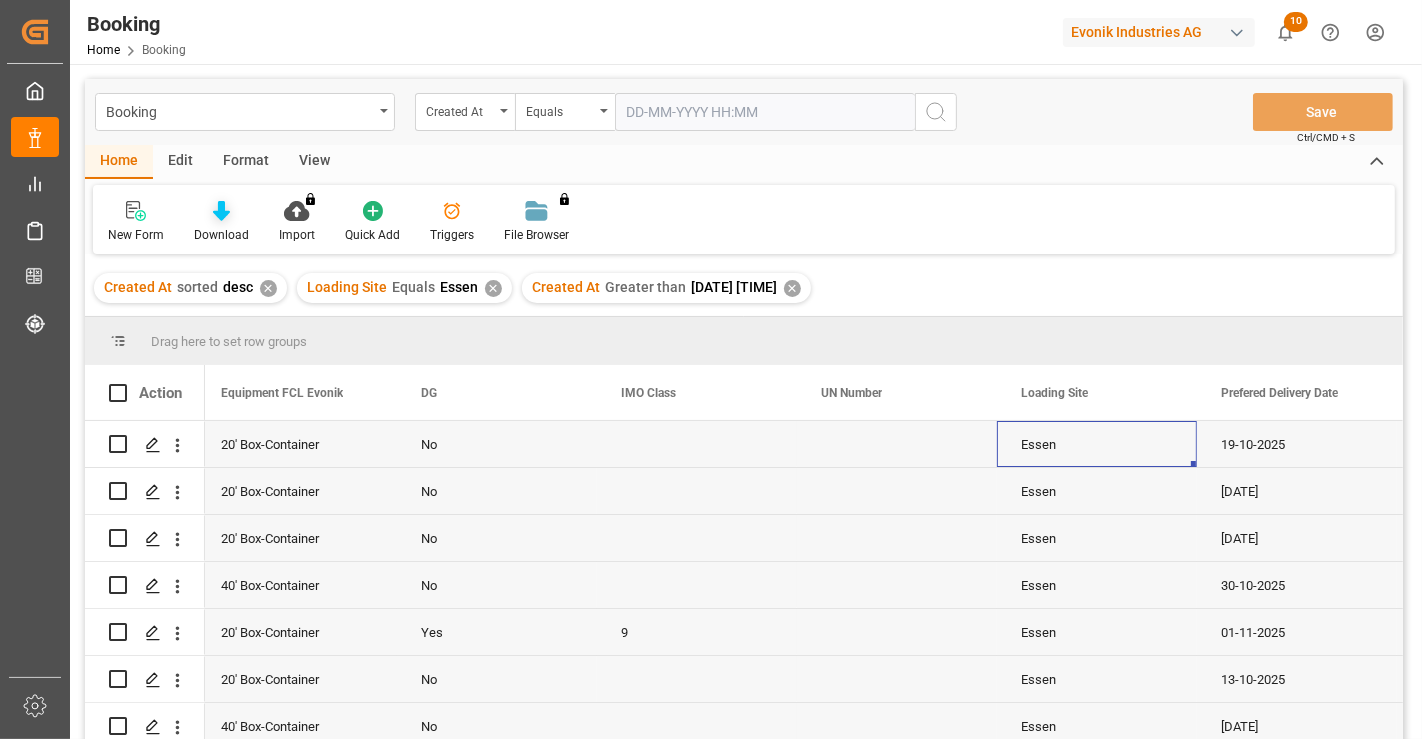 click on "Download" at bounding box center (221, 222) 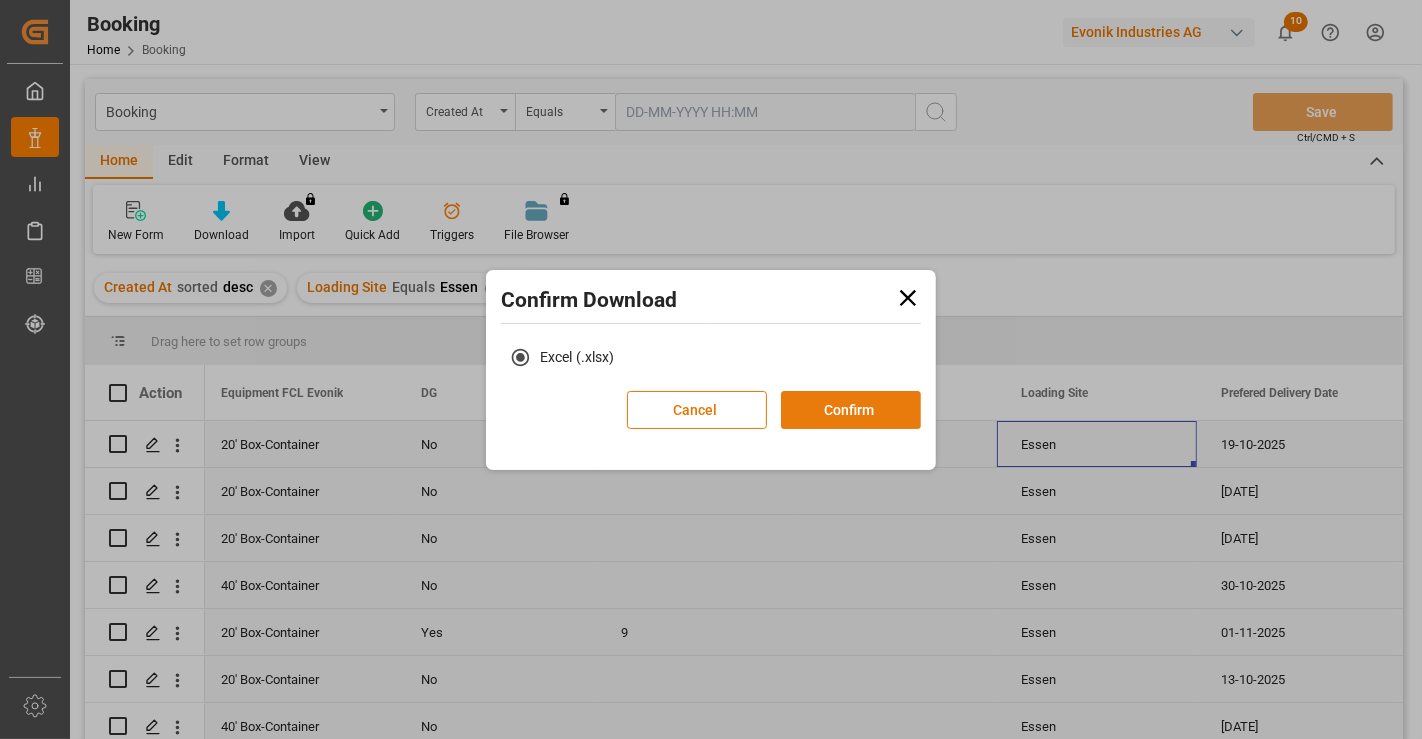 click on "Confirm" at bounding box center [851, 410] 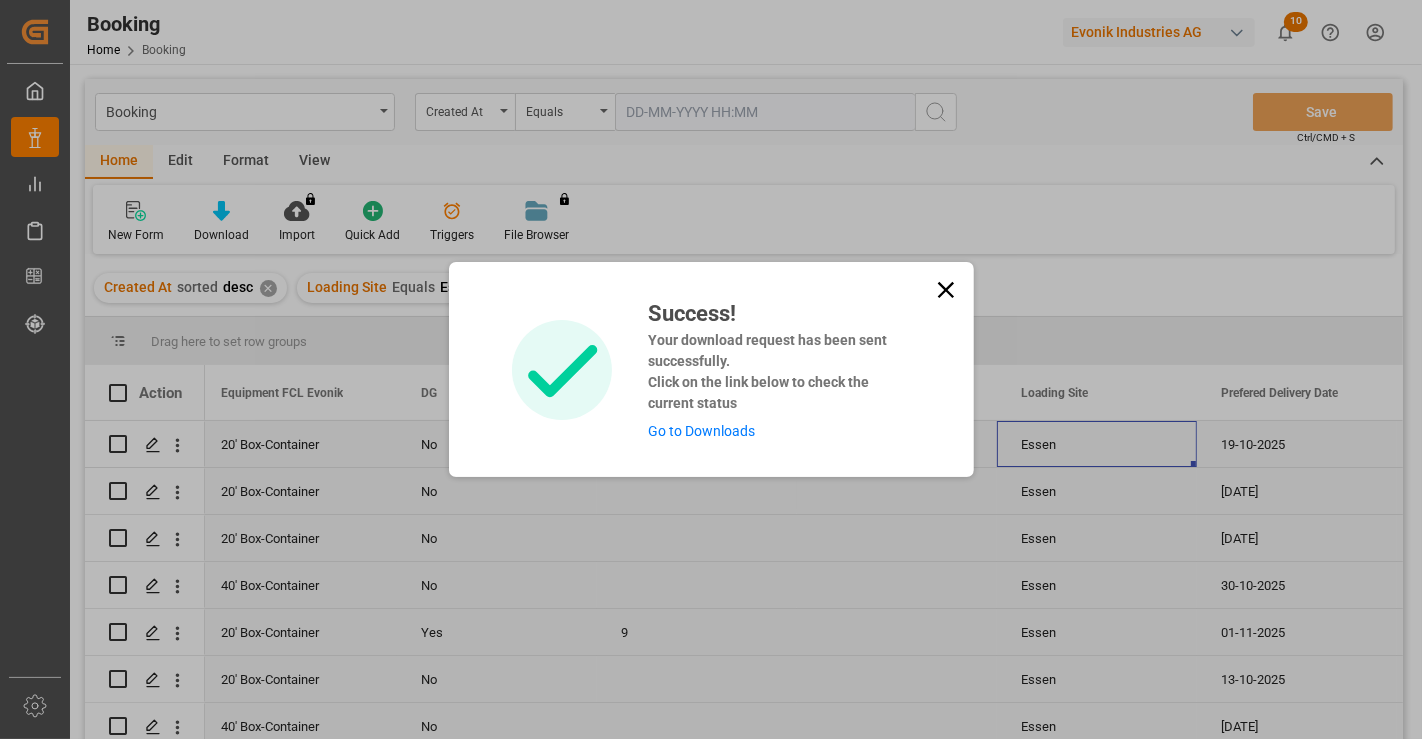 click on "Go to Downloads" at bounding box center [701, 431] 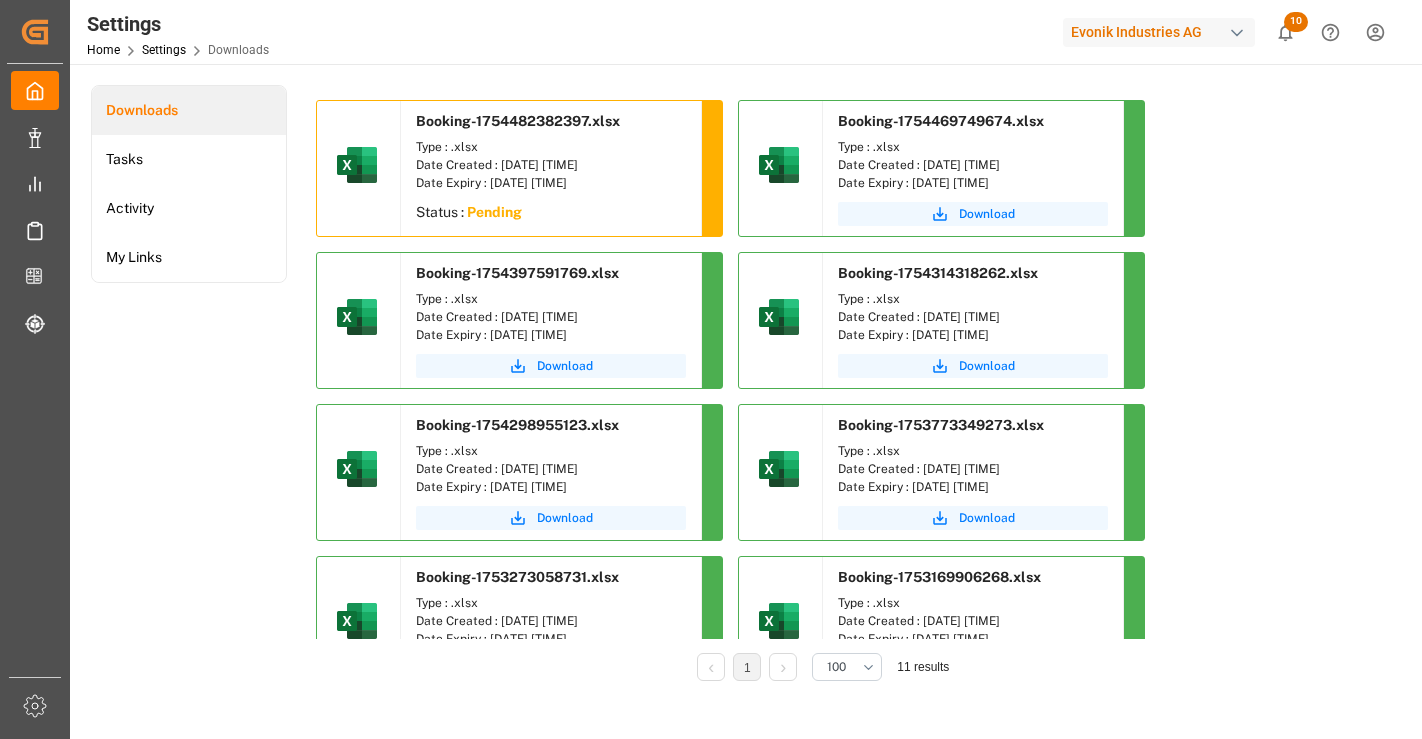 scroll, scrollTop: 0, scrollLeft: 0, axis: both 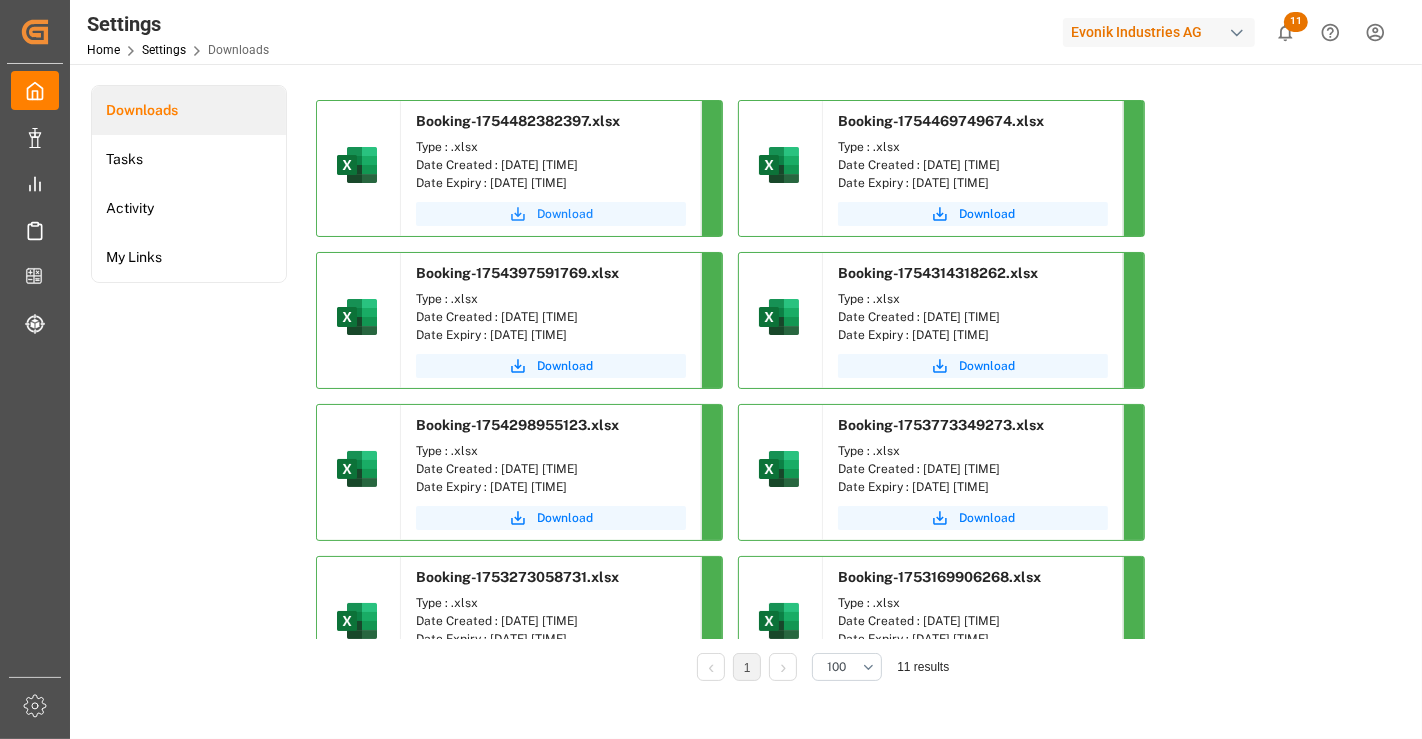 click on "Download" at bounding box center [551, 214] 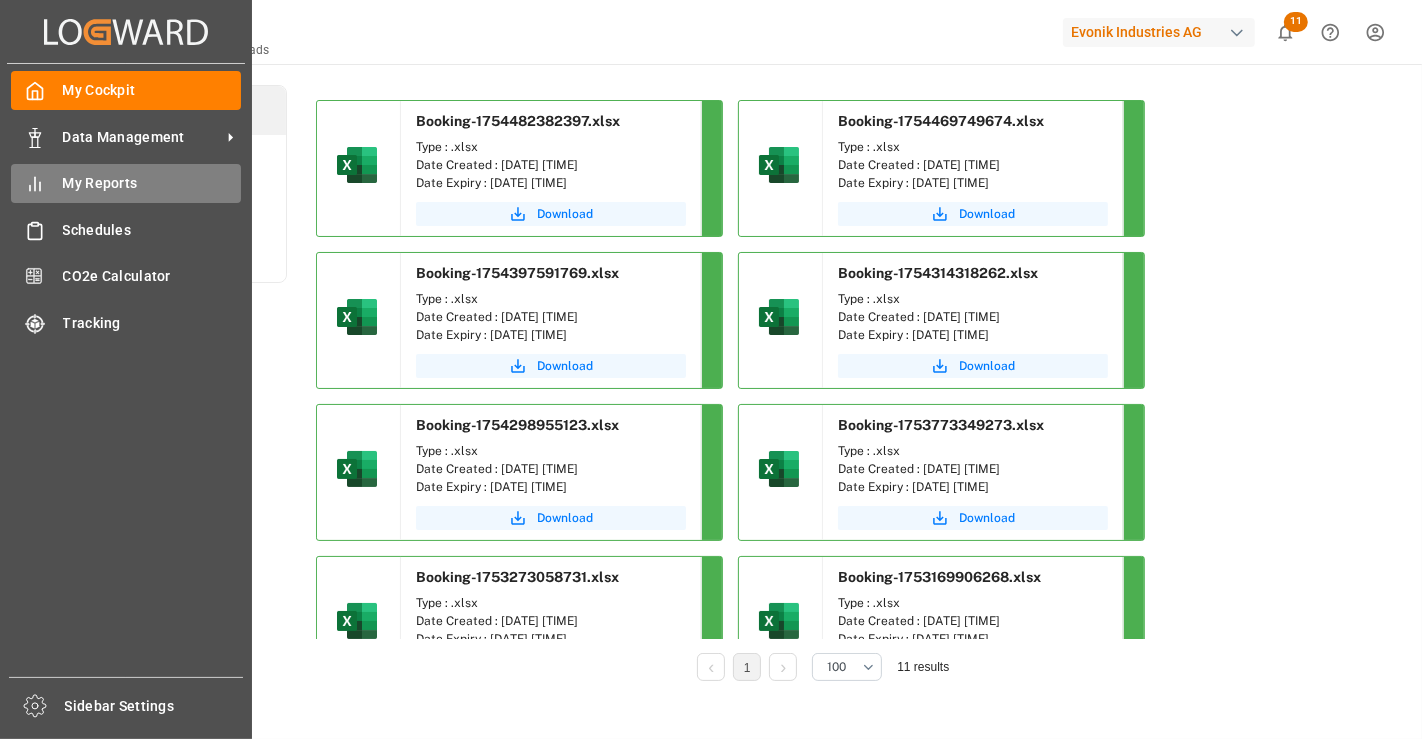 click on "My Reports" at bounding box center (152, 183) 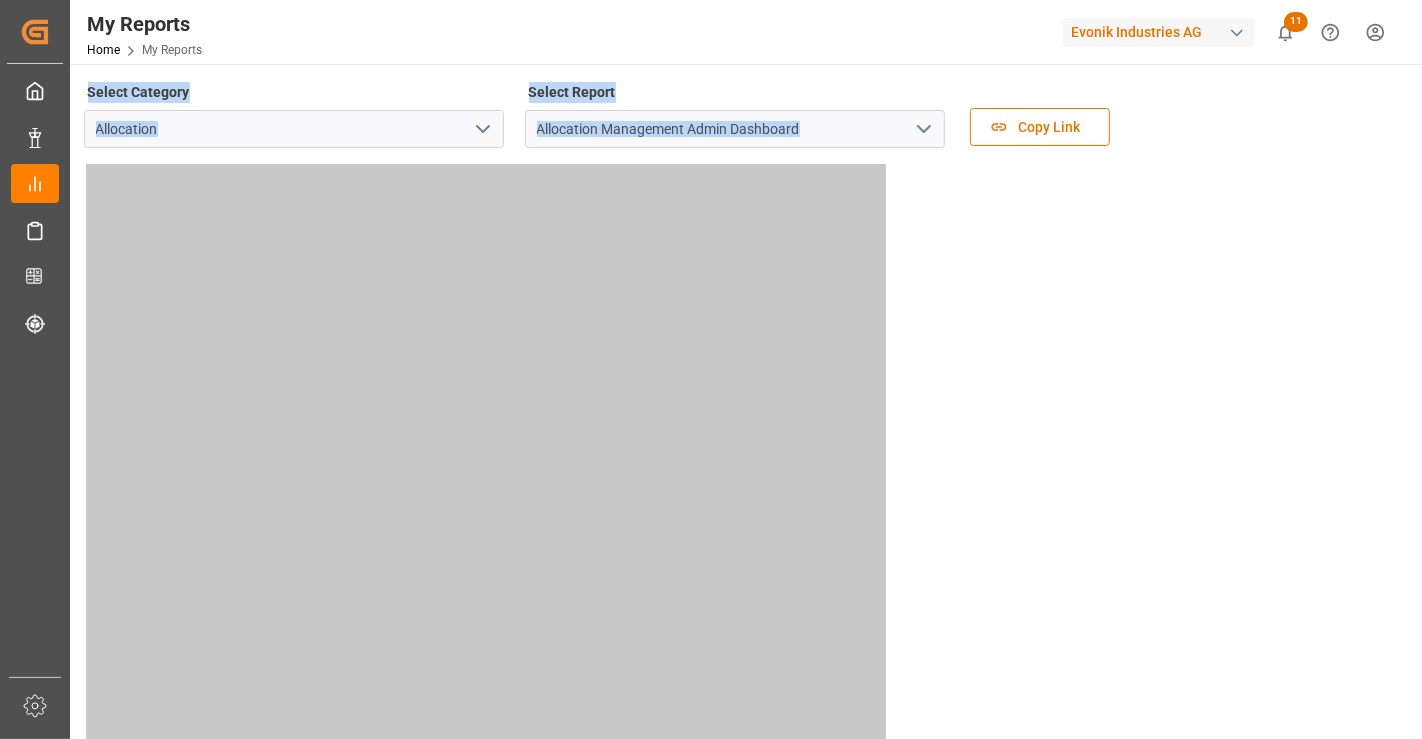 click 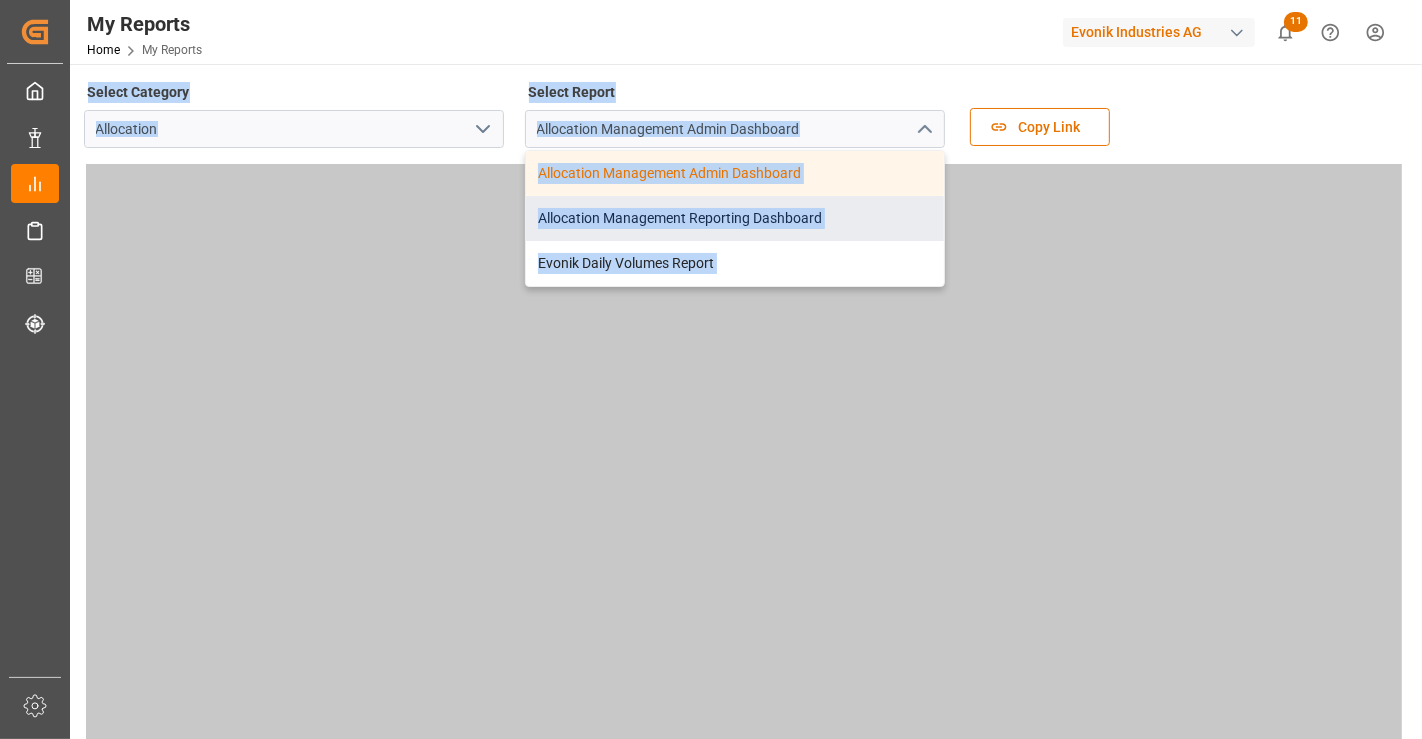 click on "Allocation Management Reporting Dashboard" at bounding box center [735, 218] 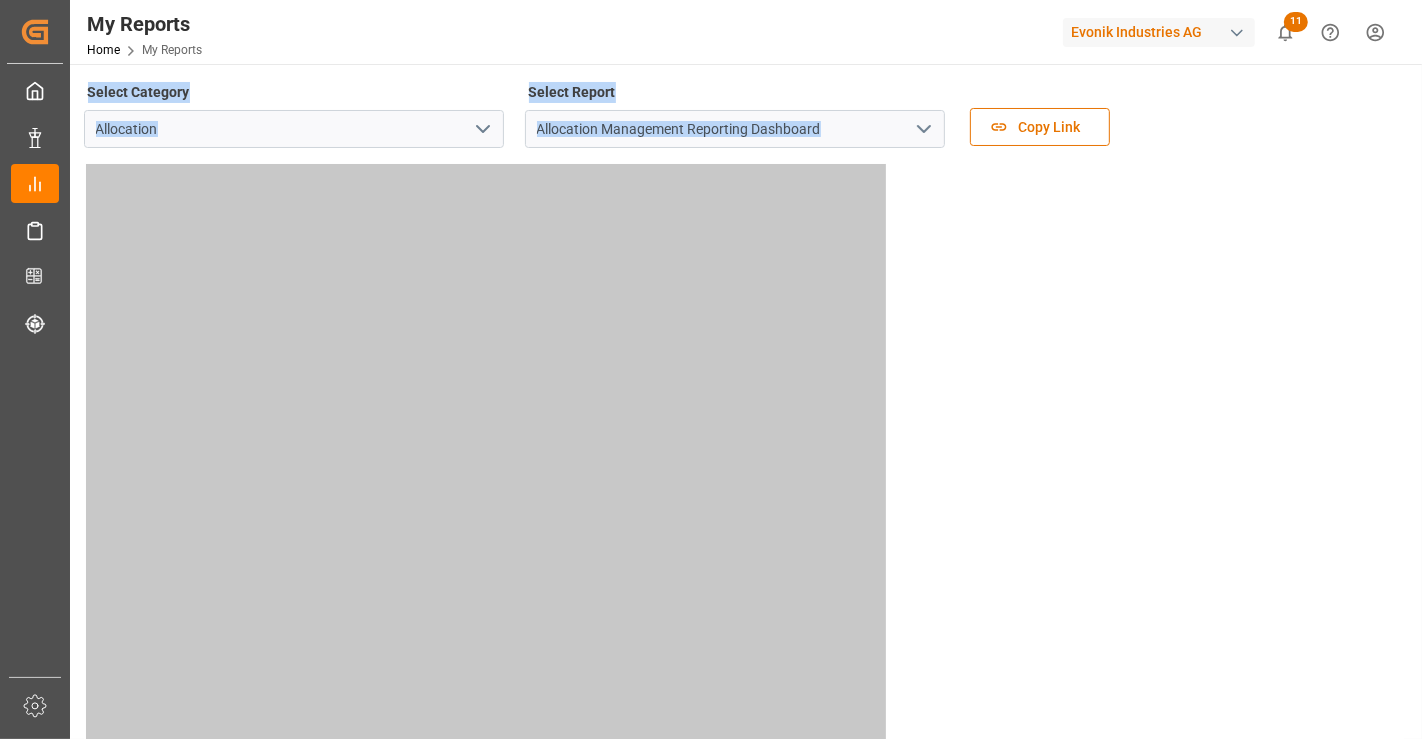 click at bounding box center (744, 464) 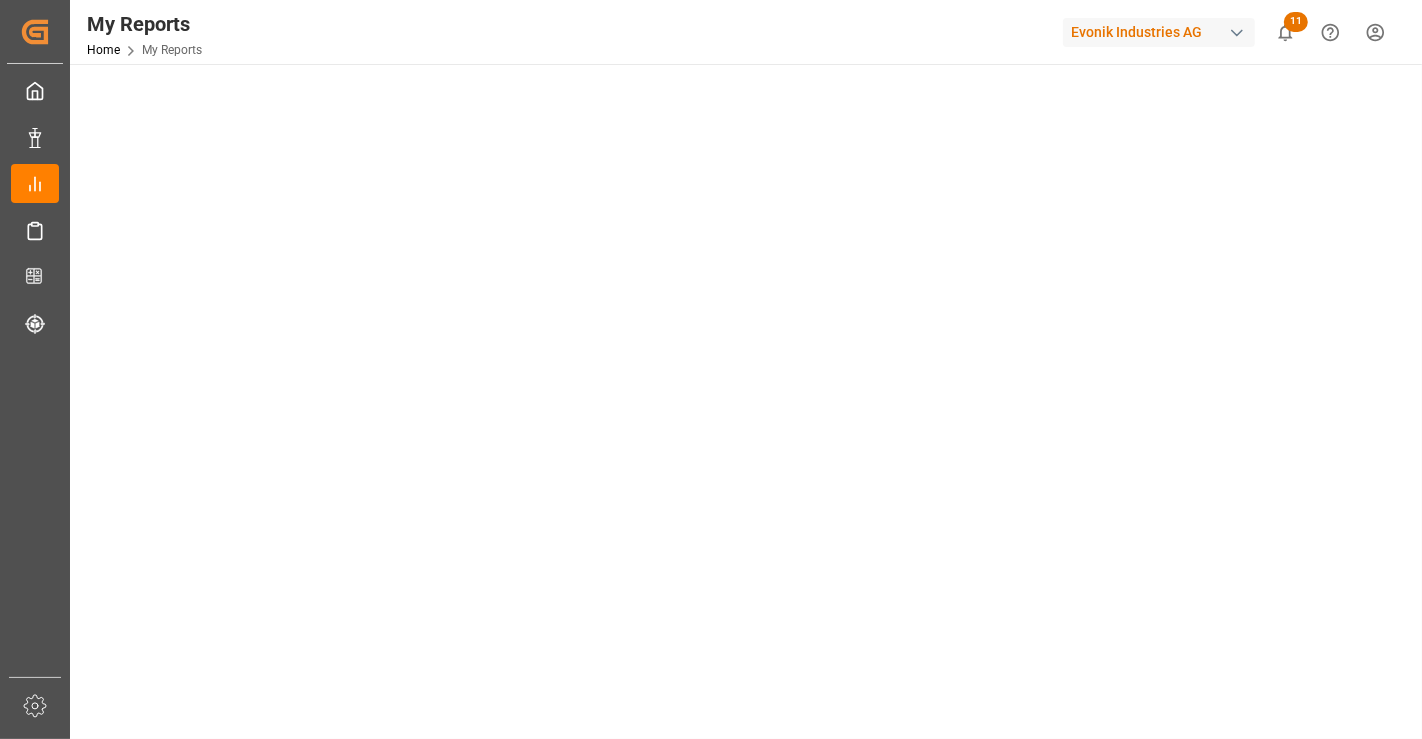 scroll, scrollTop: 333, scrollLeft: 0, axis: vertical 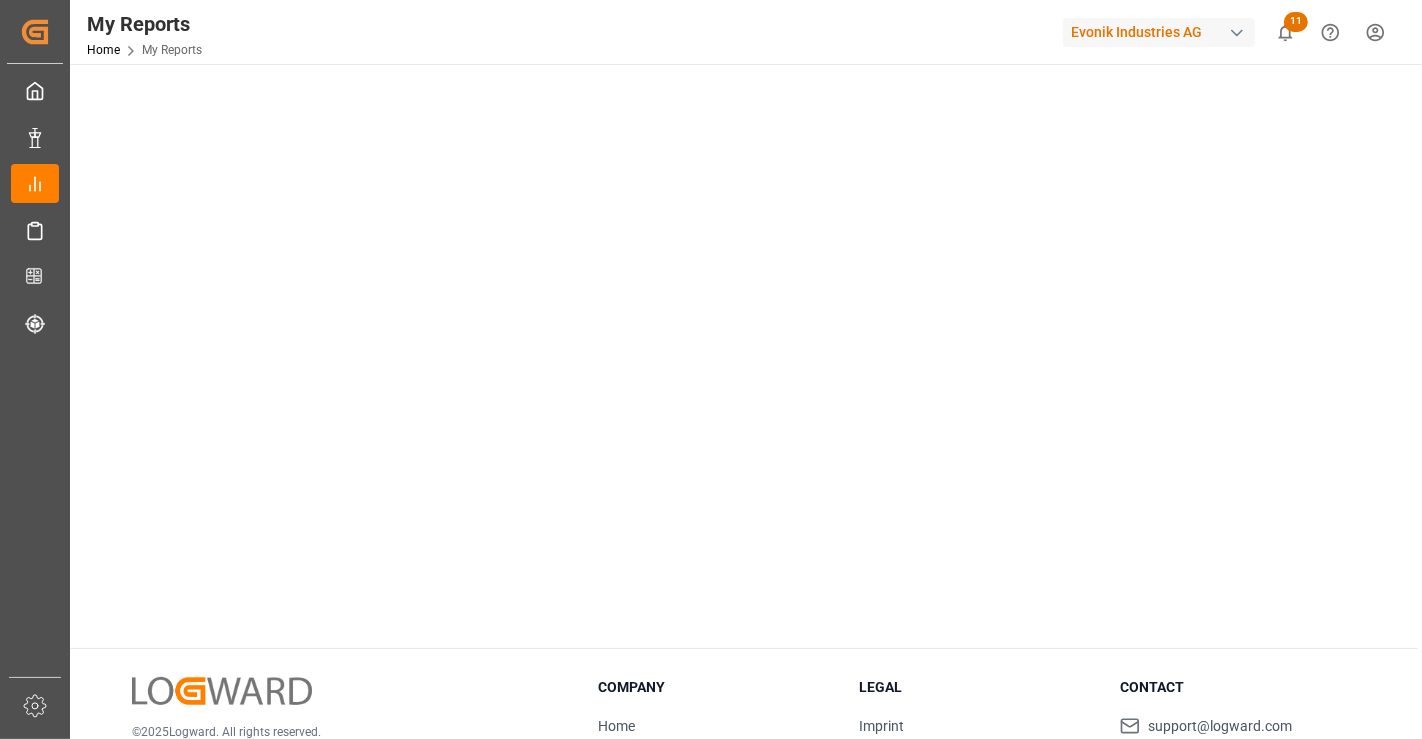 click on "Select Category Allocation Select Report Allocation Management Reporting Dashboard Copy Link ©  2025  Logward. All rights reserved. Version 1.1.84 Company Home About Us Partnerships Get in Touch Legal Imprint Privacy Policy Contact support@logward.com +49 40 239 692 540 Rödingsmarkt 9, 20459, Hamburg, Germany Click here to exit role preview." at bounding box center (744, 303) 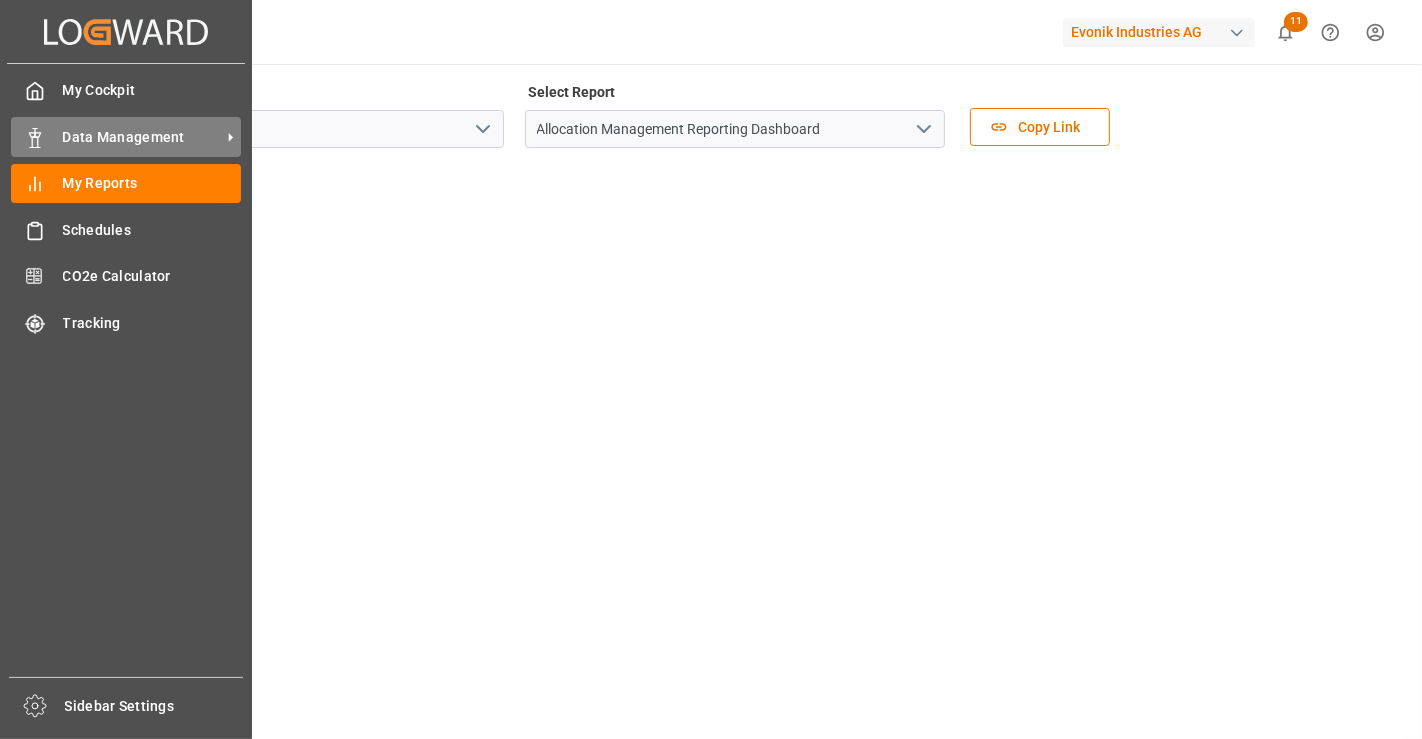 click 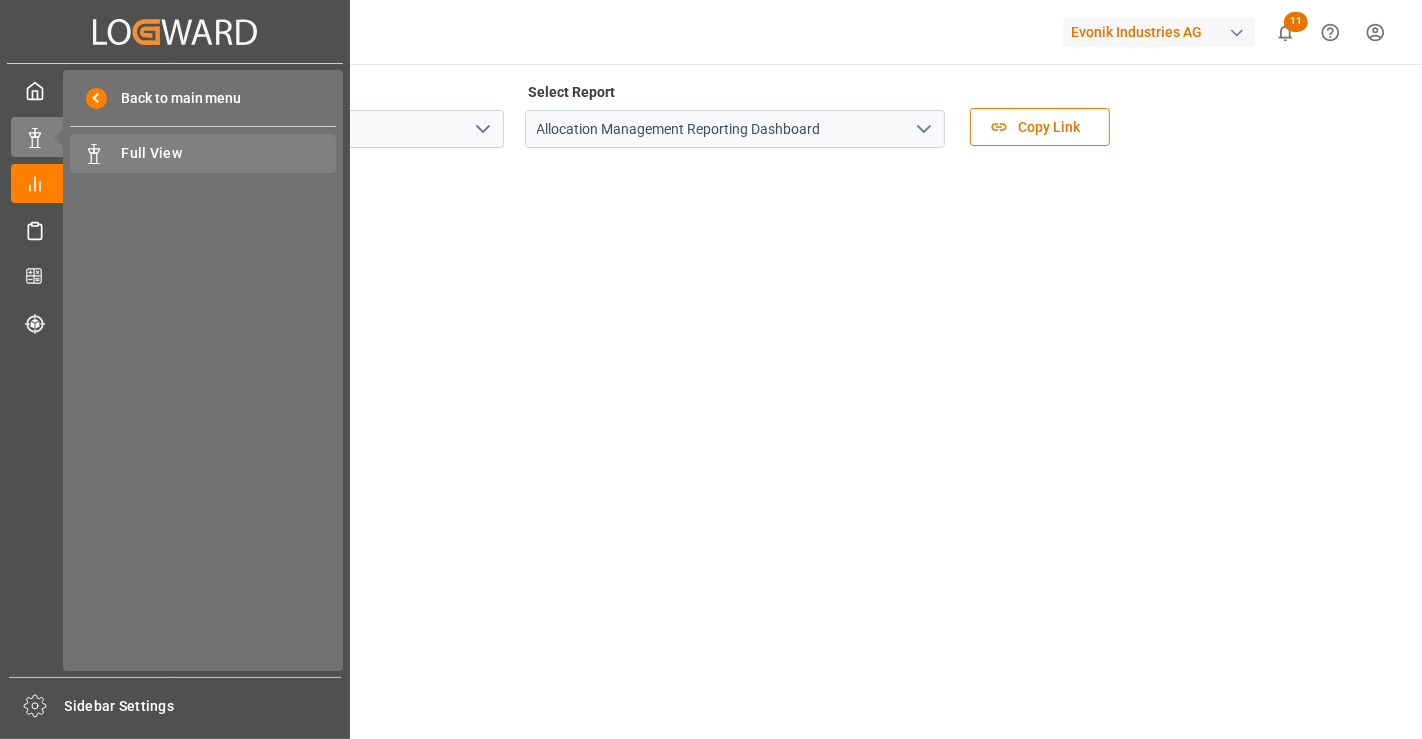 click on "Full View" at bounding box center (229, 153) 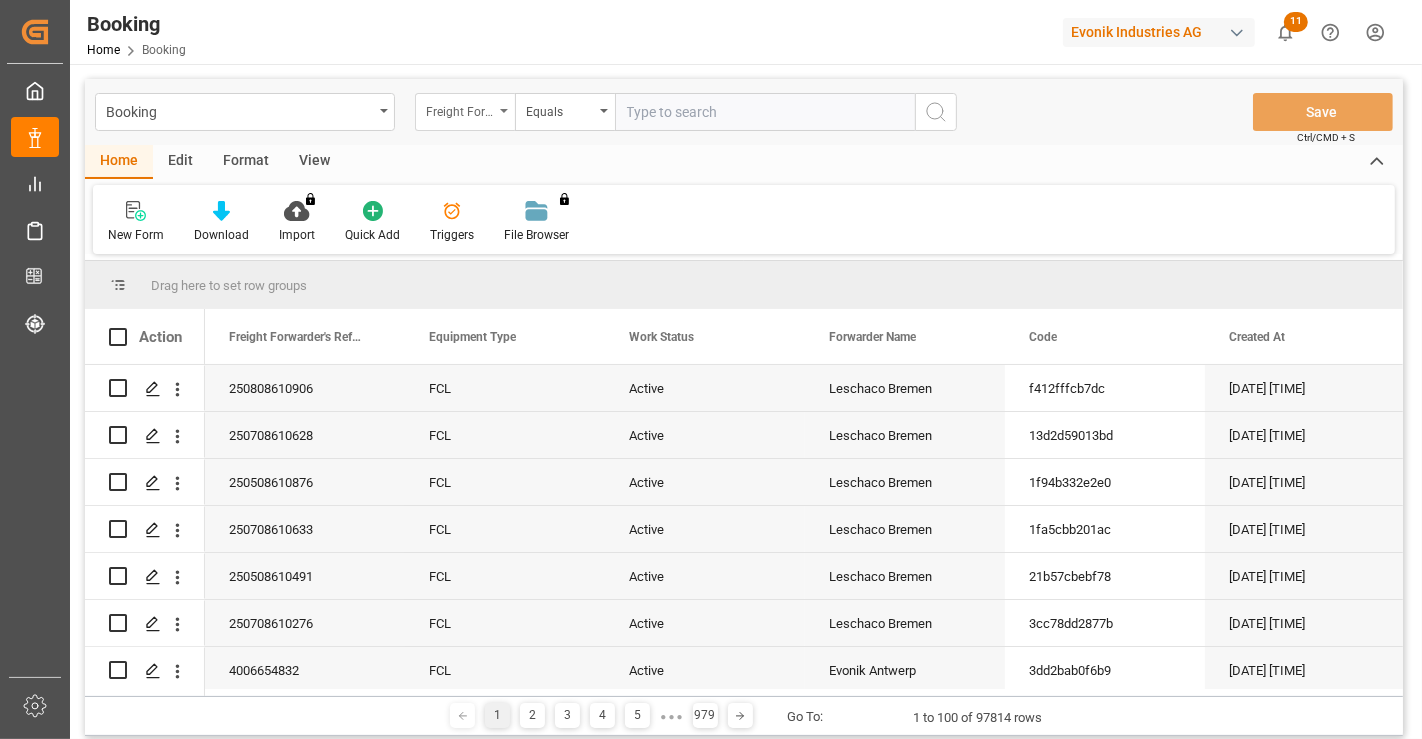 click on "Freight Forwarder's Reference No." at bounding box center (460, 109) 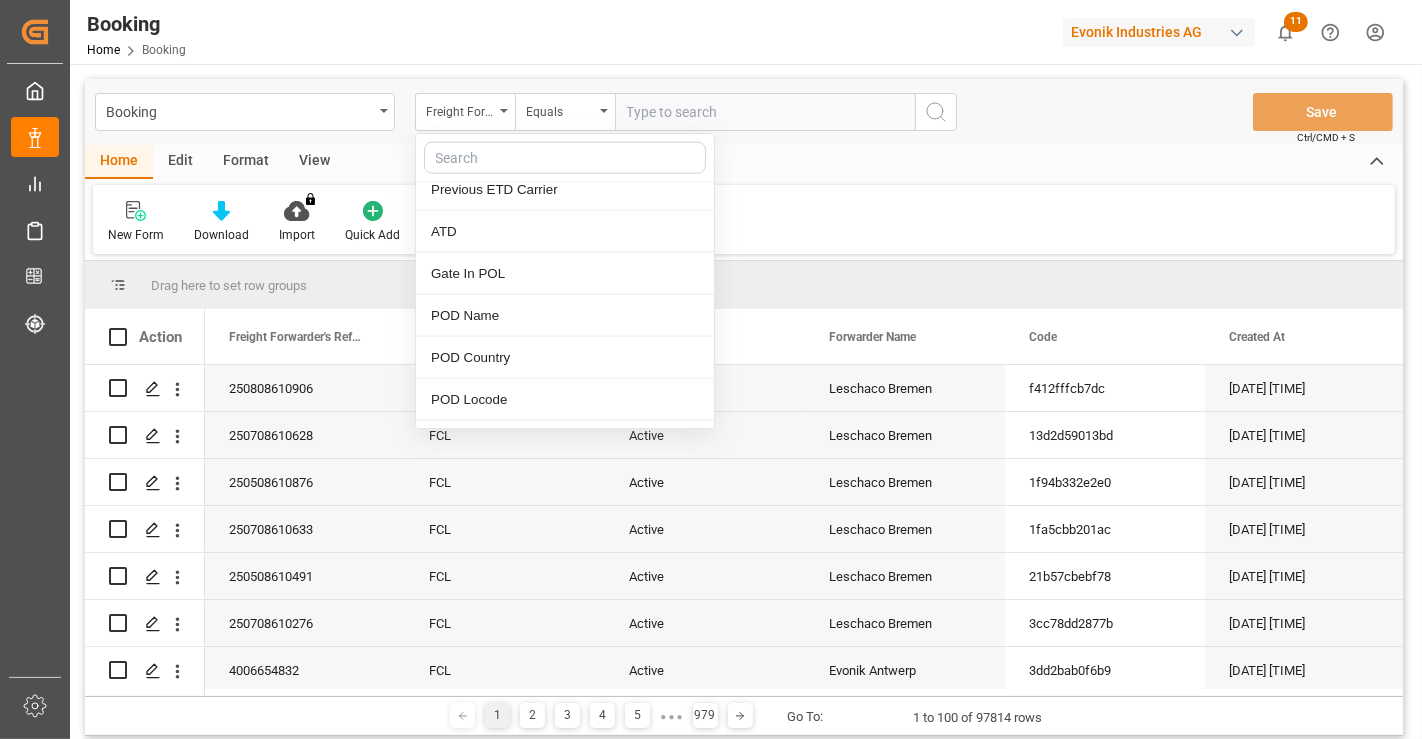 scroll, scrollTop: 2111, scrollLeft: 0, axis: vertical 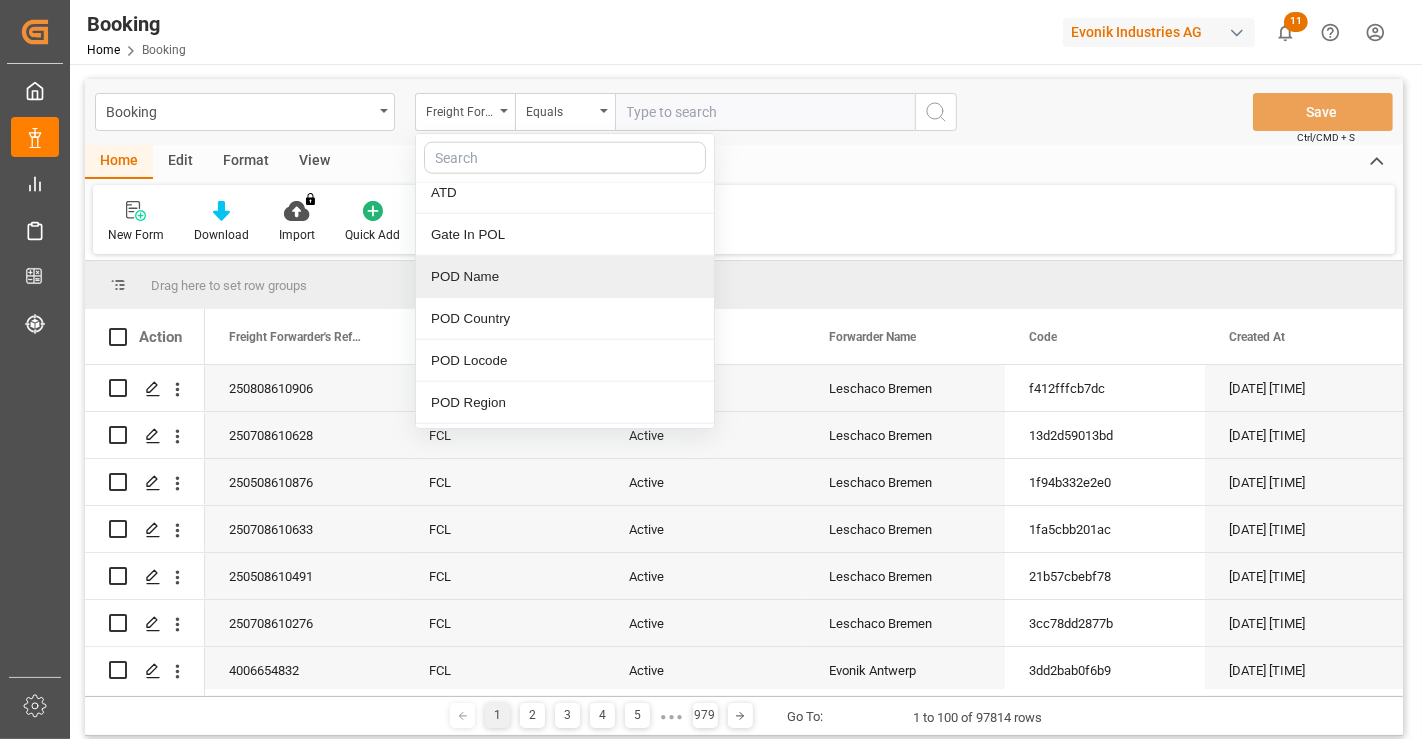 click on "POD Name" at bounding box center [565, 277] 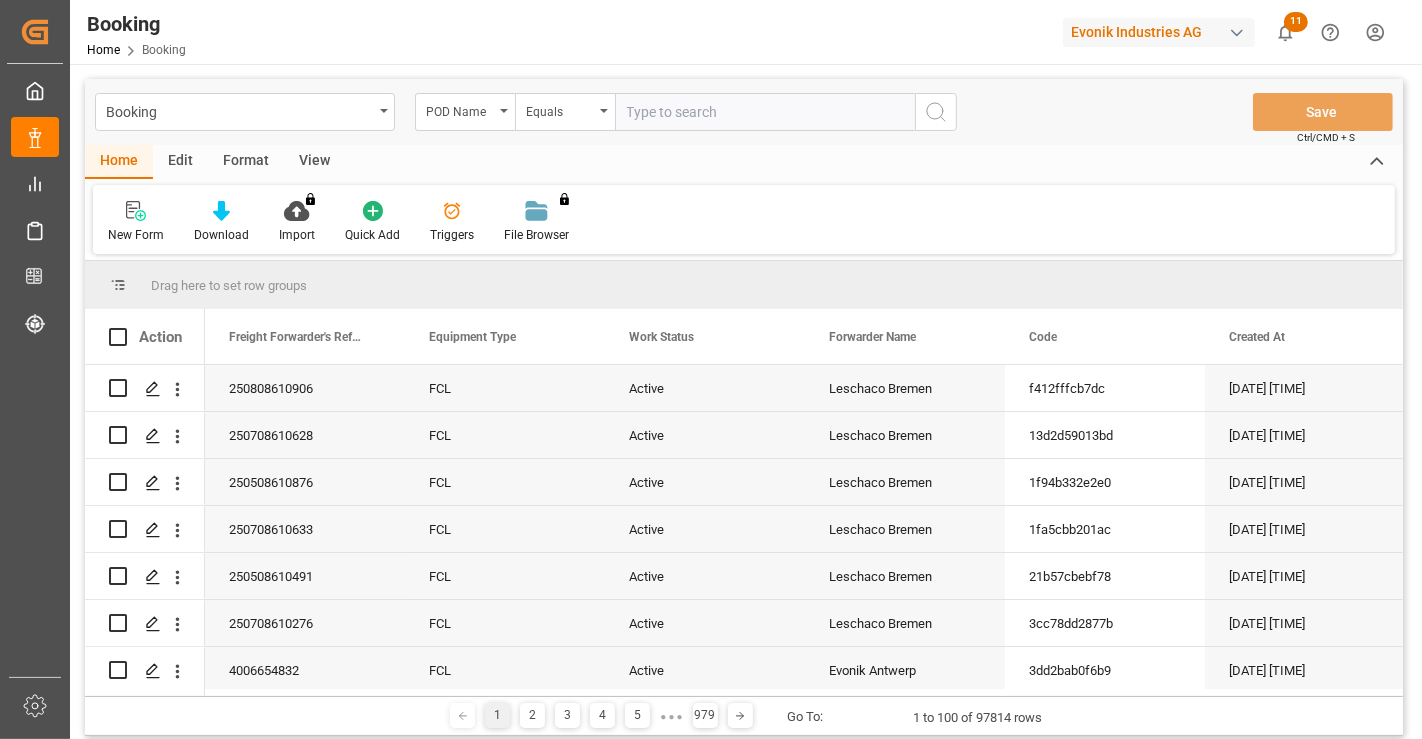click at bounding box center (765, 112) 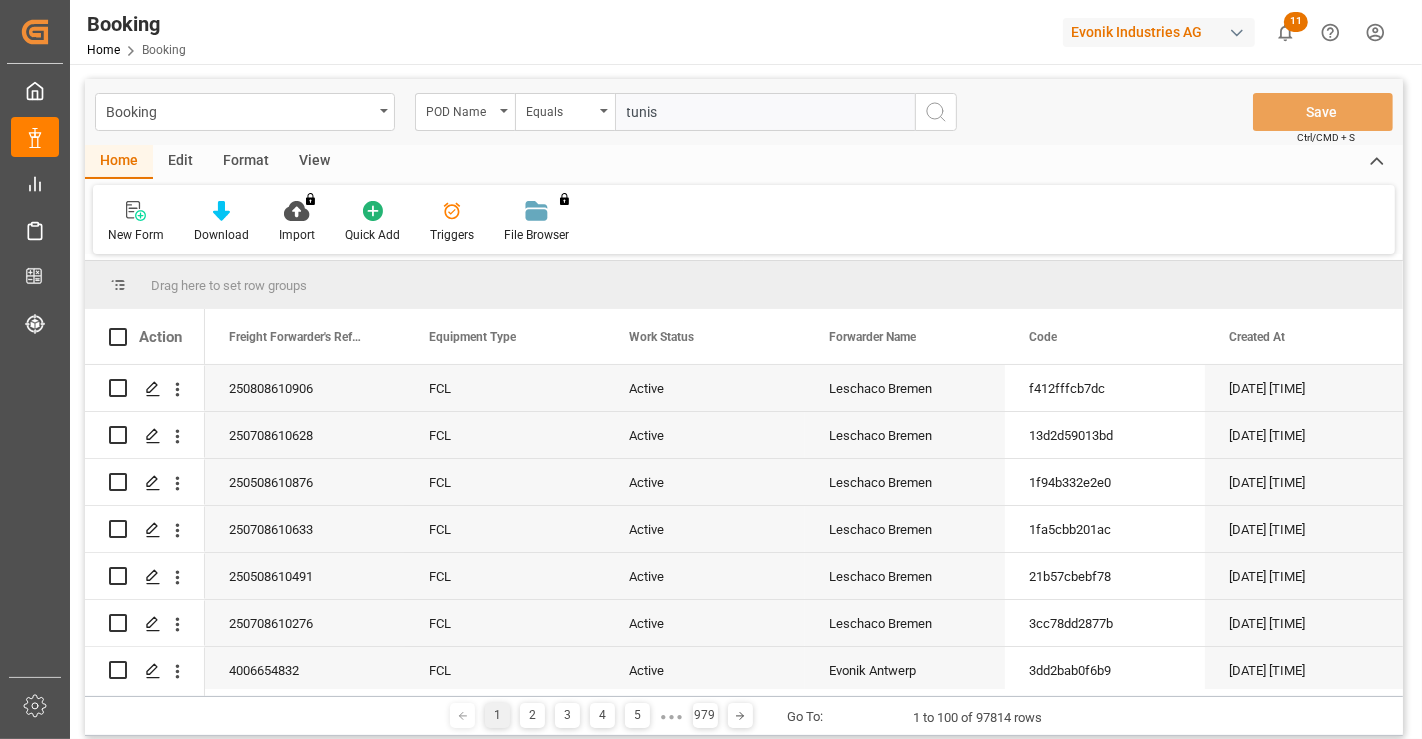 type on "[CITY]" 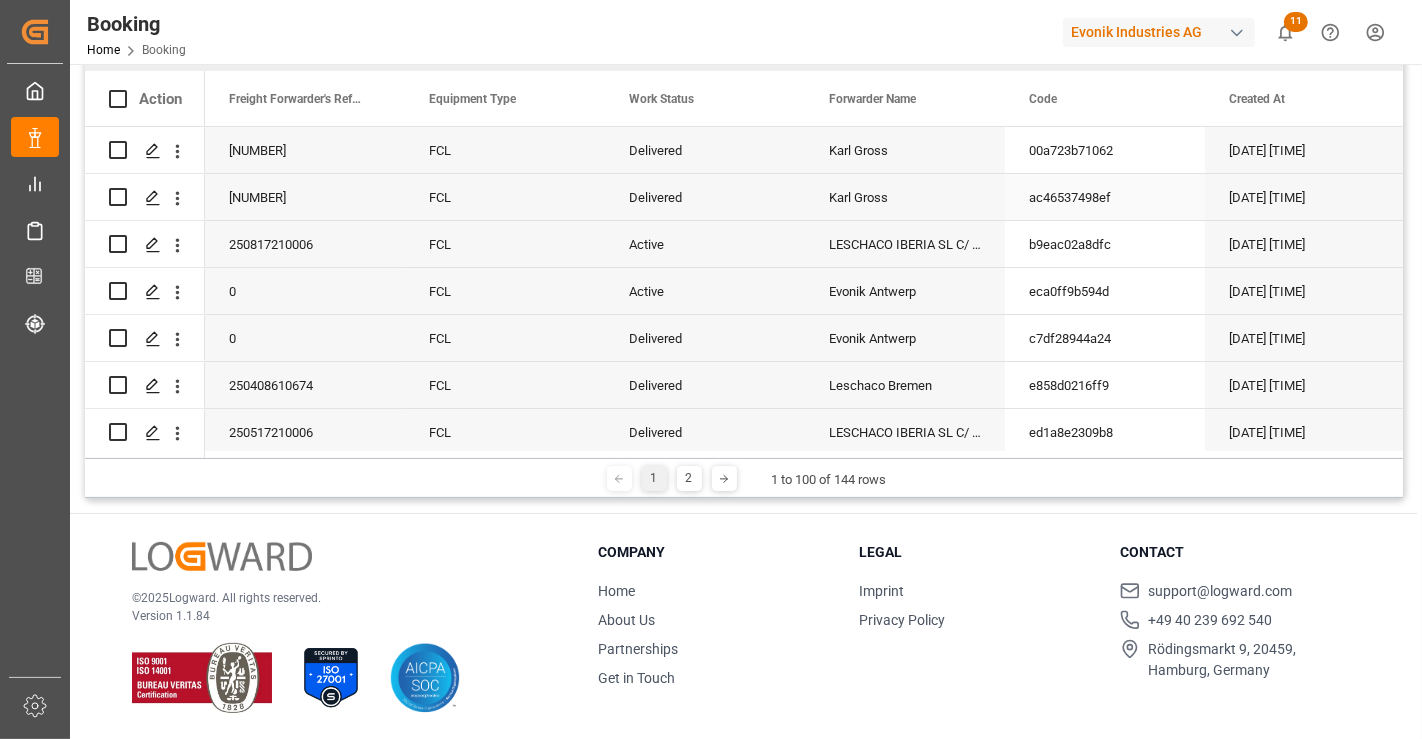 scroll, scrollTop: 0, scrollLeft: 0, axis: both 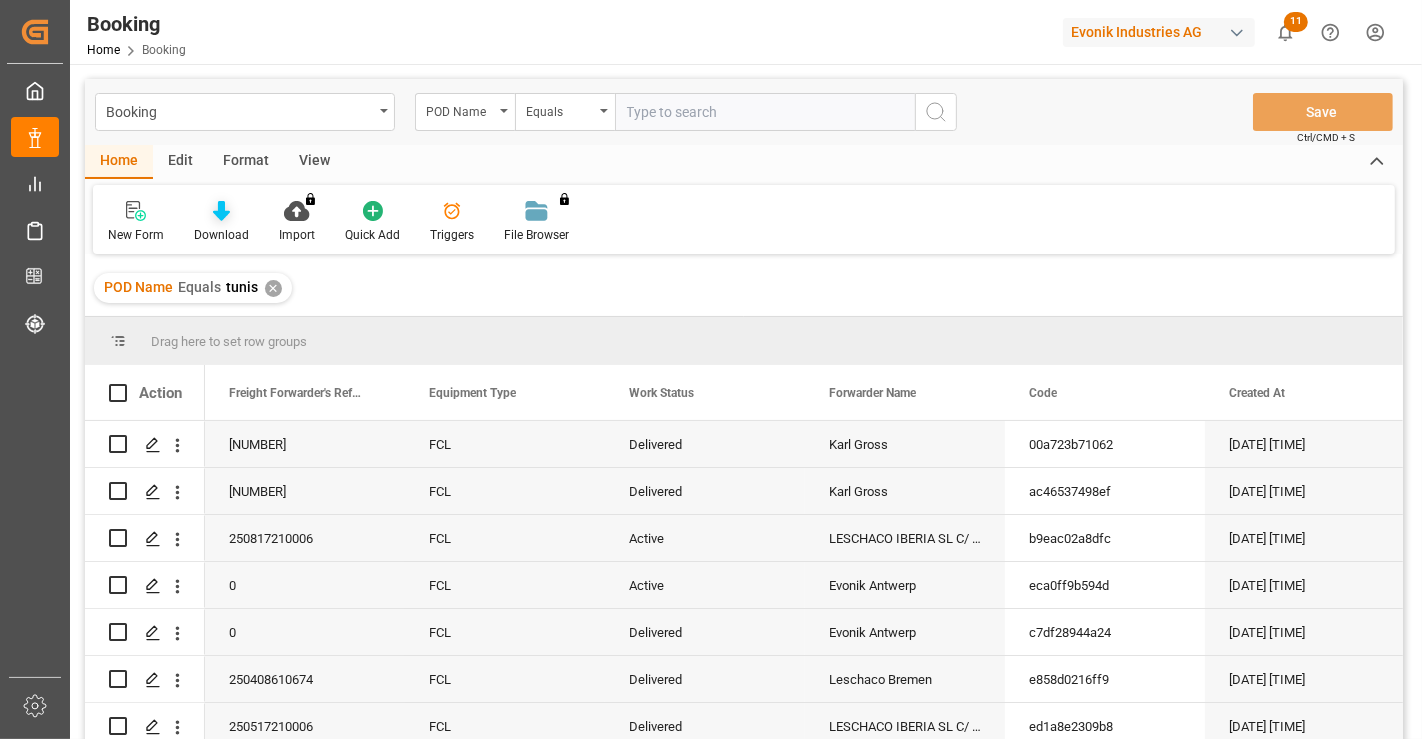 click 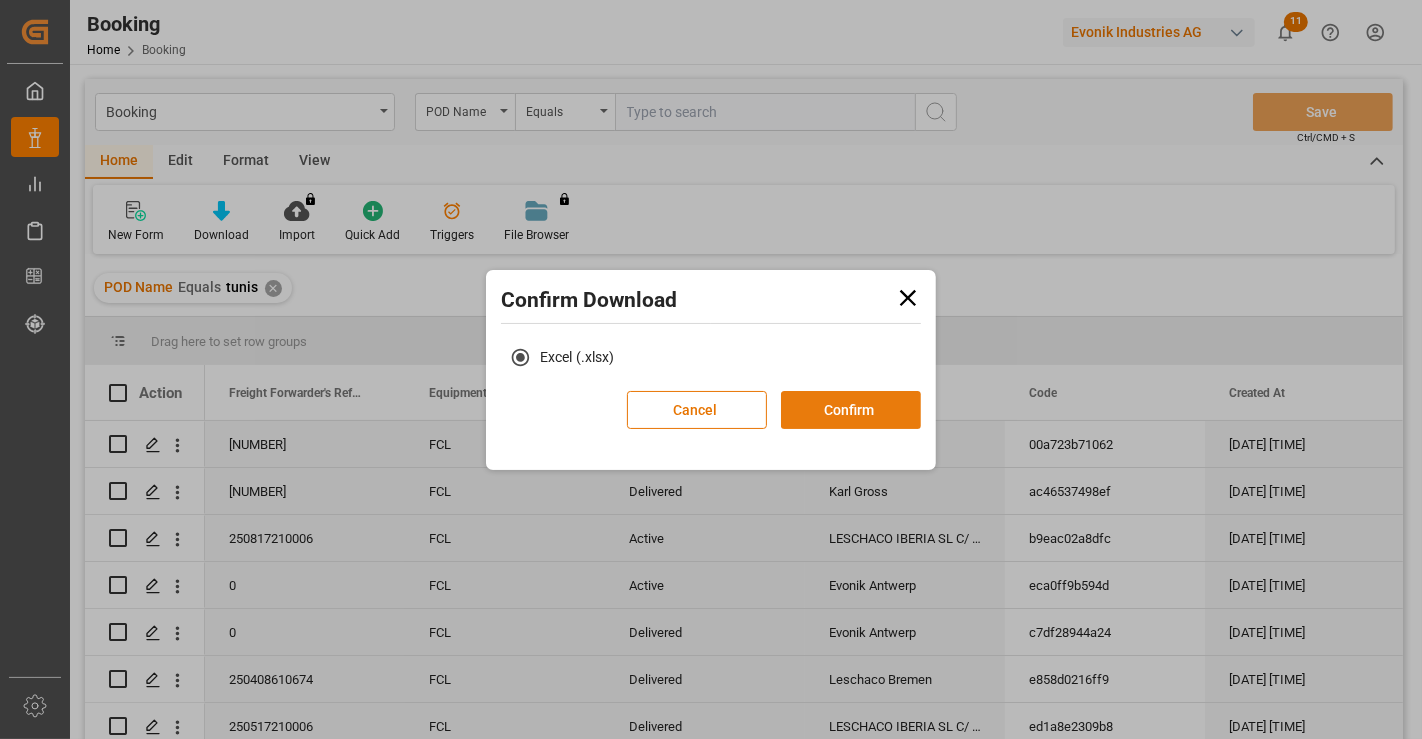 click on "Confirm" at bounding box center [851, 410] 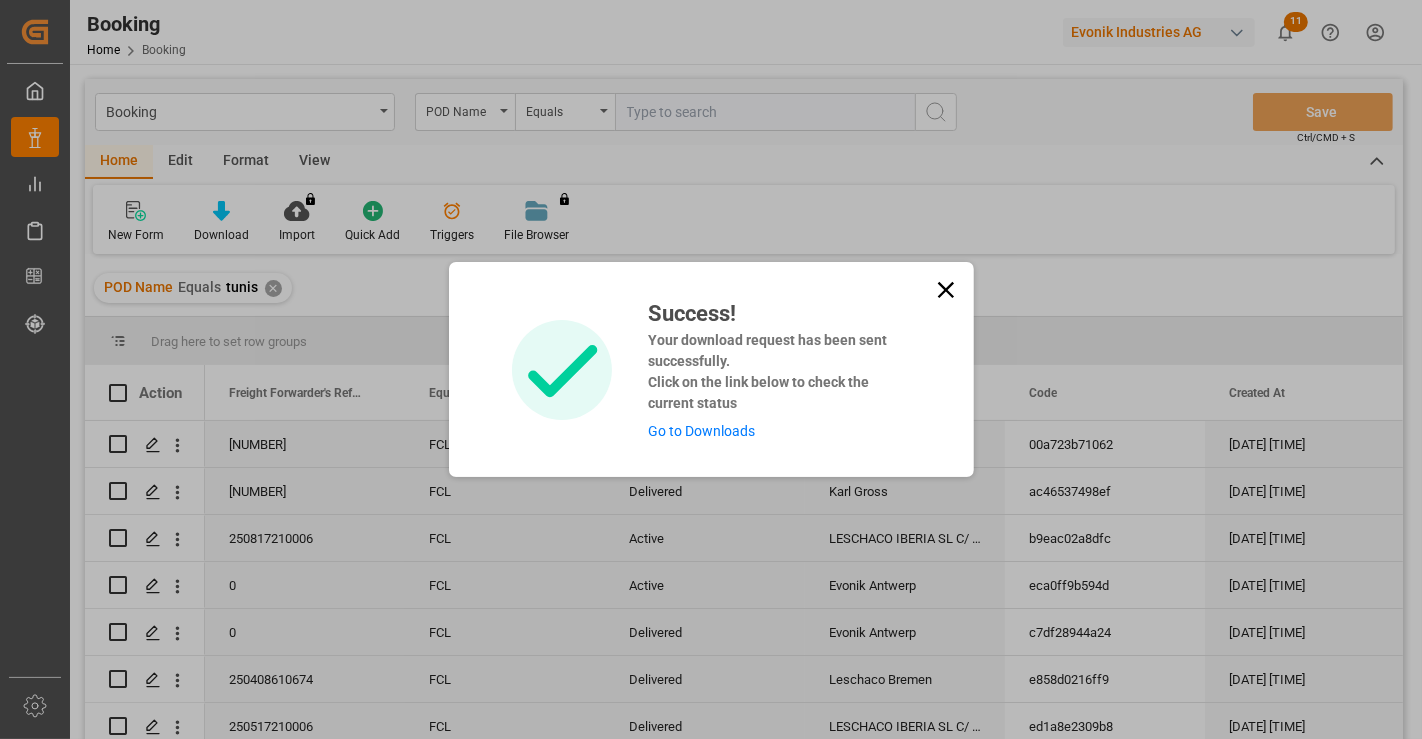 click on "Go to Downloads" at bounding box center (701, 431) 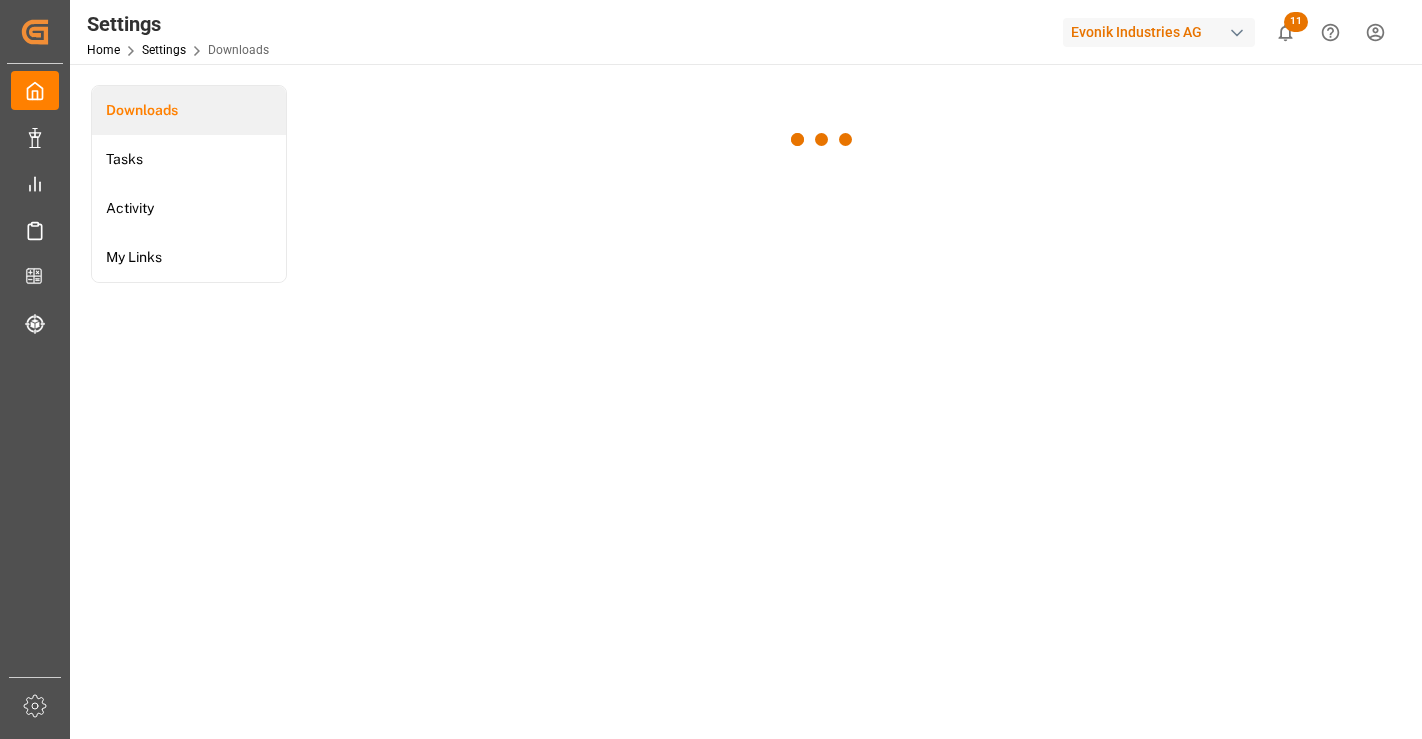 scroll, scrollTop: 0, scrollLeft: 0, axis: both 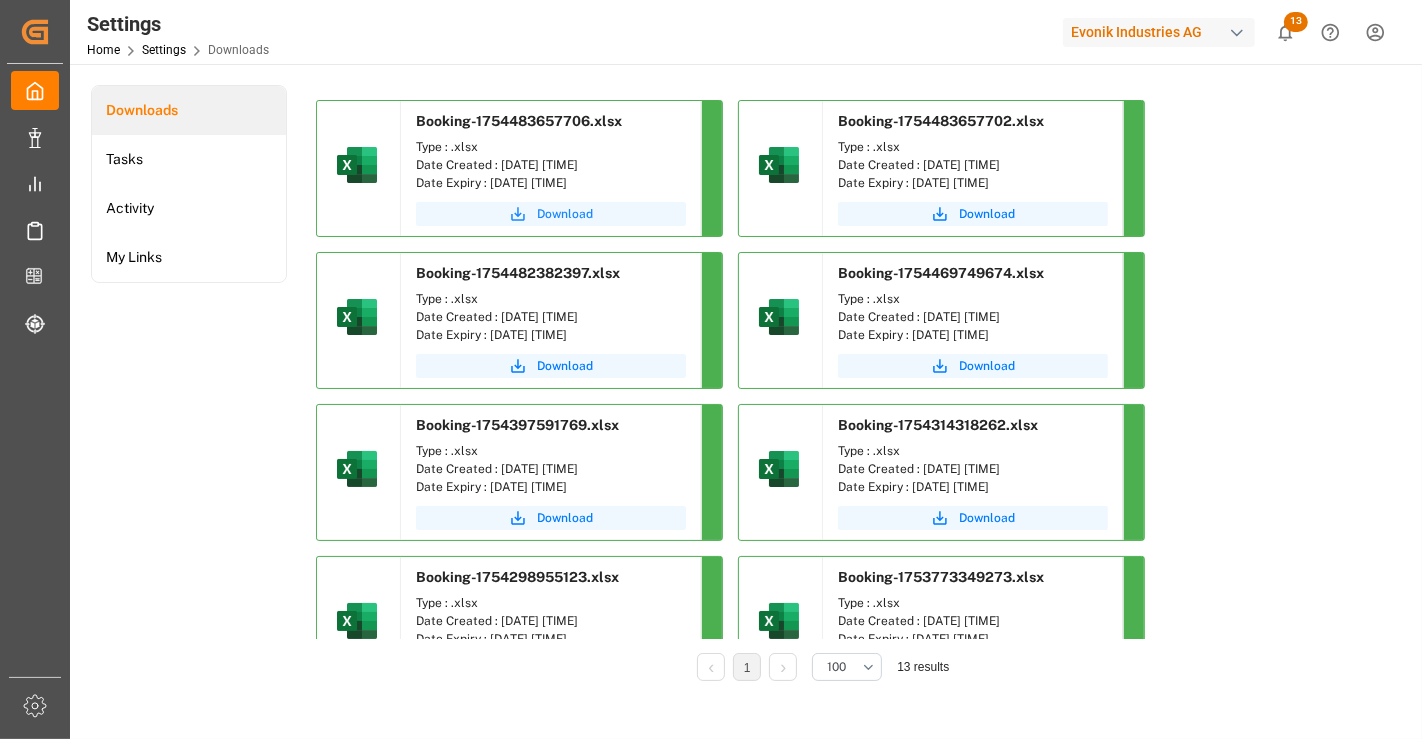 click on "Download" at bounding box center [565, 214] 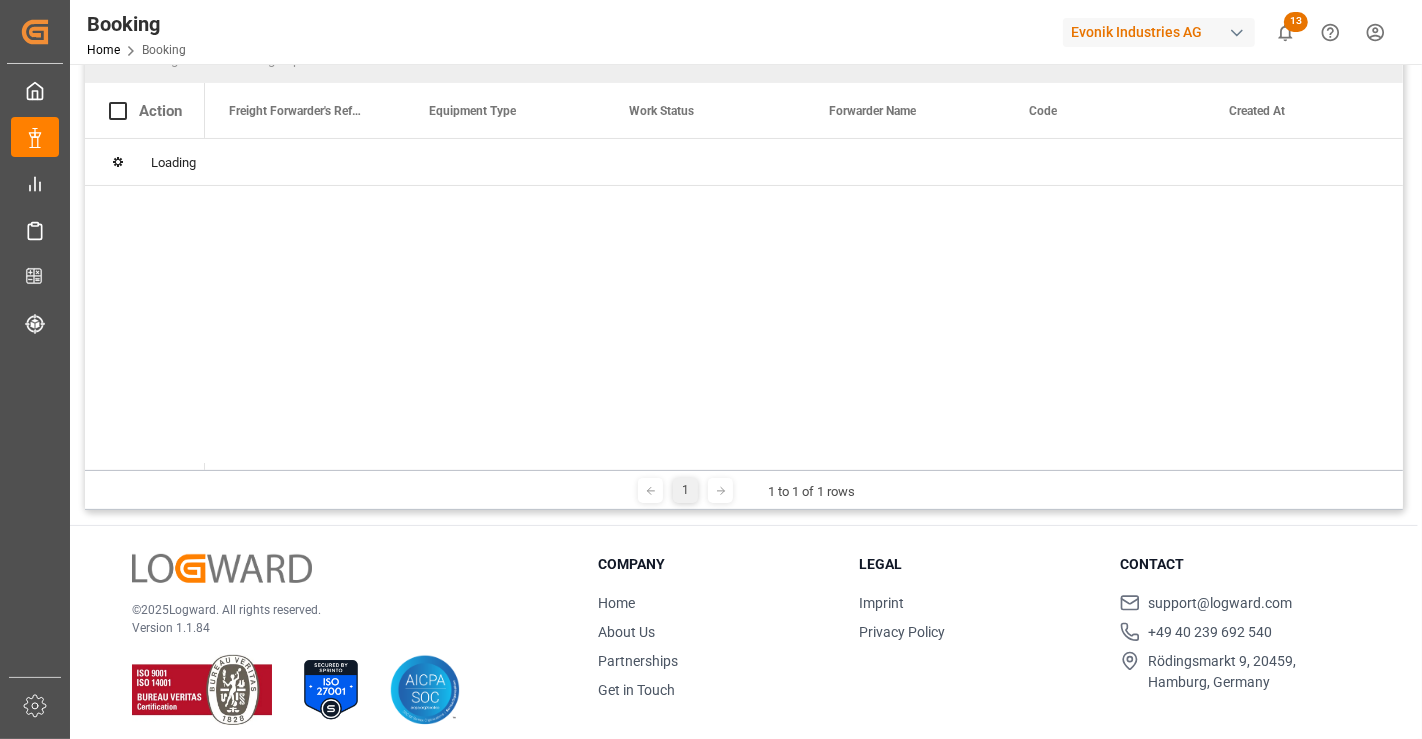 scroll, scrollTop: 294, scrollLeft: 0, axis: vertical 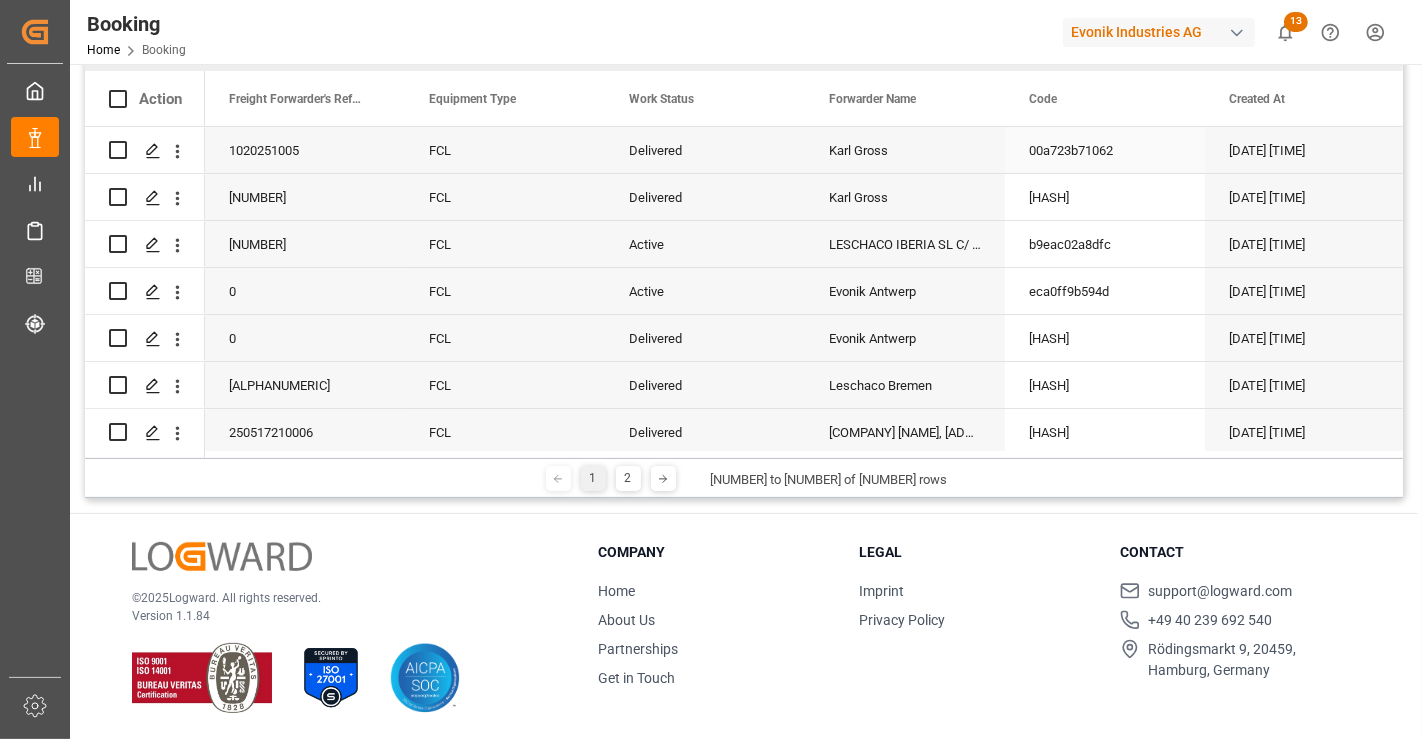 click on "Karl Gross" at bounding box center (905, 150) 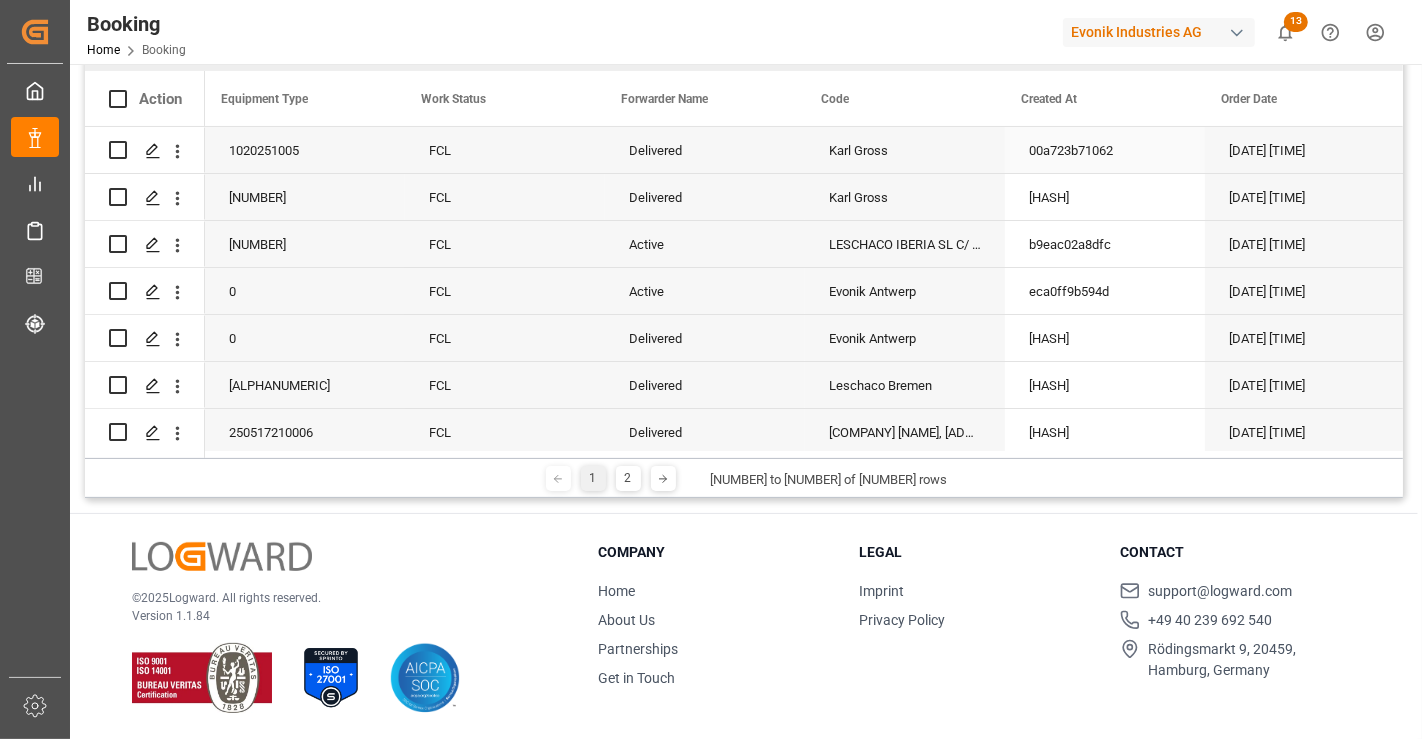 scroll, scrollTop: 0, scrollLeft: 208, axis: horizontal 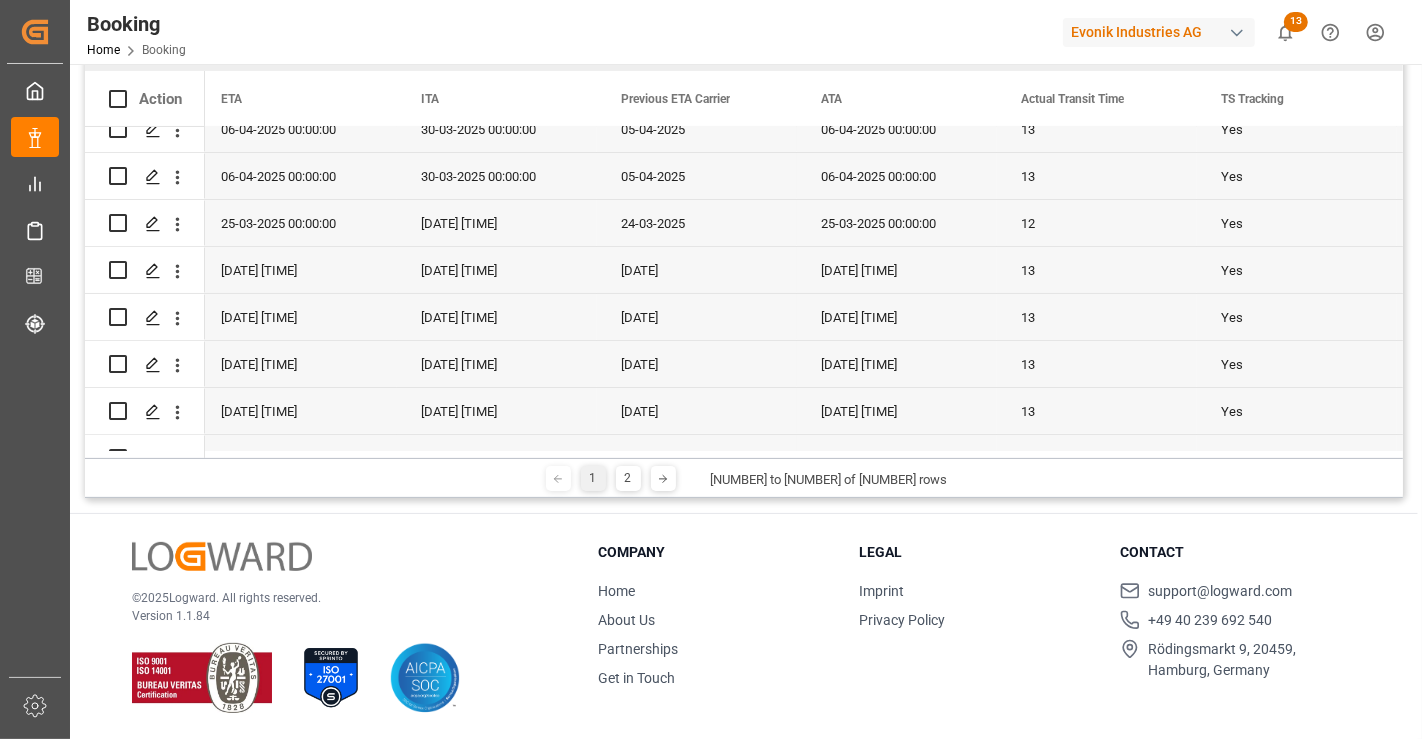 click on "13" at bounding box center (1097, 270) 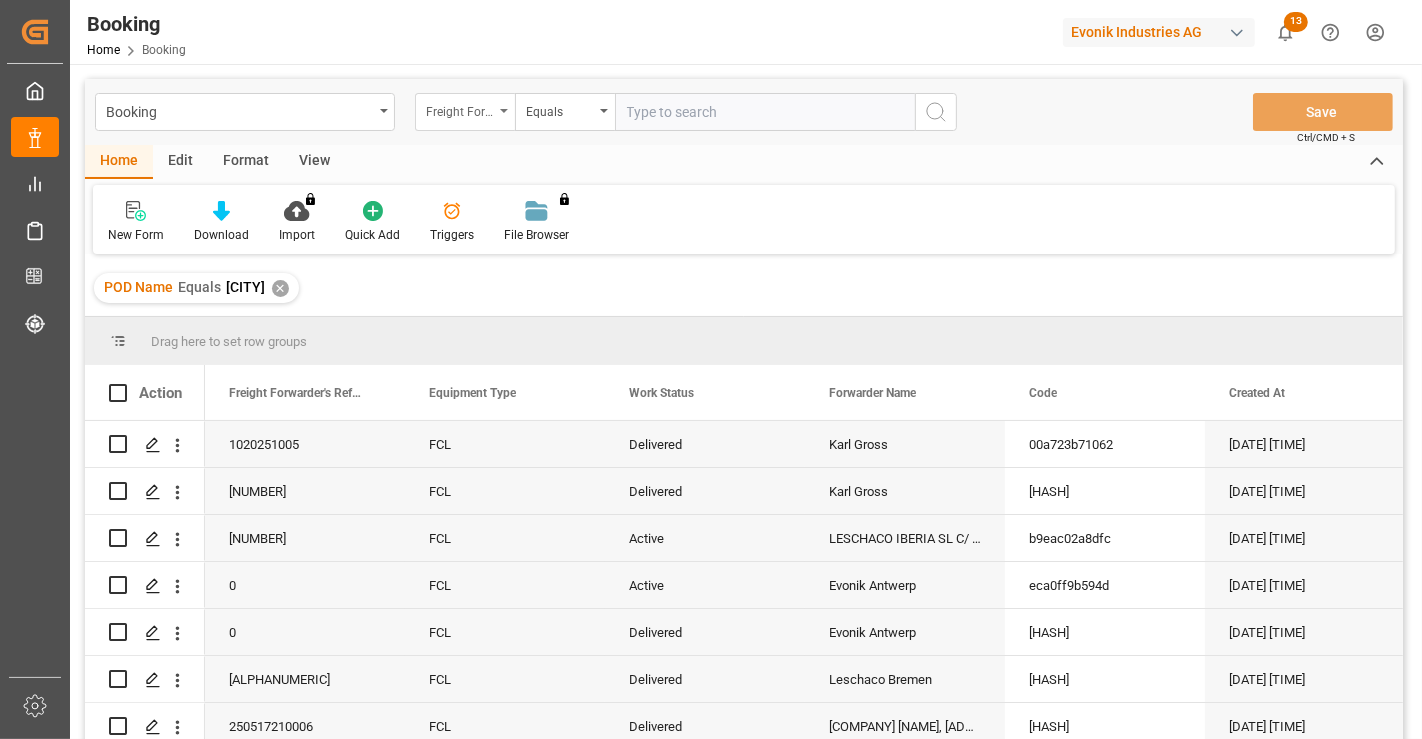 click on "Freight Forwarder's Reference No." at bounding box center [465, 112] 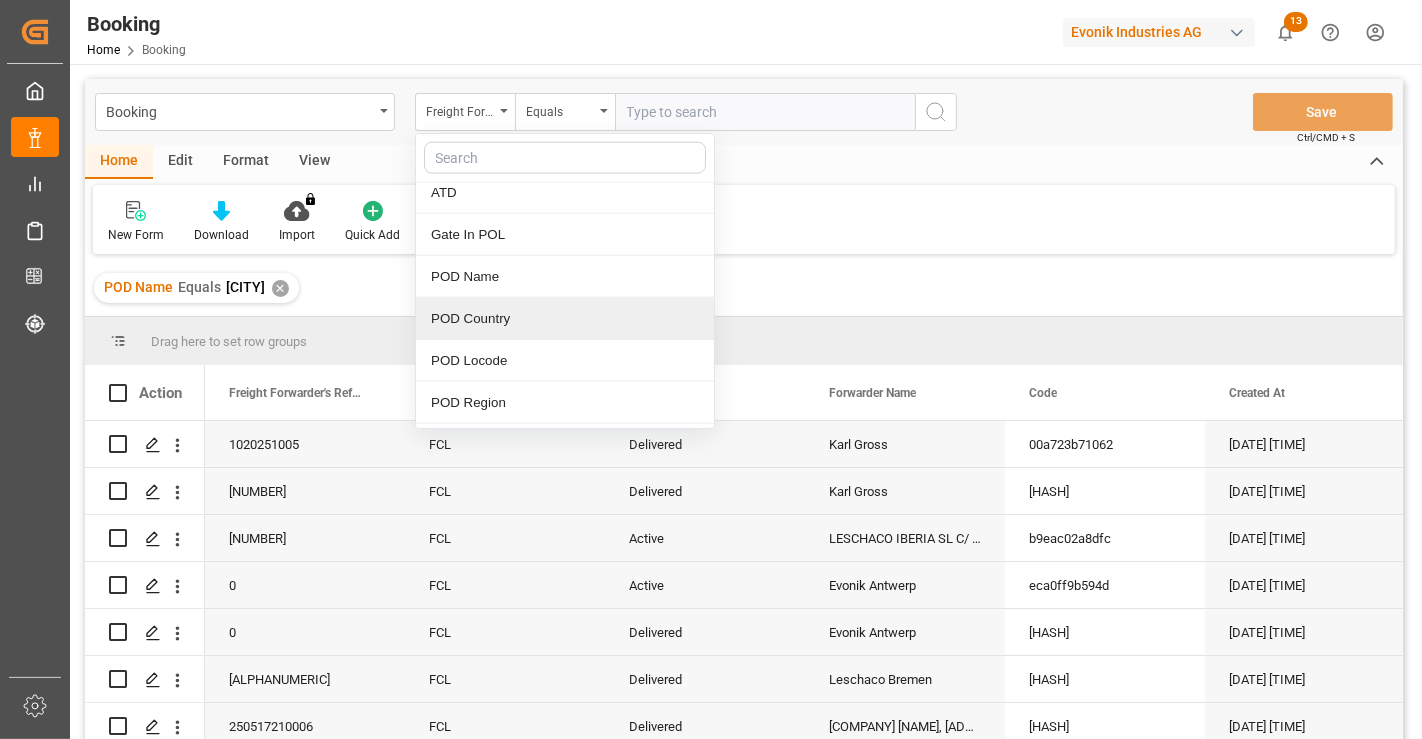 click on "POD Country" at bounding box center (565, 319) 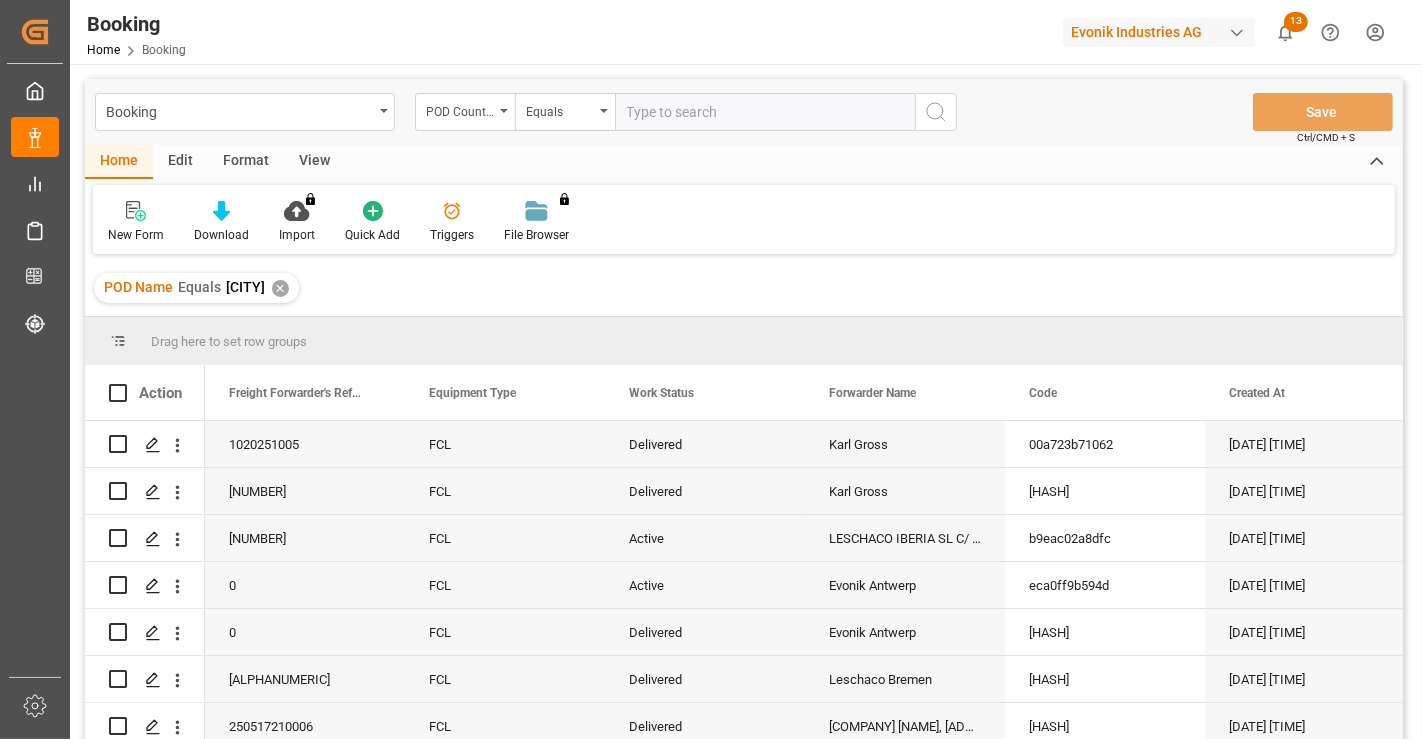 click at bounding box center (765, 112) 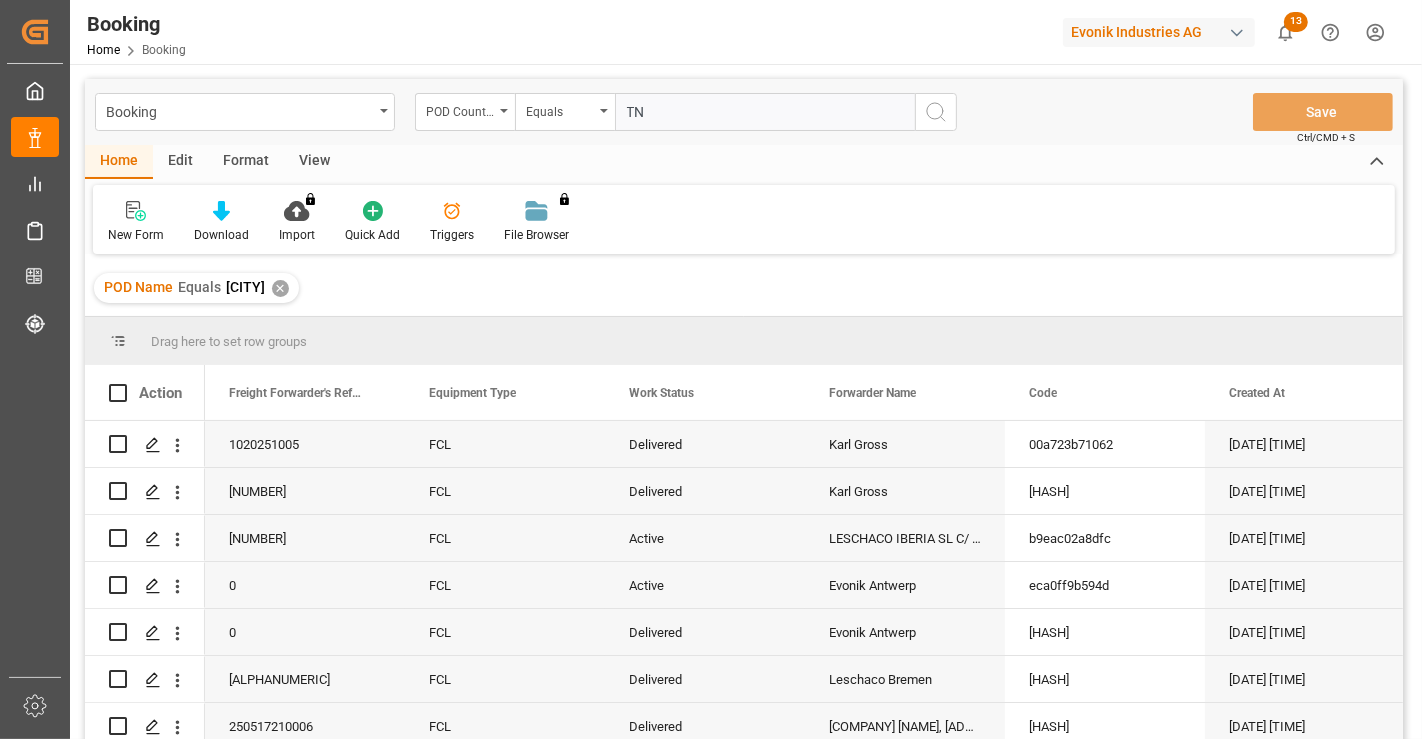 type on "TN" 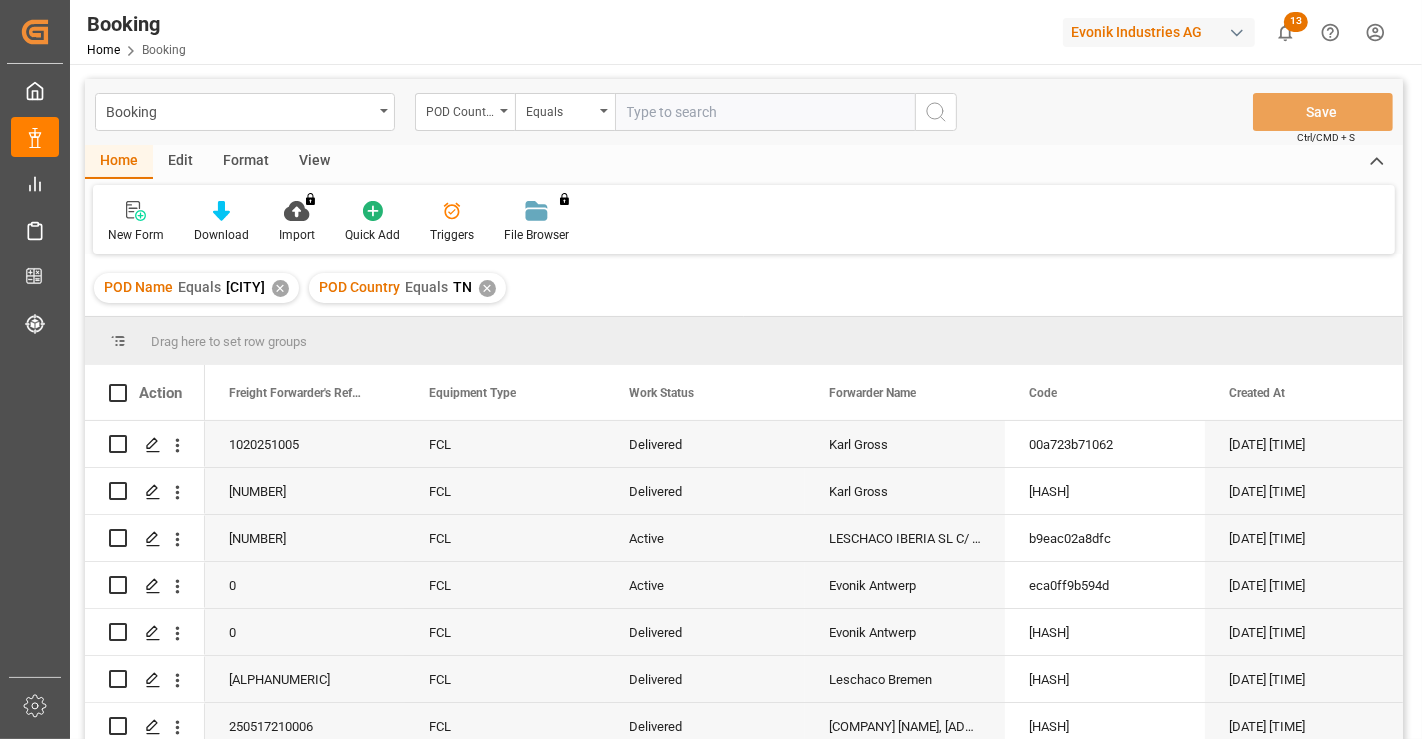 click on "✕" at bounding box center (280, 288) 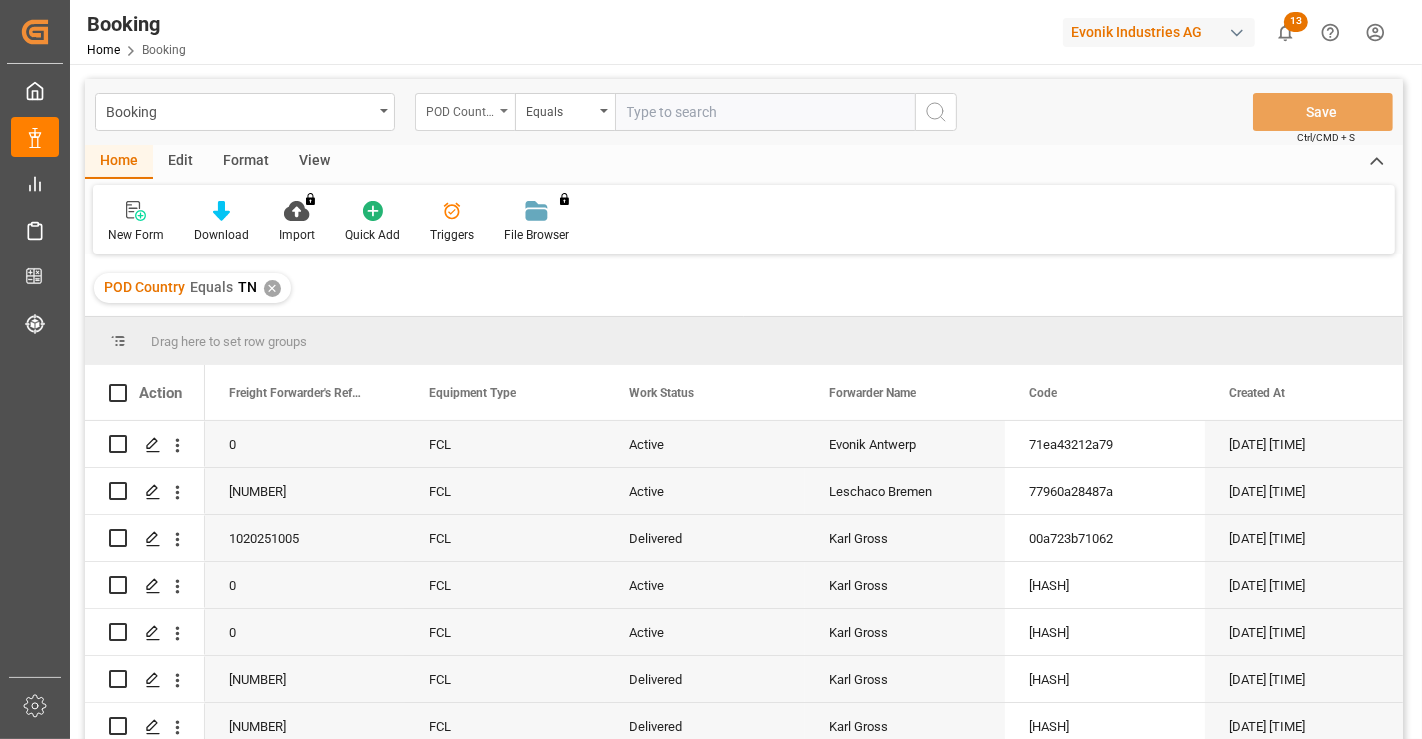 click on "POD Country" at bounding box center (460, 109) 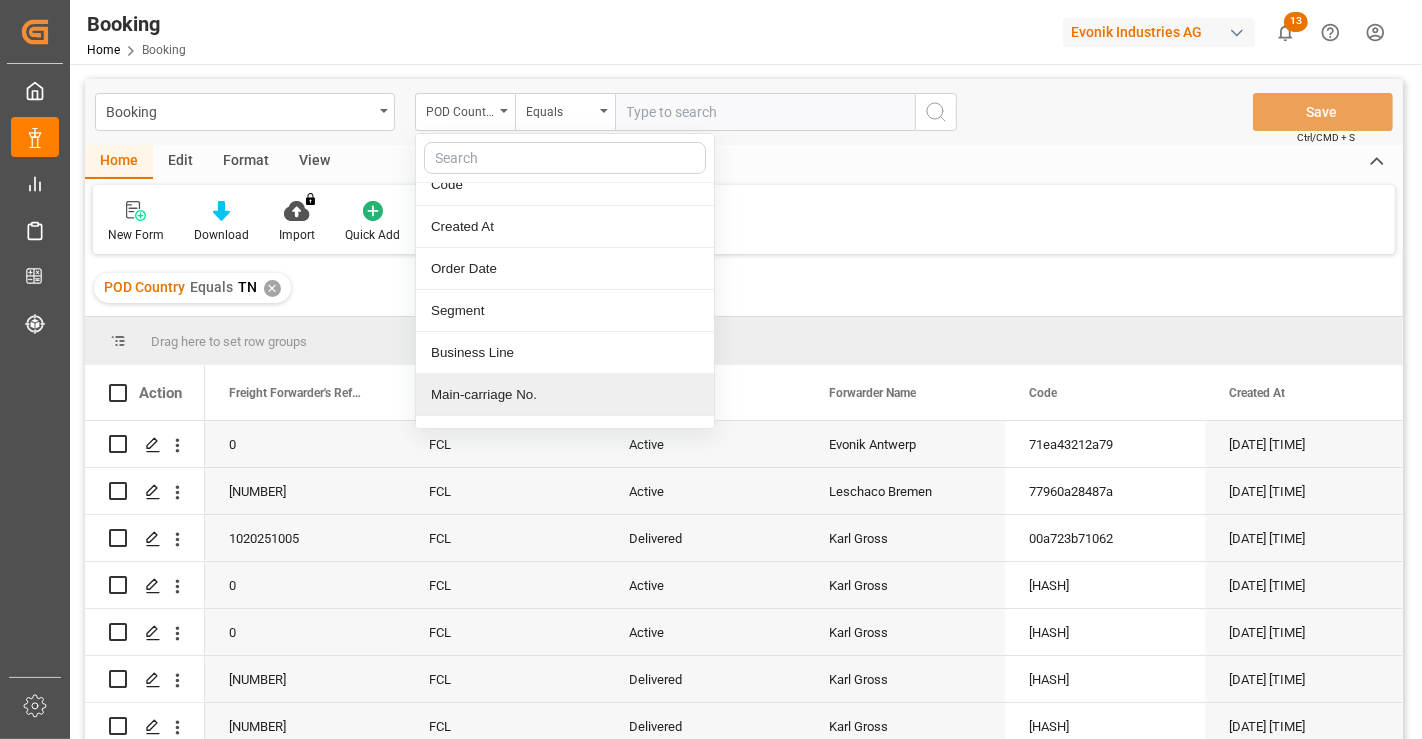scroll, scrollTop: 222, scrollLeft: 0, axis: vertical 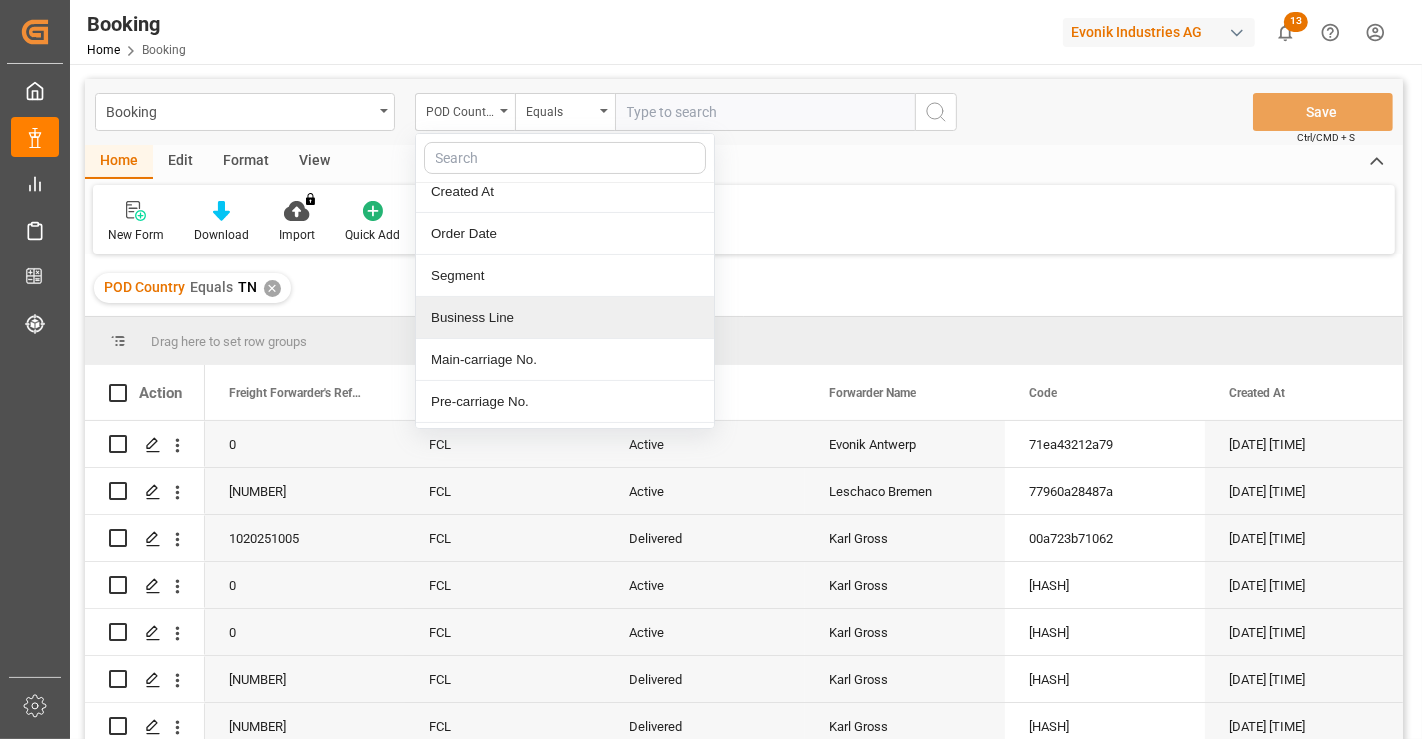 click on "Business Line" at bounding box center [565, 318] 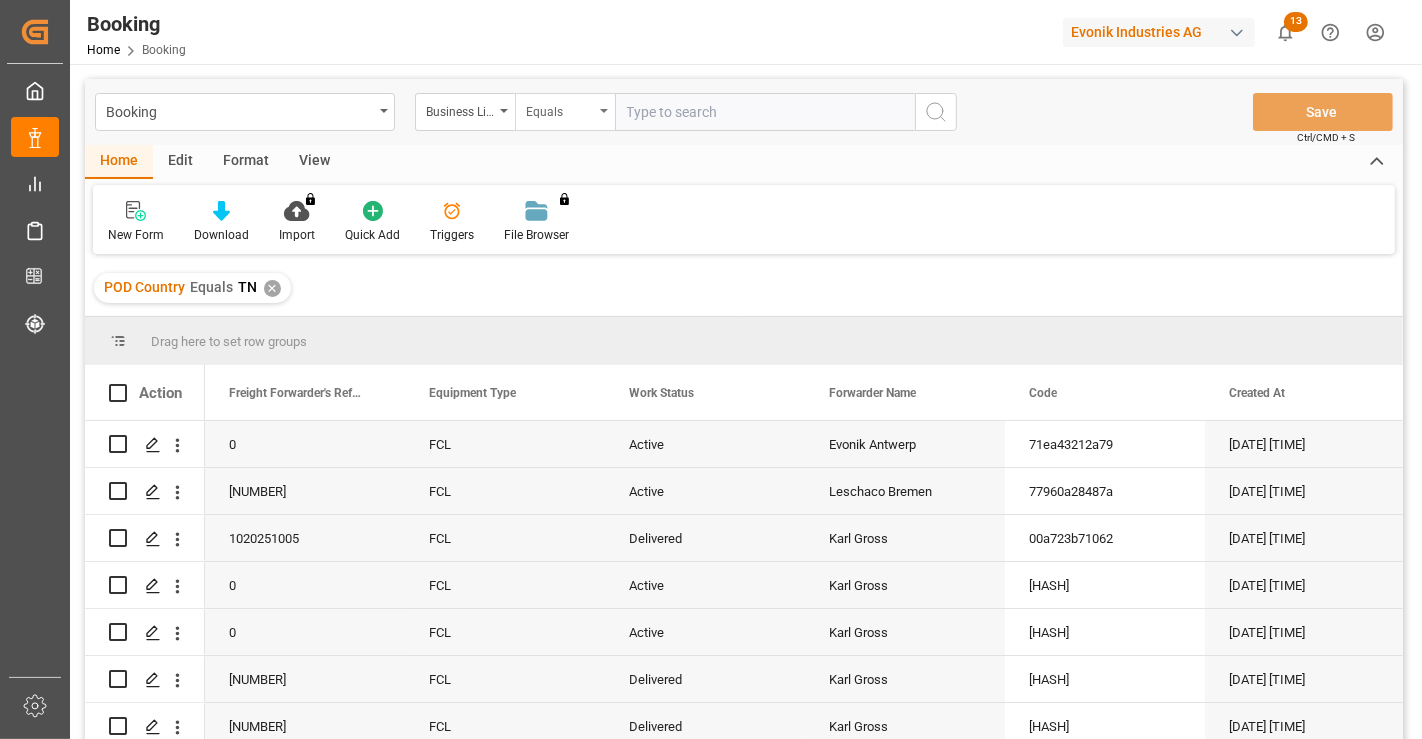 click on "Equals" at bounding box center [565, 112] 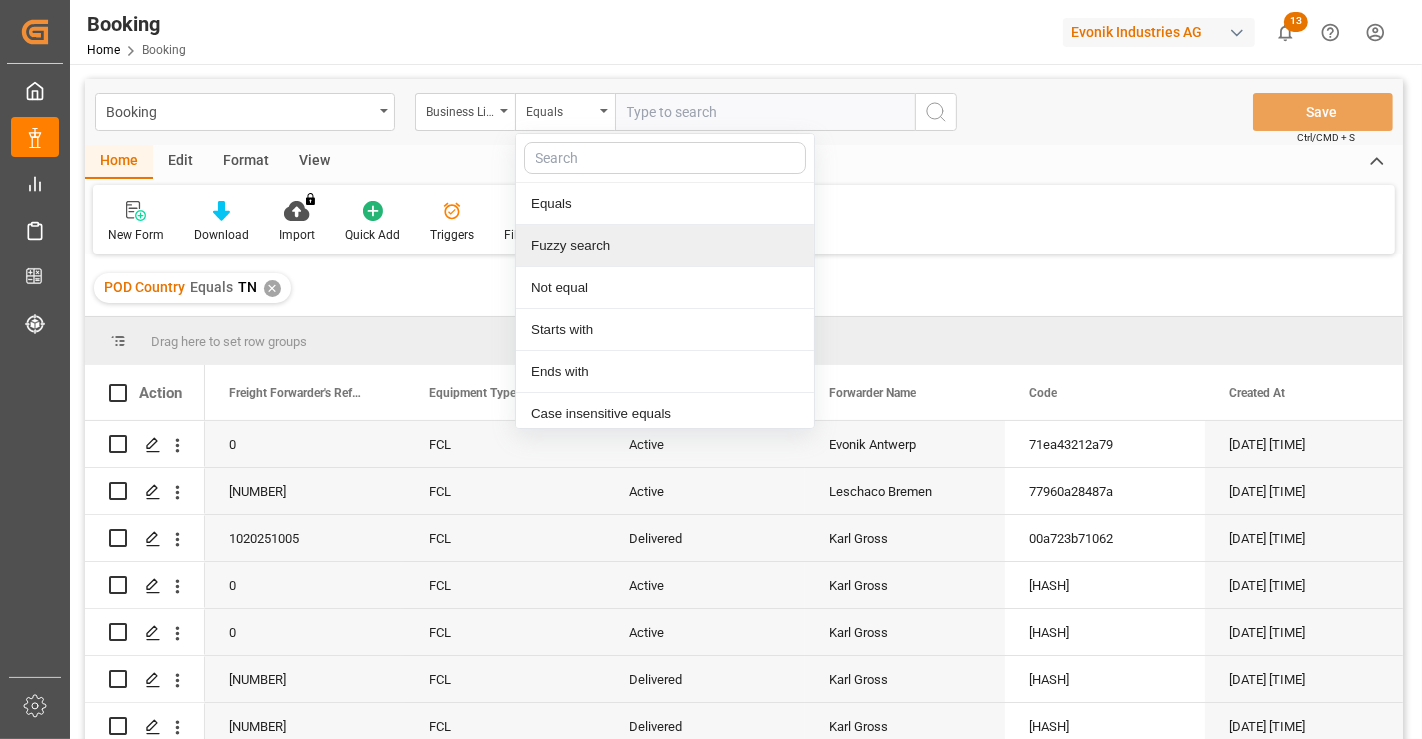 click on "Fuzzy search" at bounding box center [665, 246] 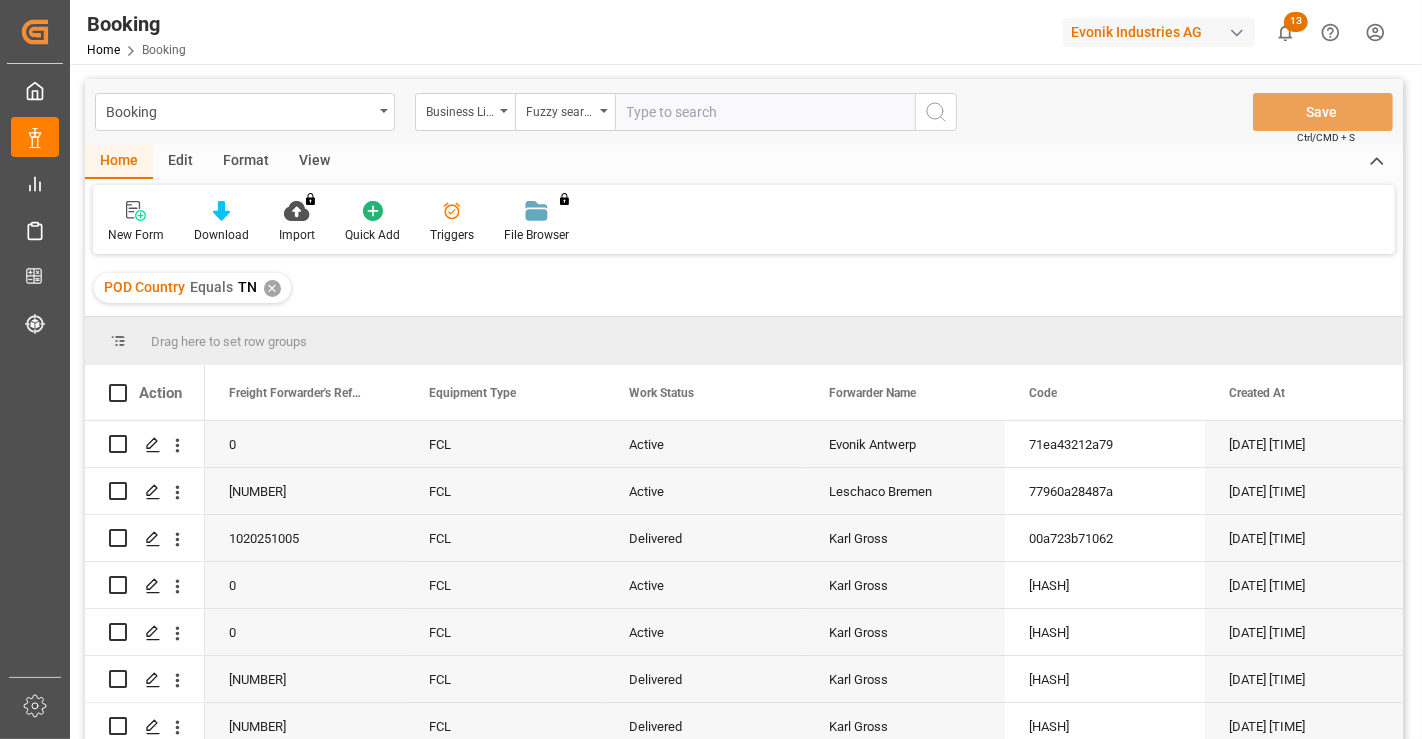 click at bounding box center (765, 112) 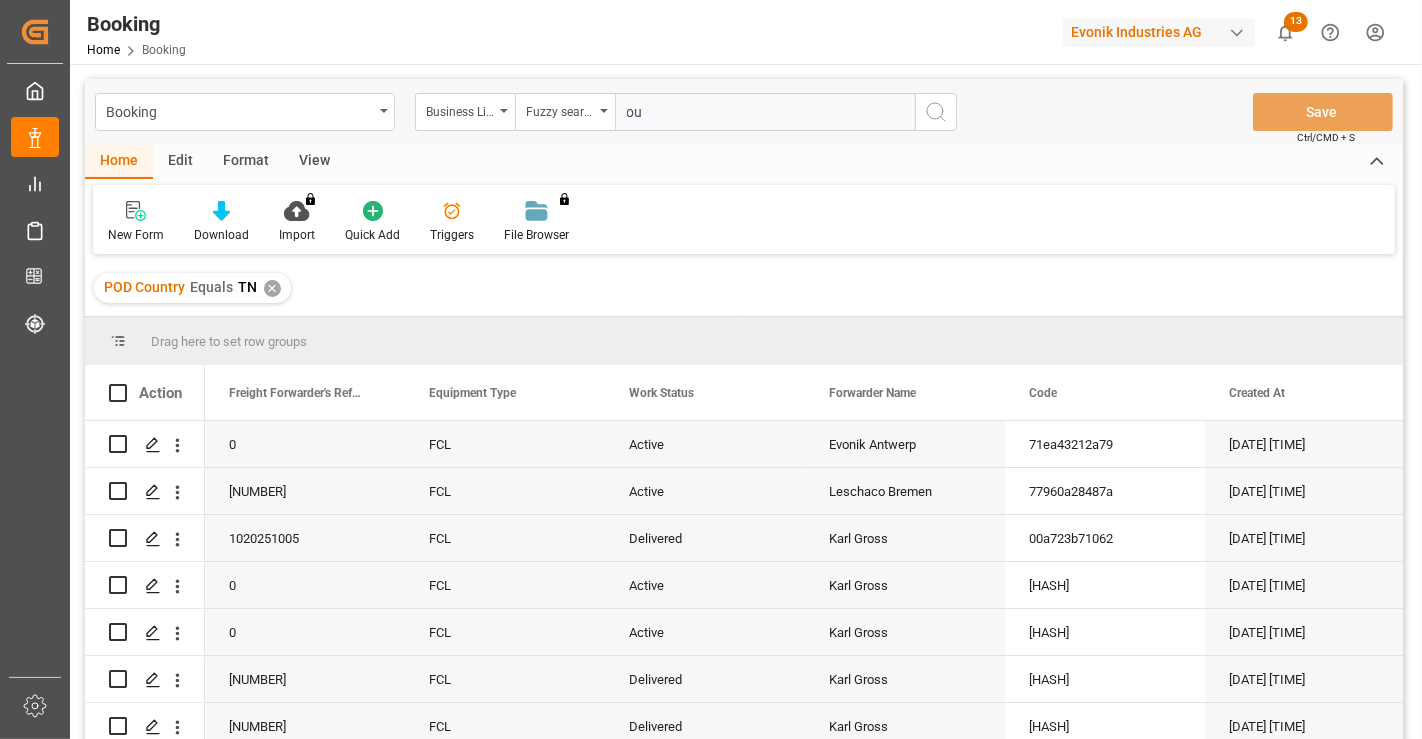 type on "ou" 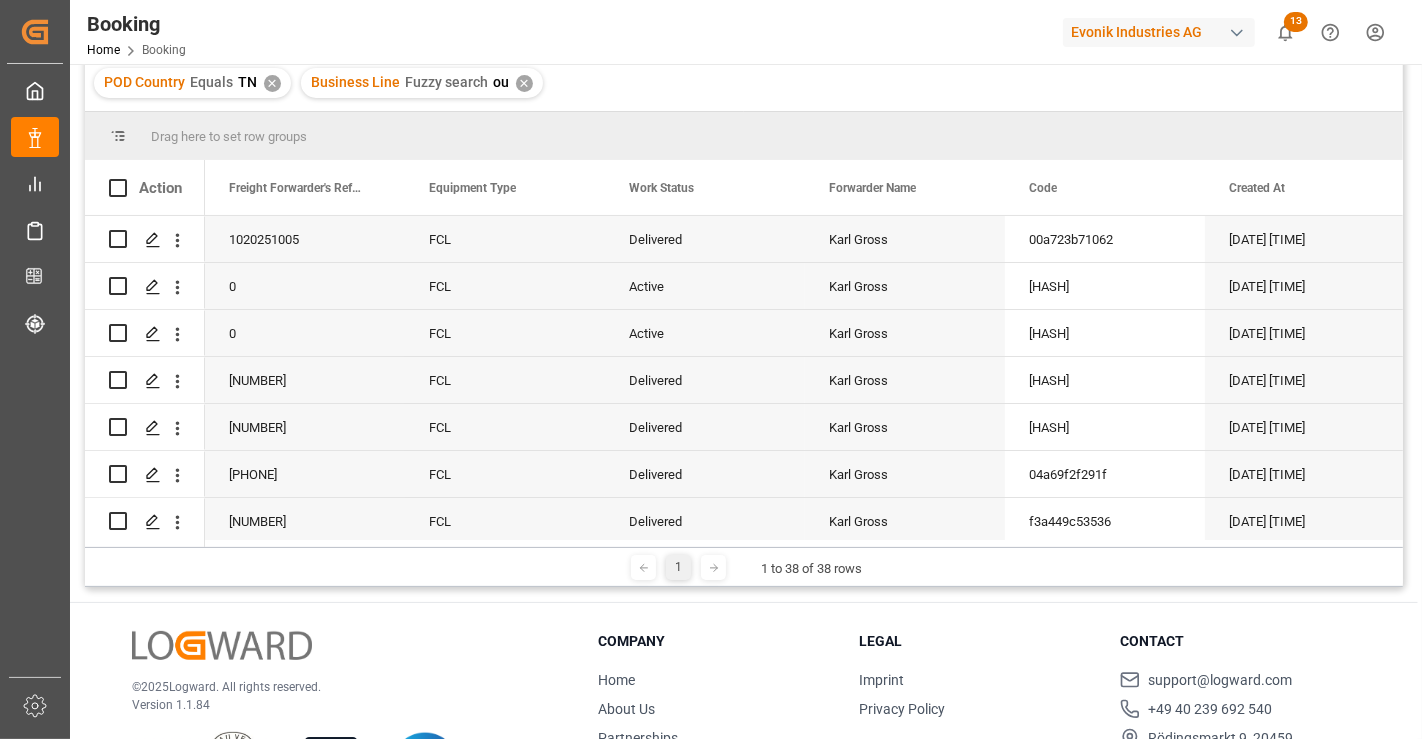 scroll, scrollTop: 222, scrollLeft: 0, axis: vertical 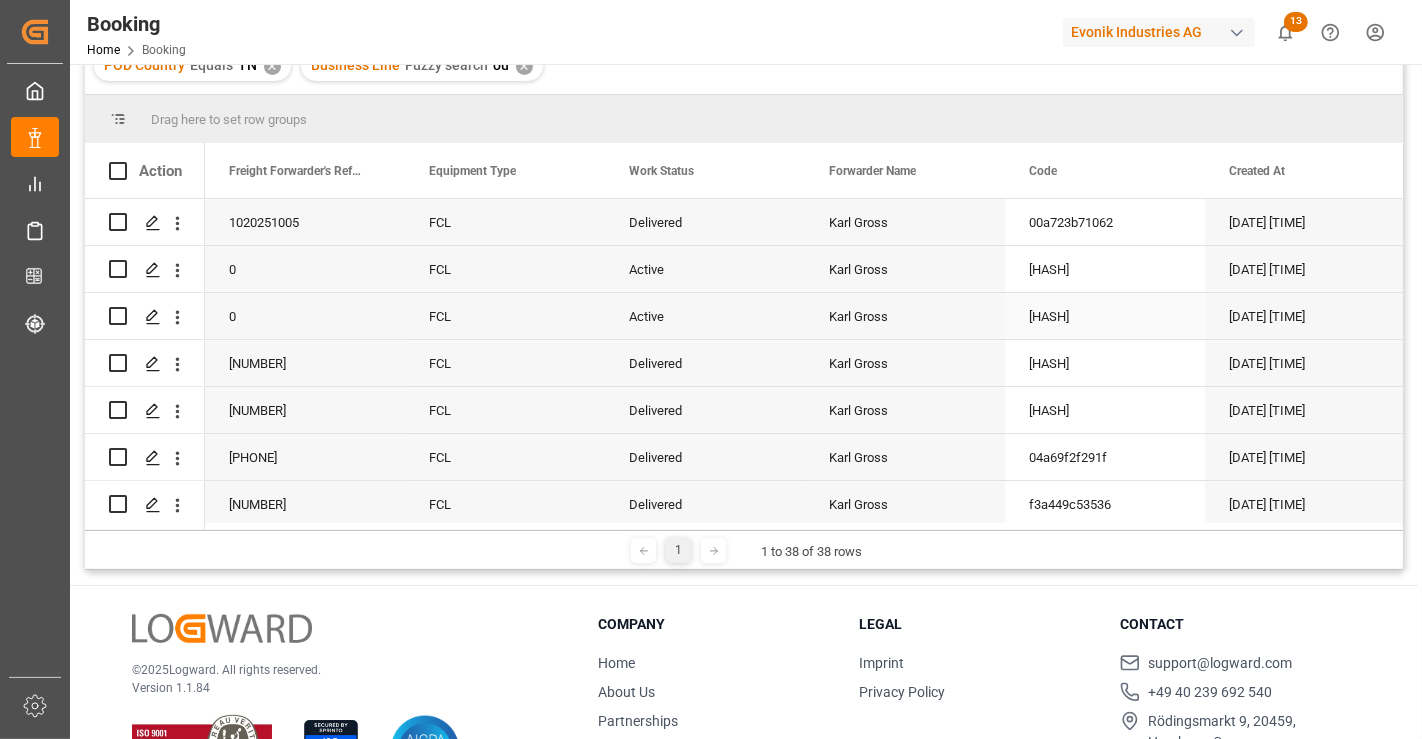 click on "Karl Gross" at bounding box center [905, 316] 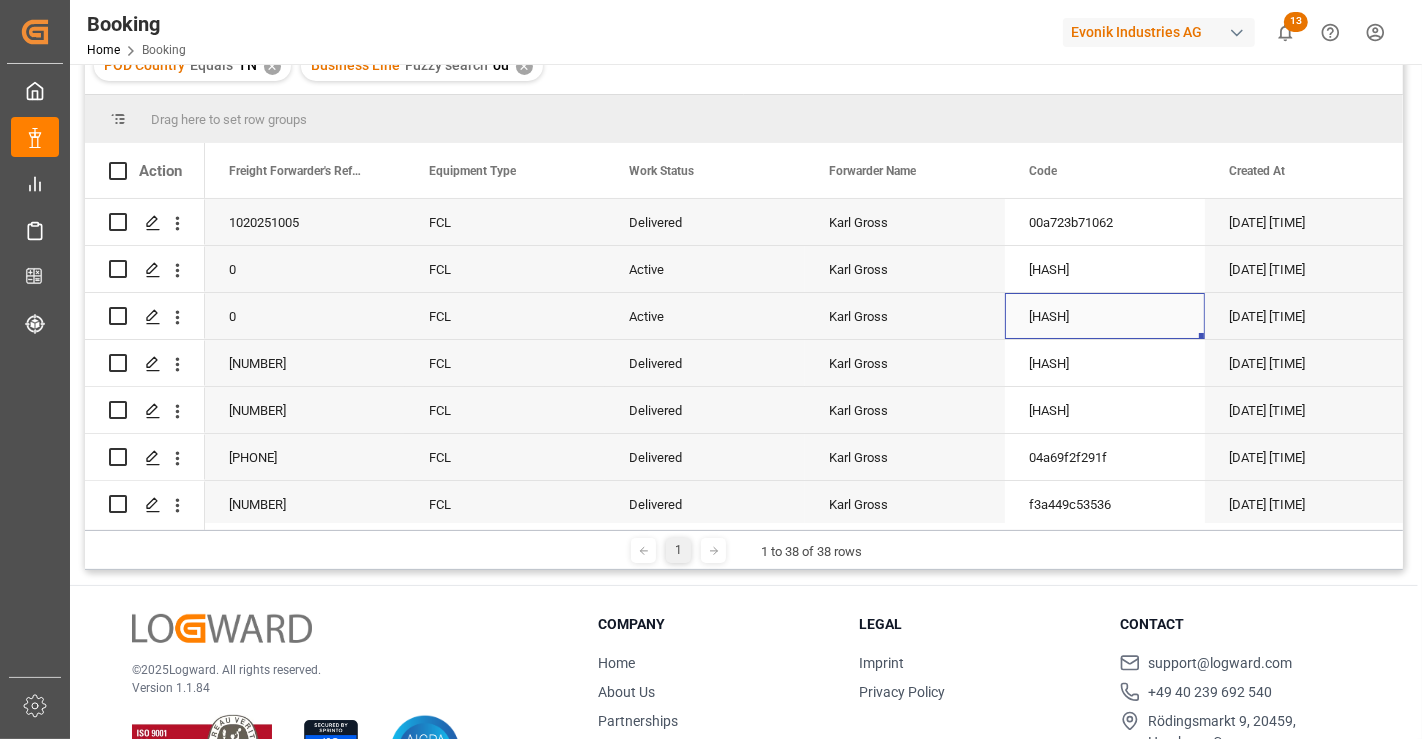 scroll, scrollTop: 0, scrollLeft: 8, axis: horizontal 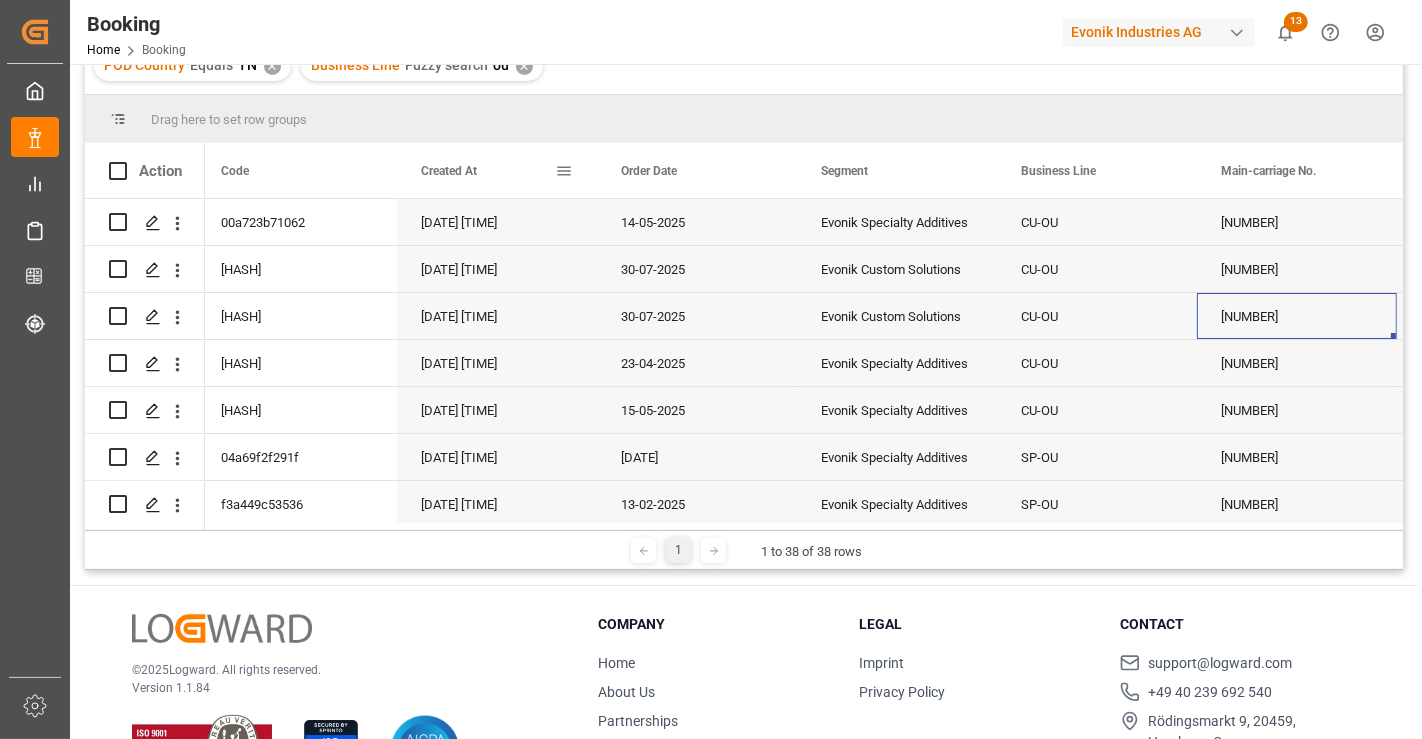 click on "Created At" at bounding box center (488, 170) 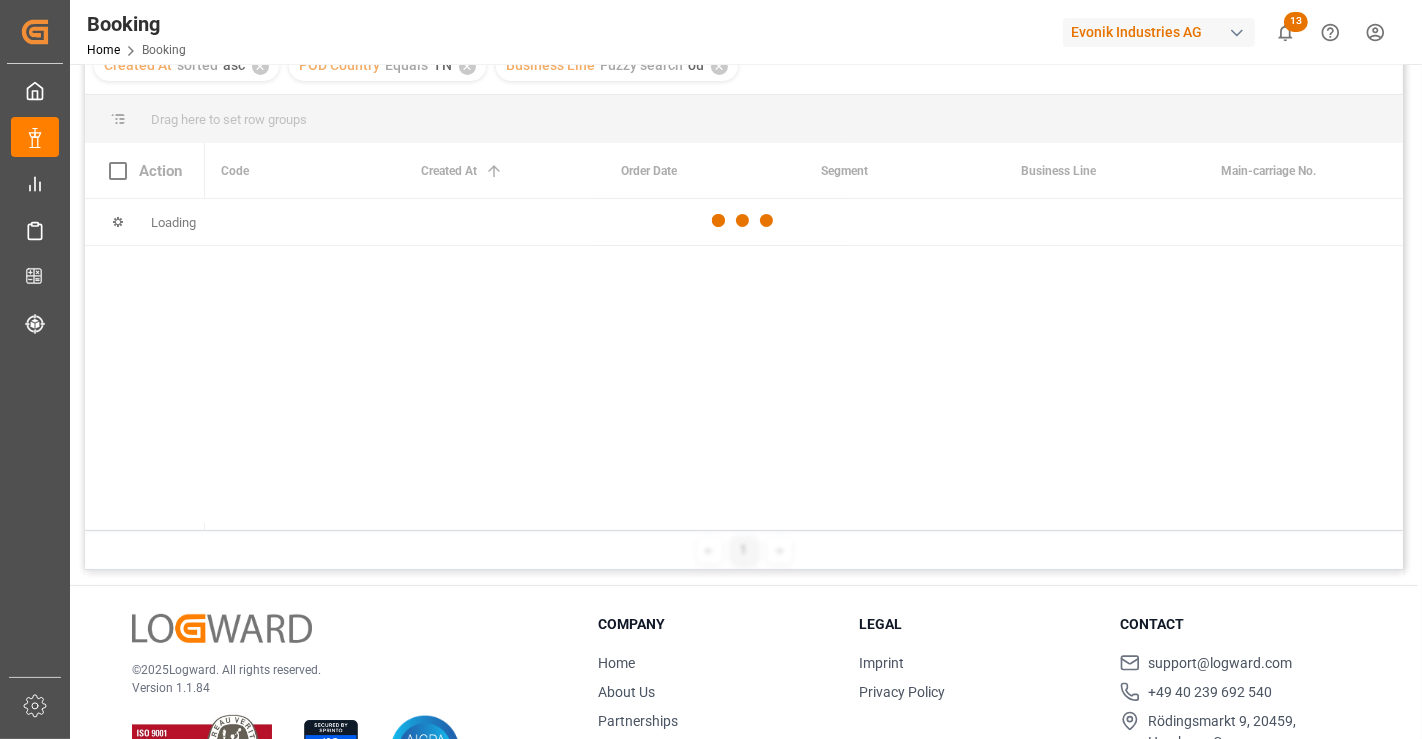 click at bounding box center (744, 220) 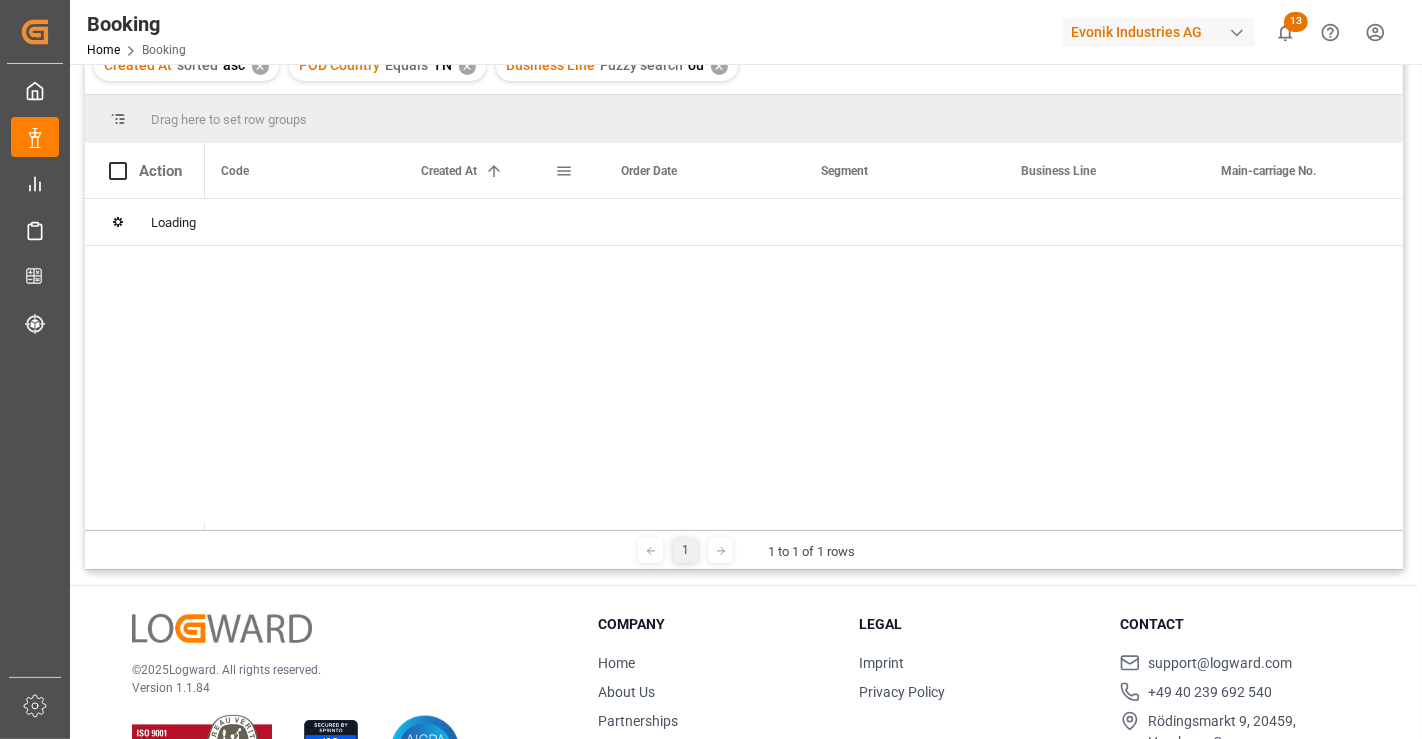 click on "Created At
1" at bounding box center [488, 170] 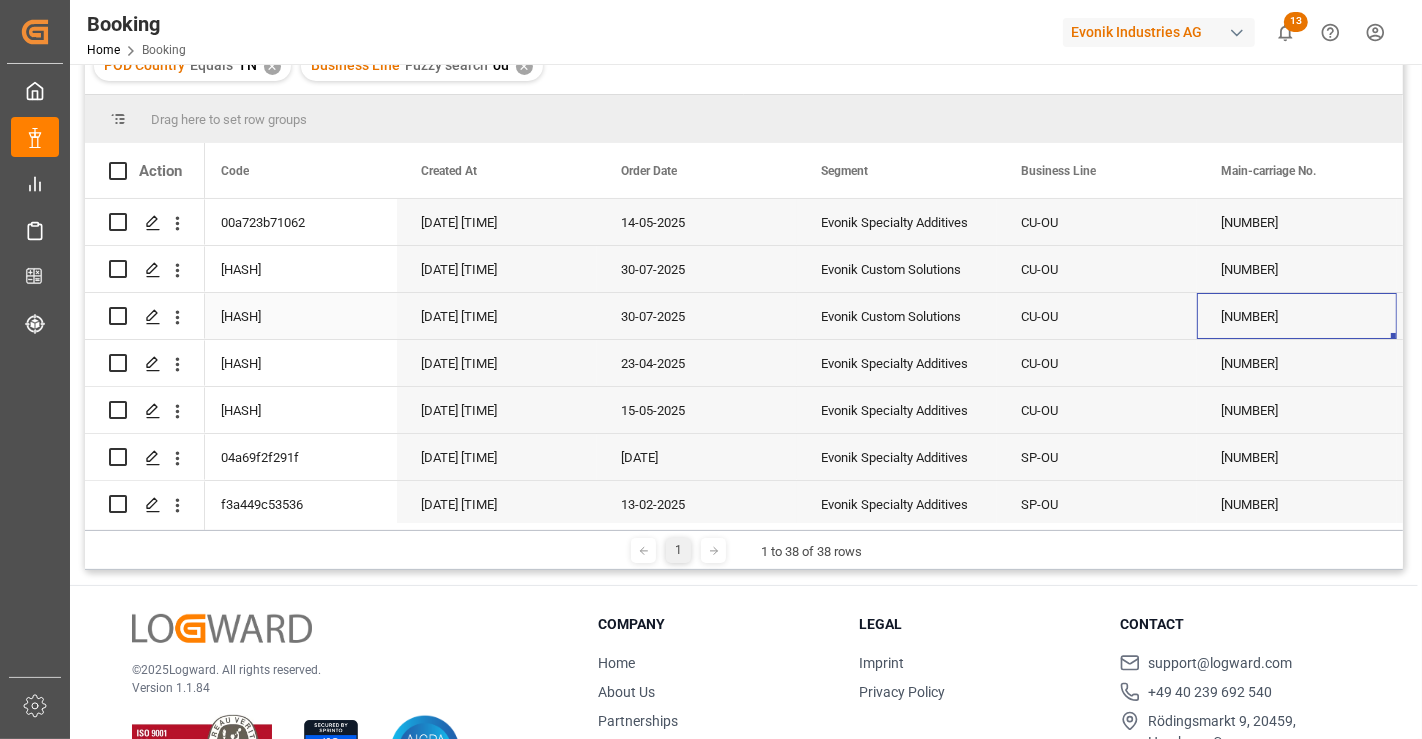 click on "[NUMBER]" at bounding box center [1297, 316] 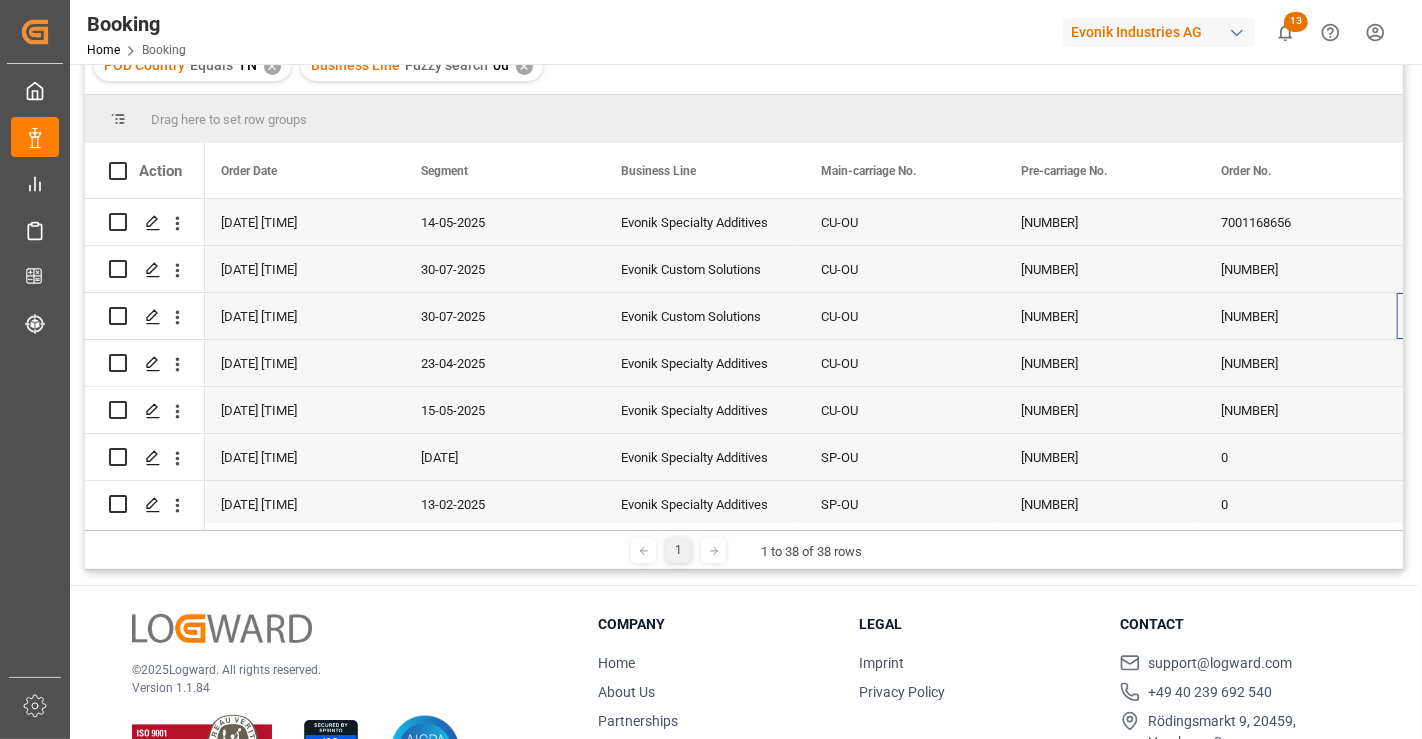 scroll, scrollTop: 0, scrollLeft: 1208, axis: horizontal 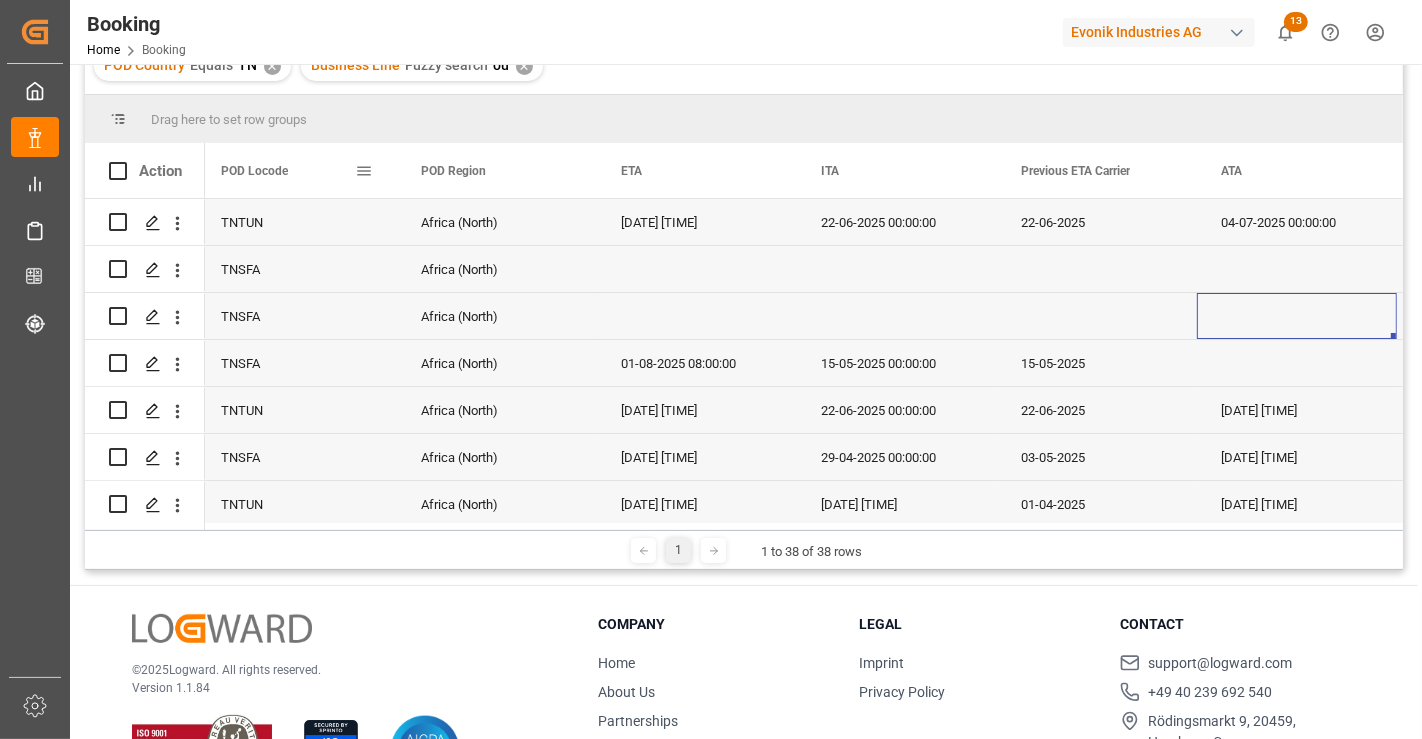 click at bounding box center [364, 171] 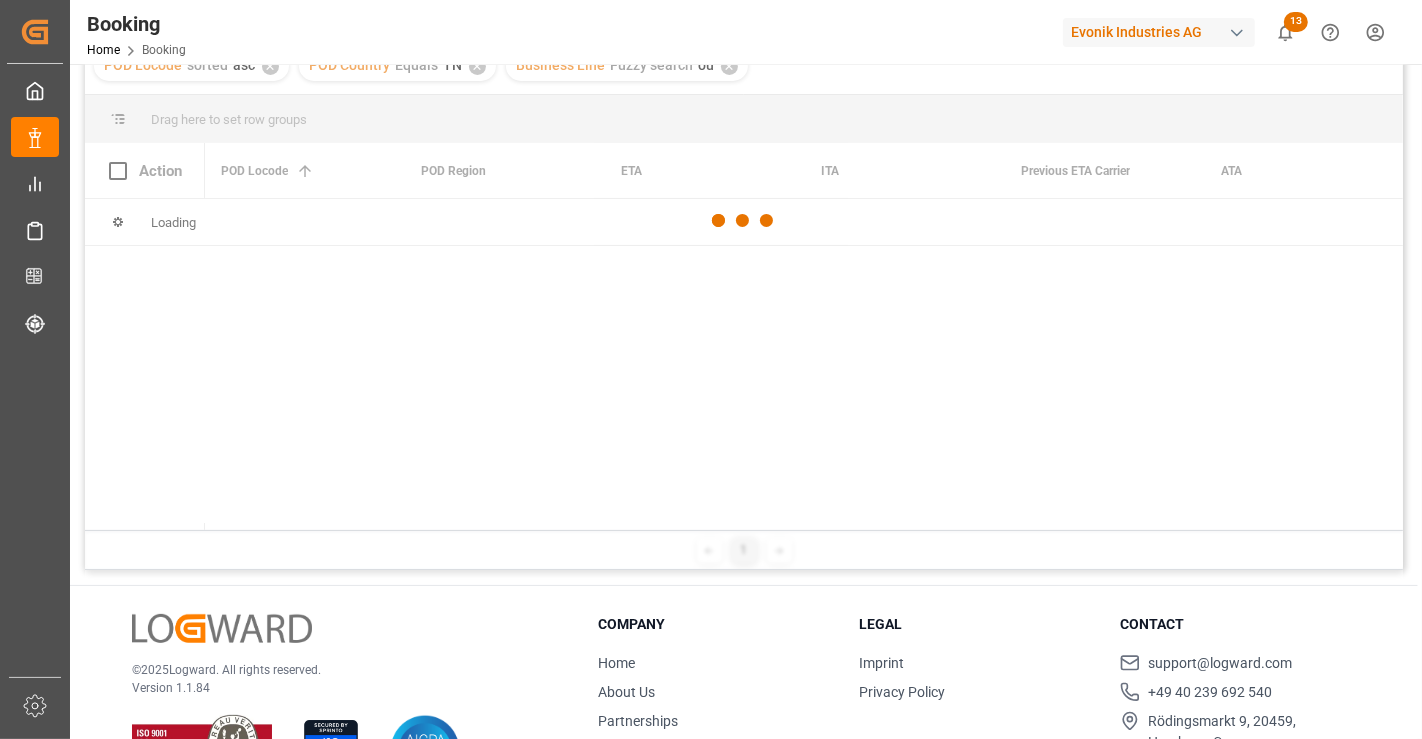 click at bounding box center [744, 220] 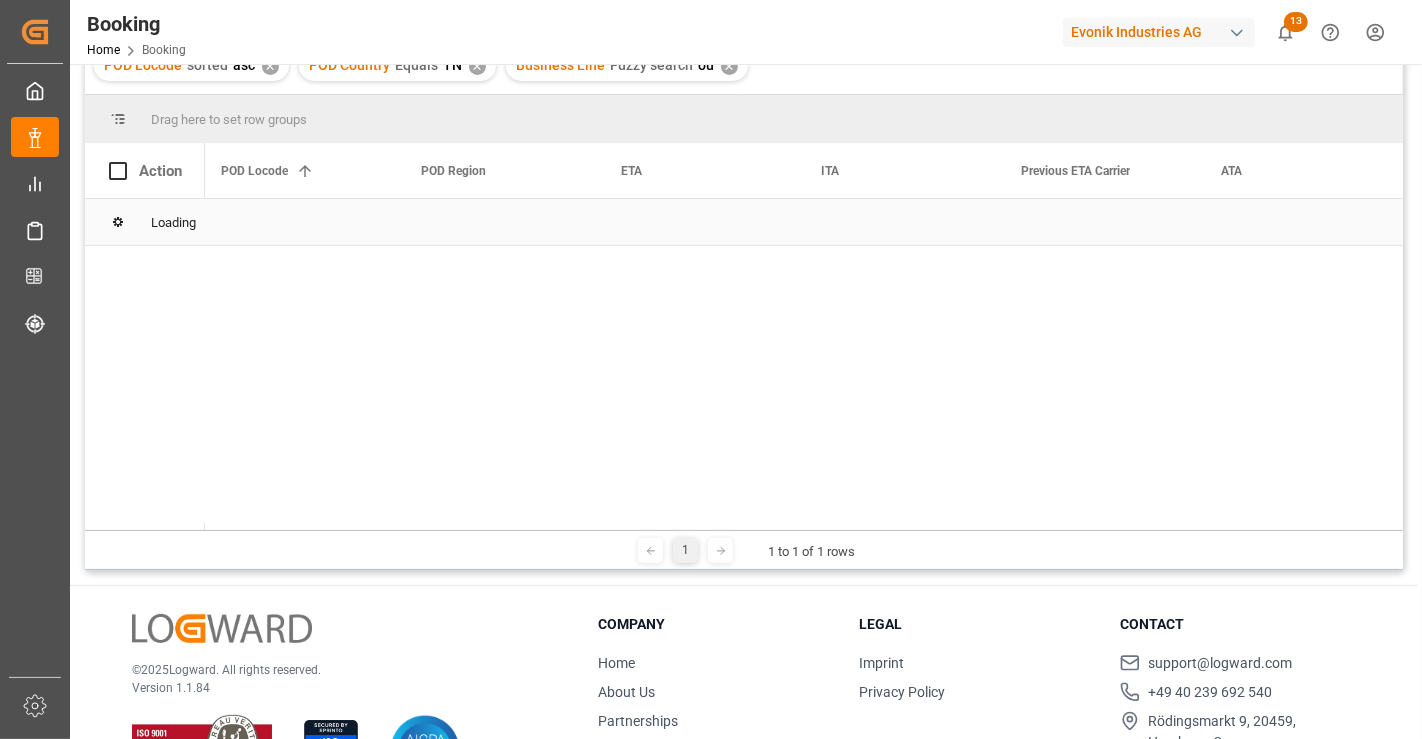 click on "Loading" at bounding box center [744, 222] 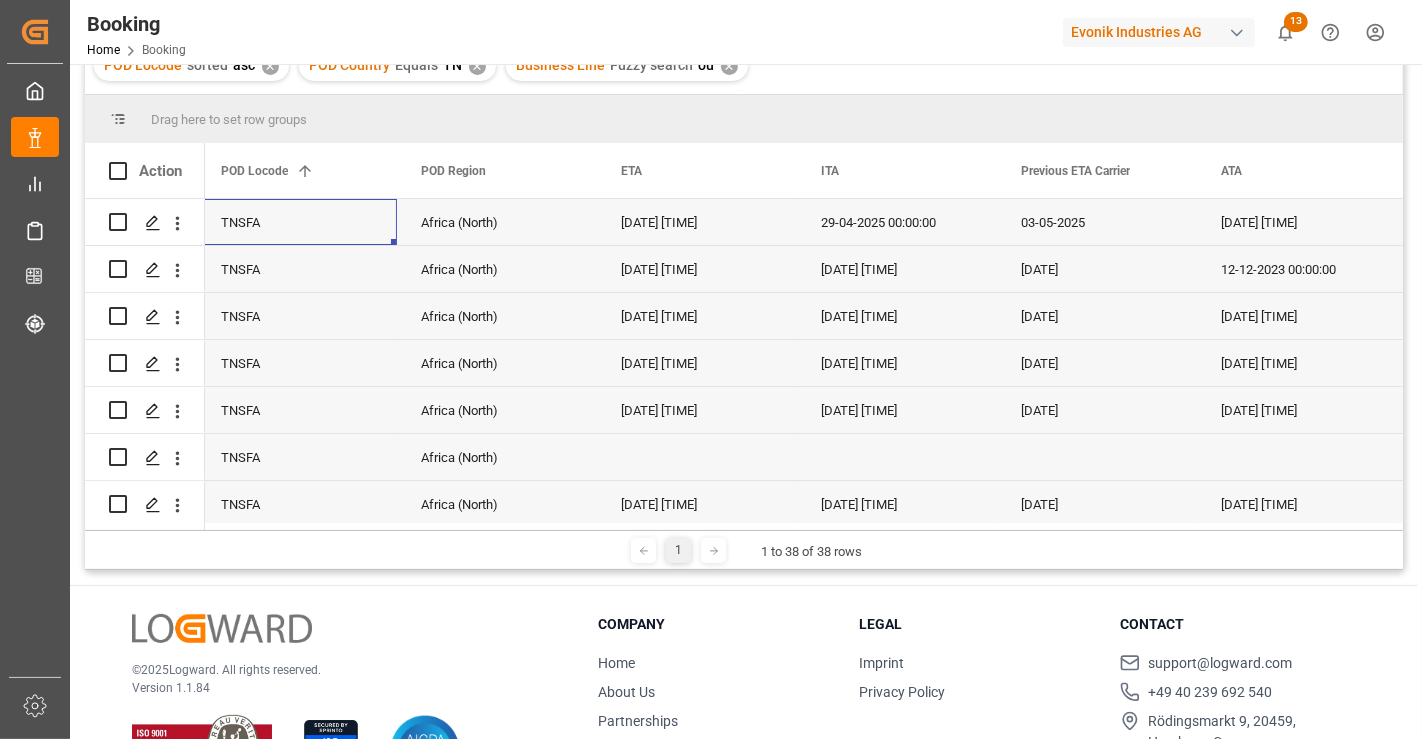 click on "TNSFA" at bounding box center (297, 222) 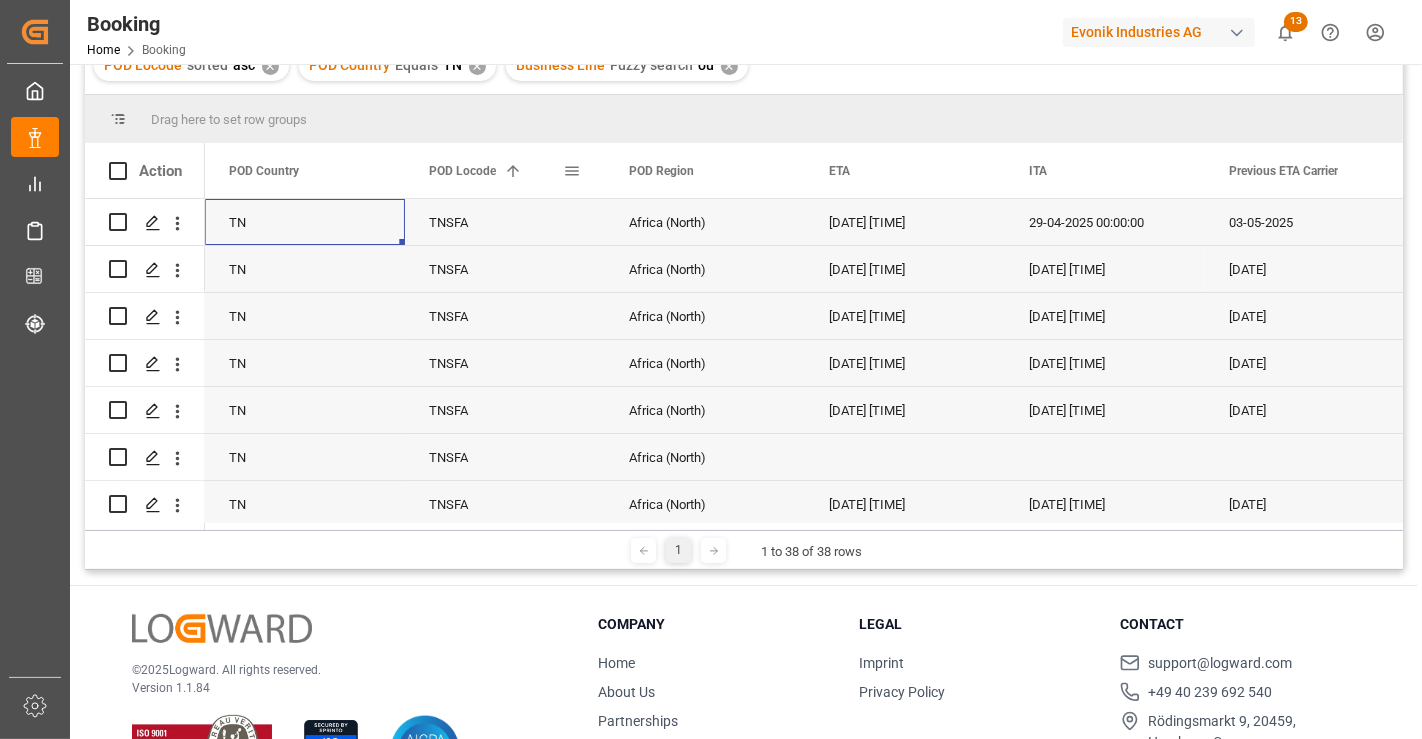 click at bounding box center [572, 171] 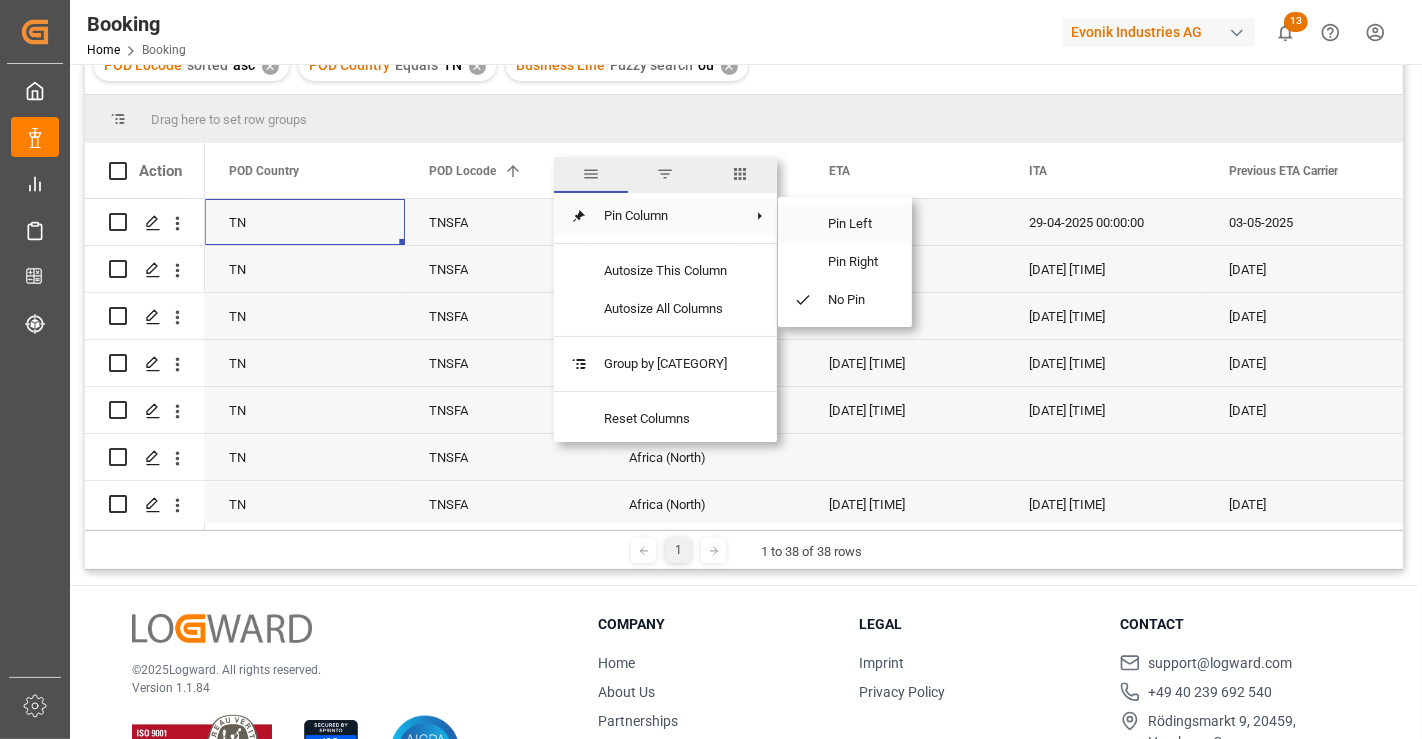 click on "Pin Left" at bounding box center [854, 224] 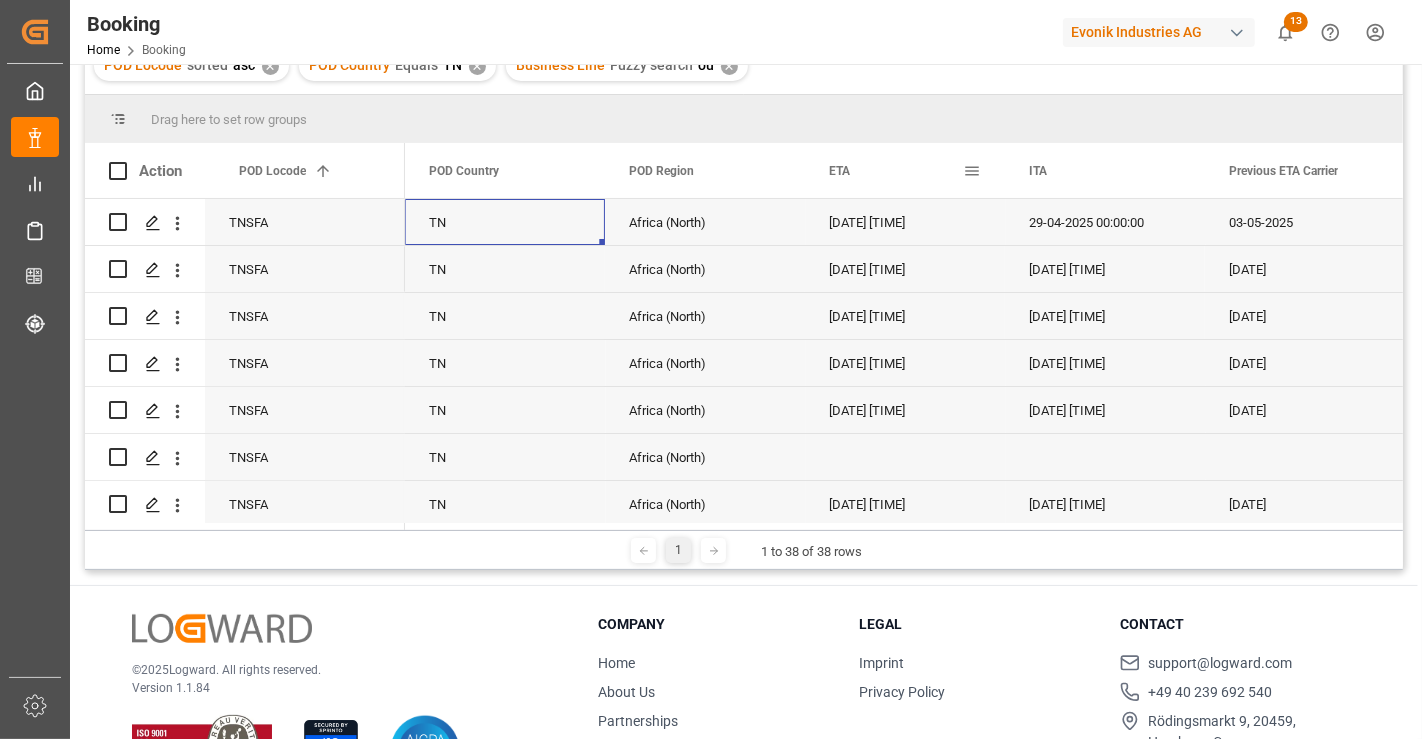 click at bounding box center (972, 171) 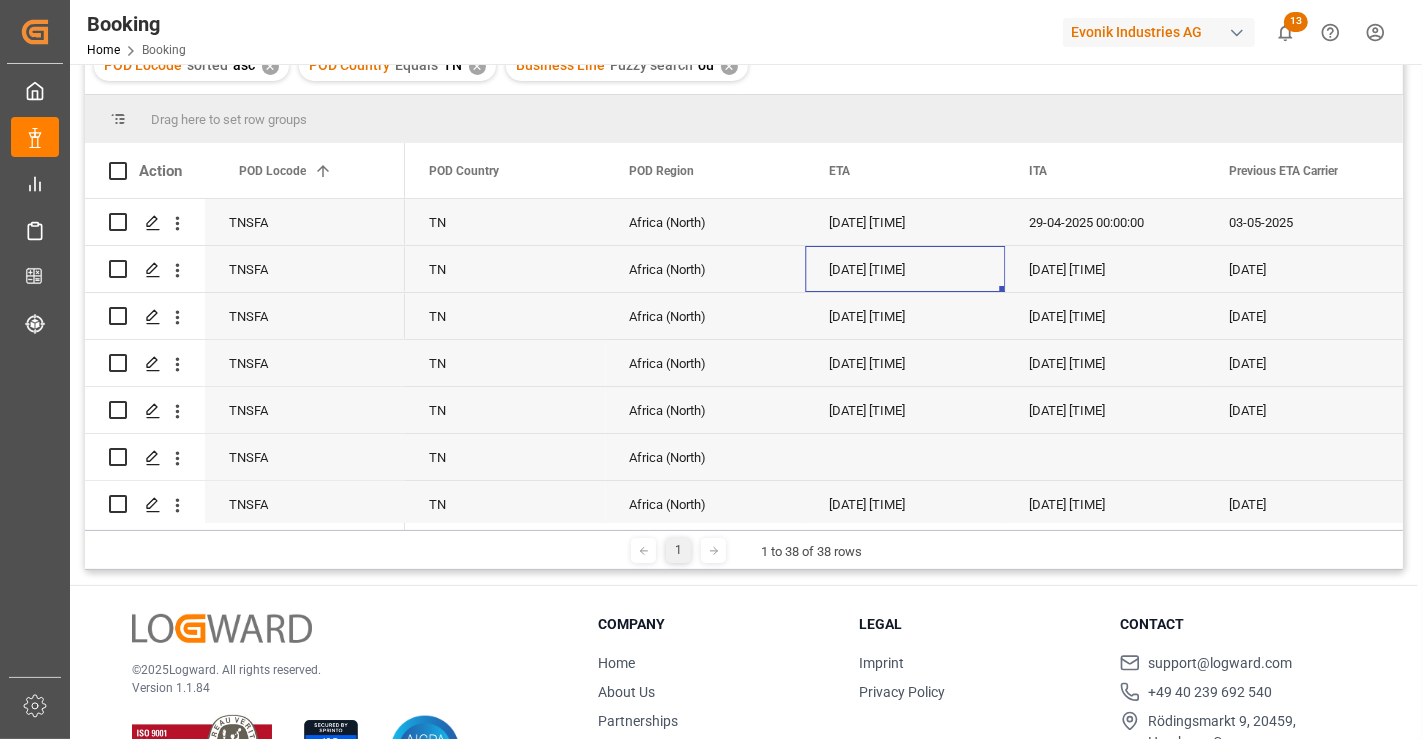 click on "[DATE] [TIME]" at bounding box center (905, 269) 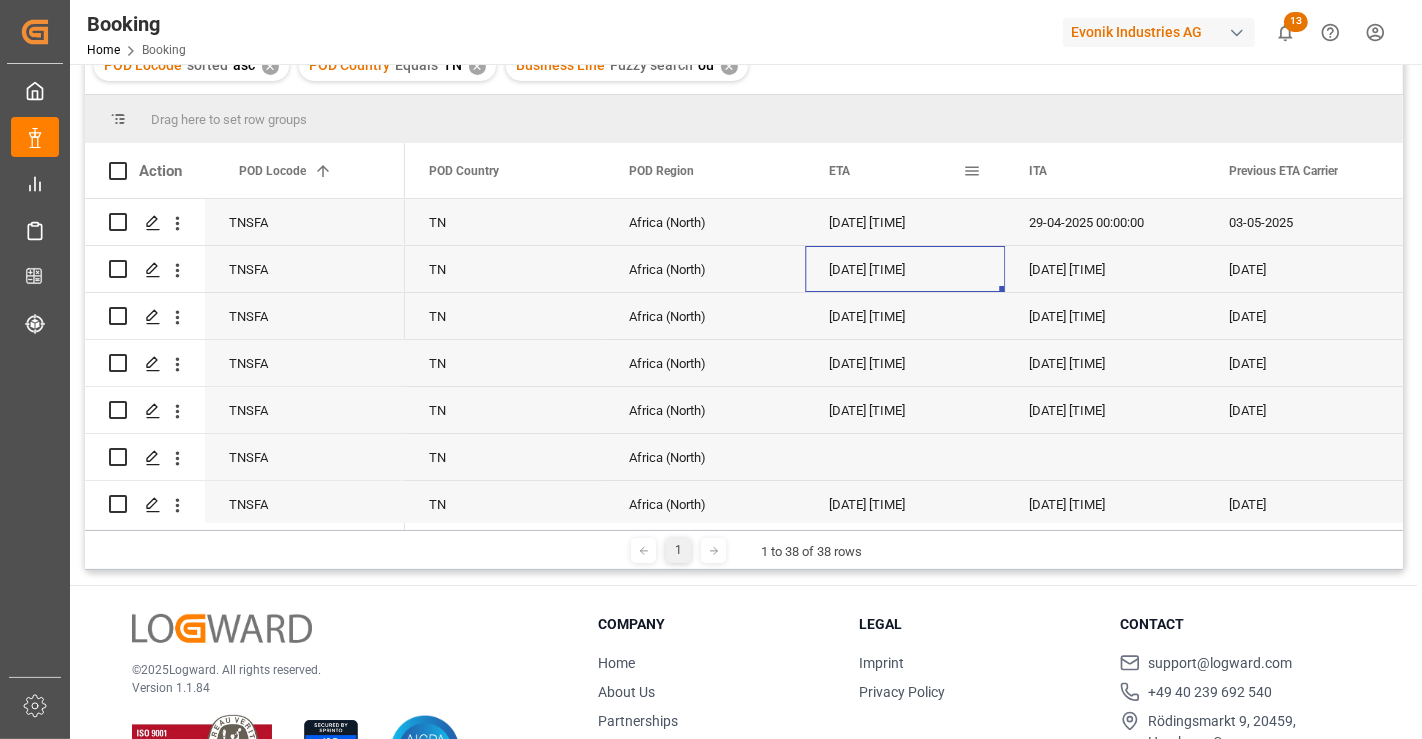 click at bounding box center (972, 171) 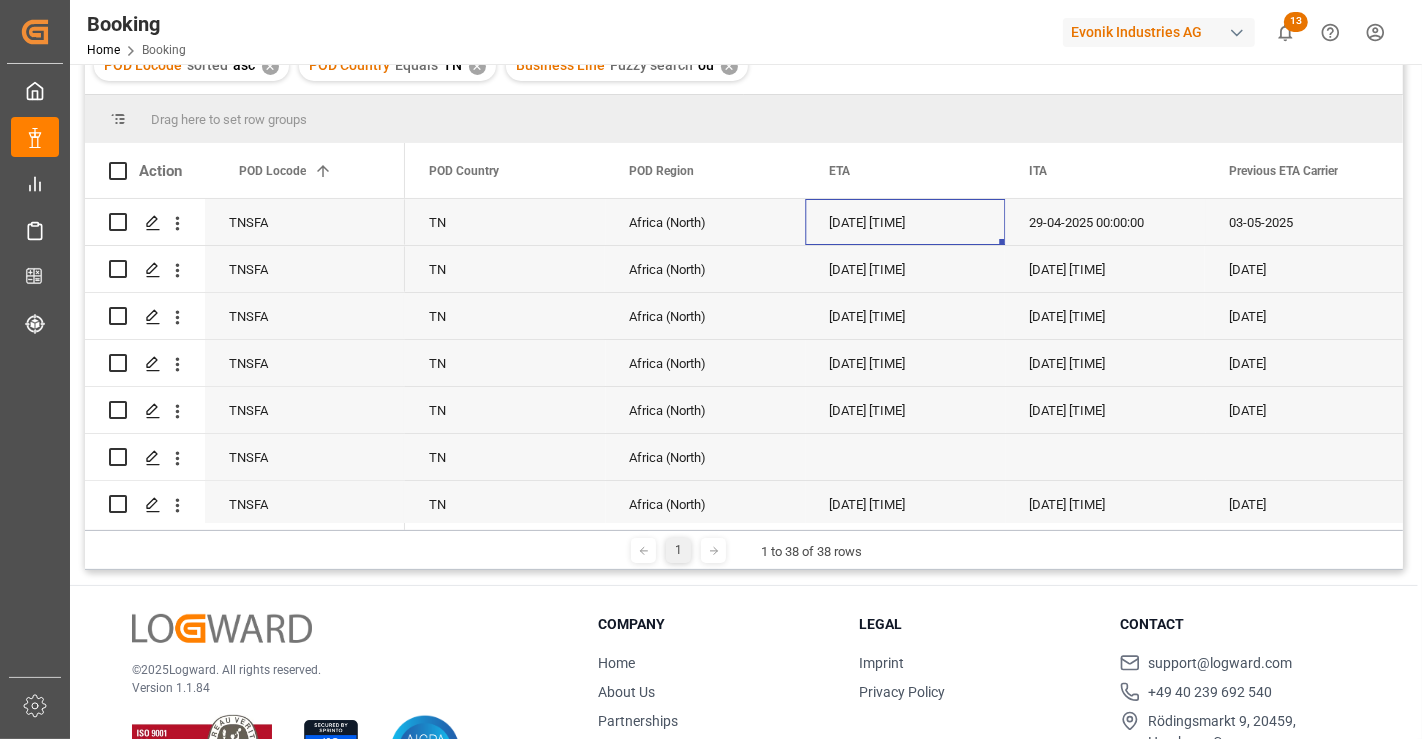 click on "[DATE] [TIME]" at bounding box center [905, 222] 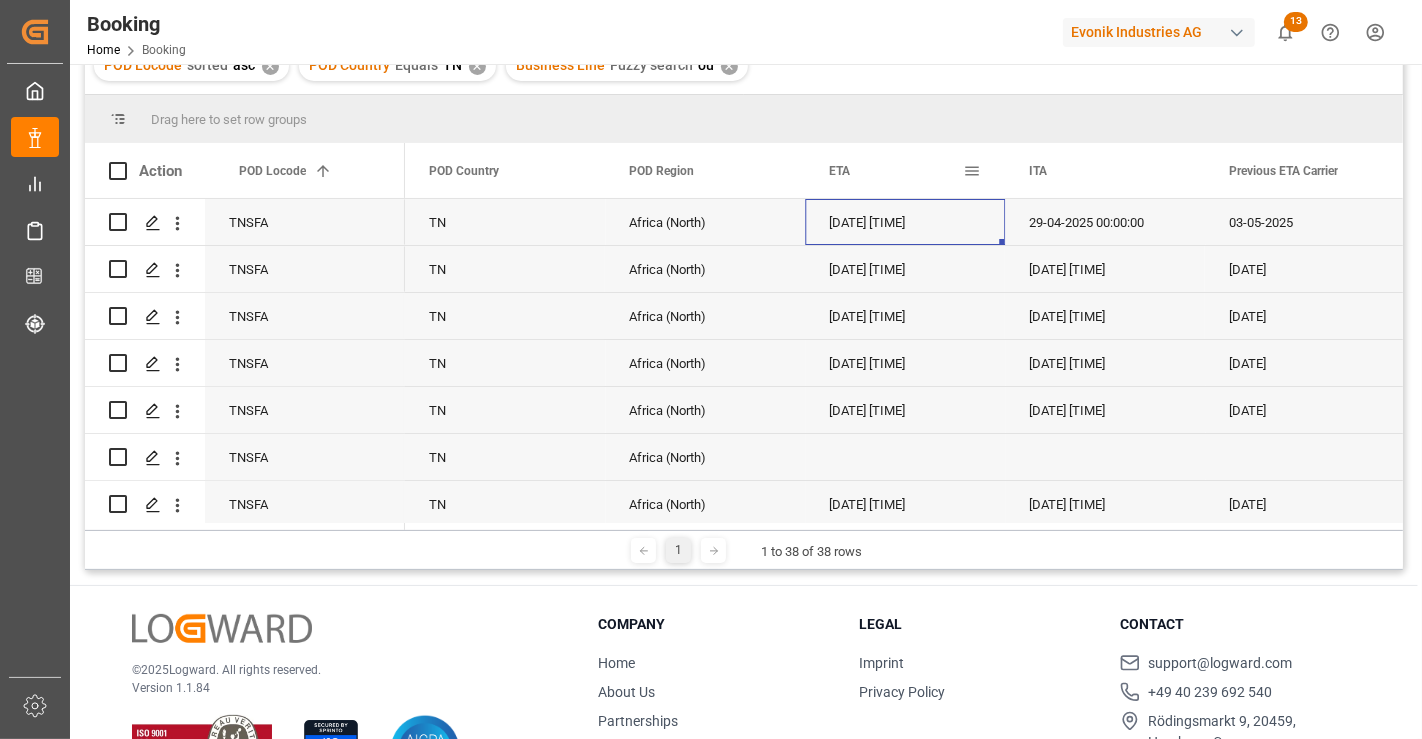 click at bounding box center [972, 171] 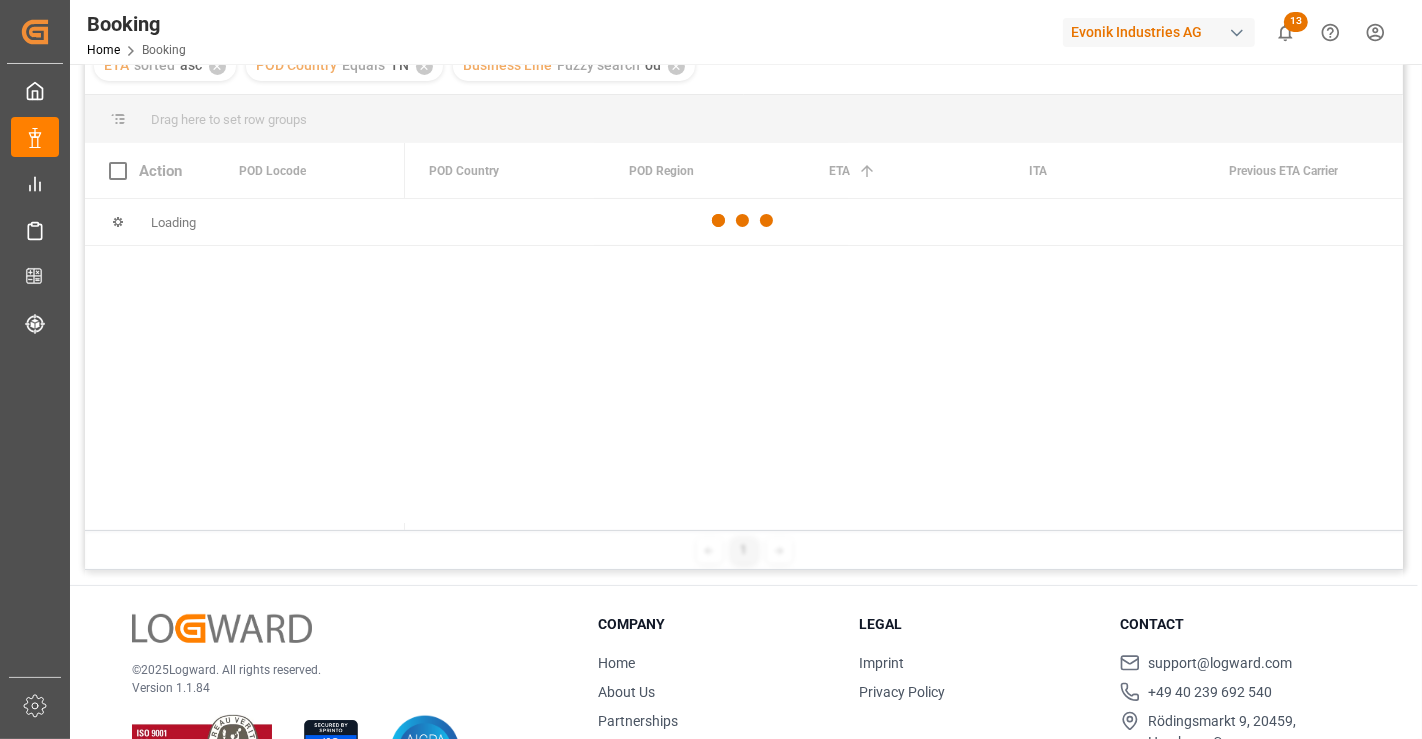 click at bounding box center [744, 220] 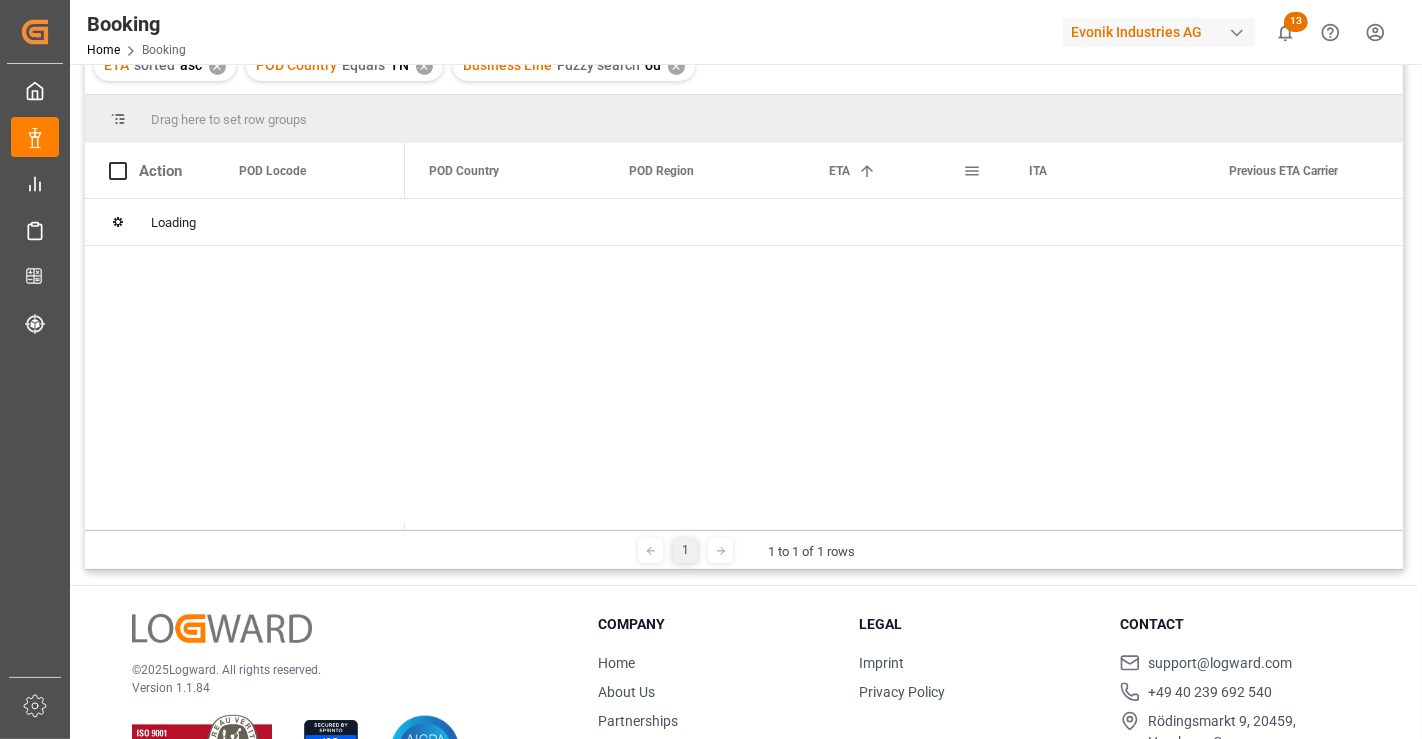 click at bounding box center [867, 171] 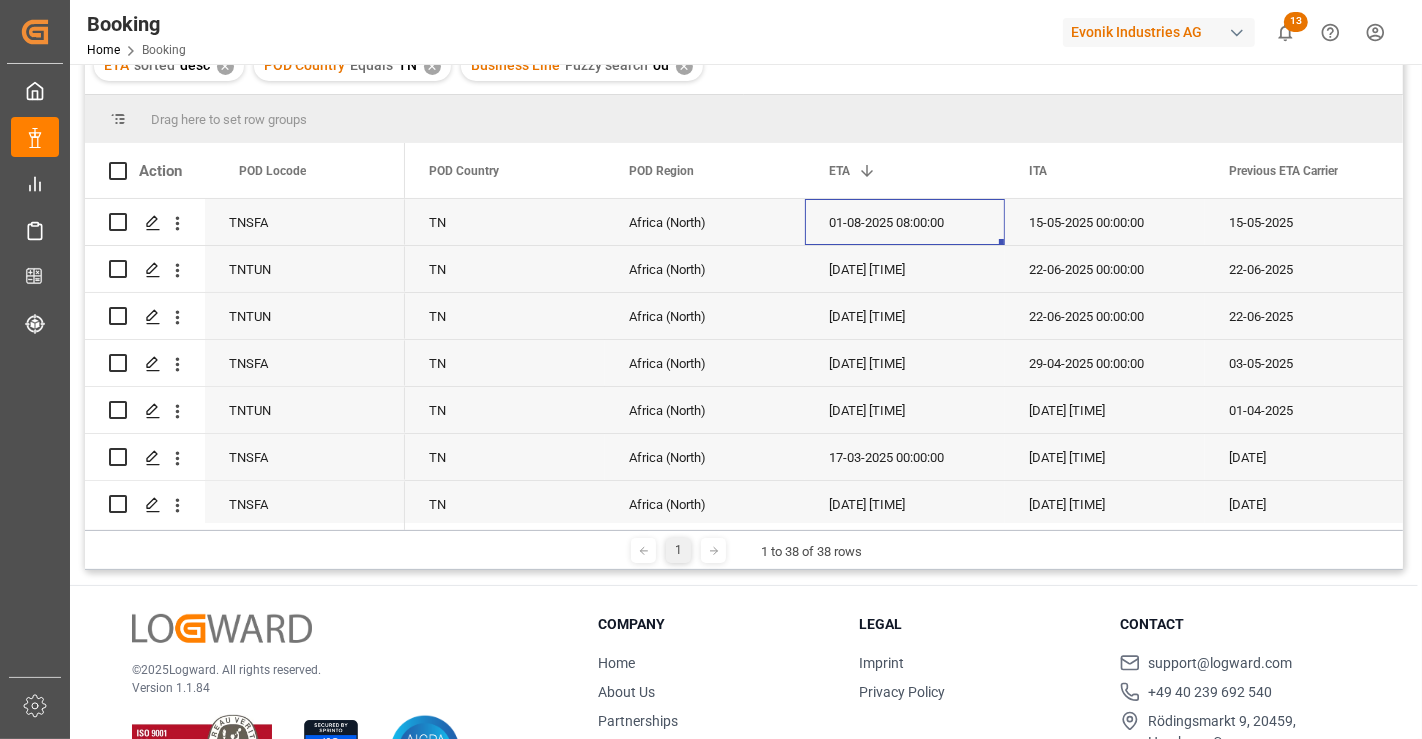 click on "[DATE] [TIME]" at bounding box center [905, 269] 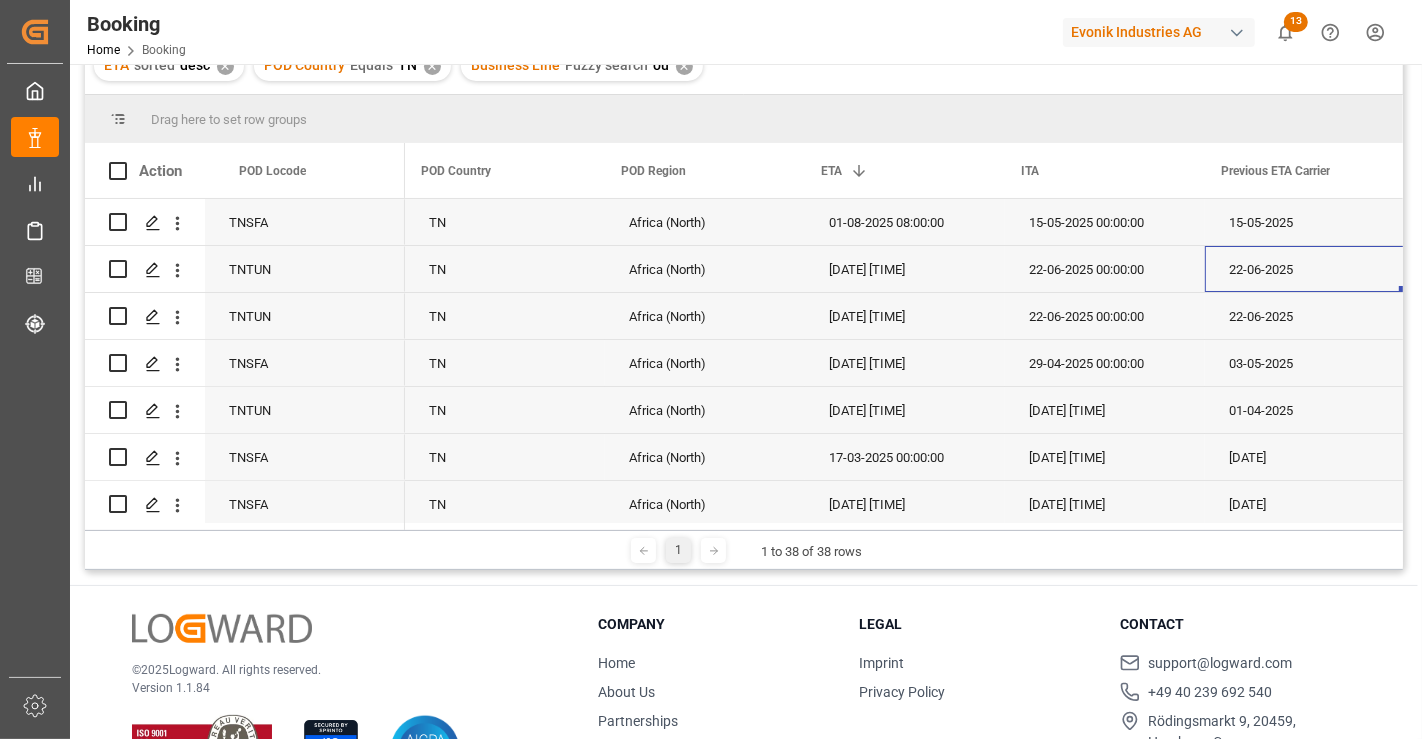 scroll, scrollTop: 0, scrollLeft: 10608, axis: horizontal 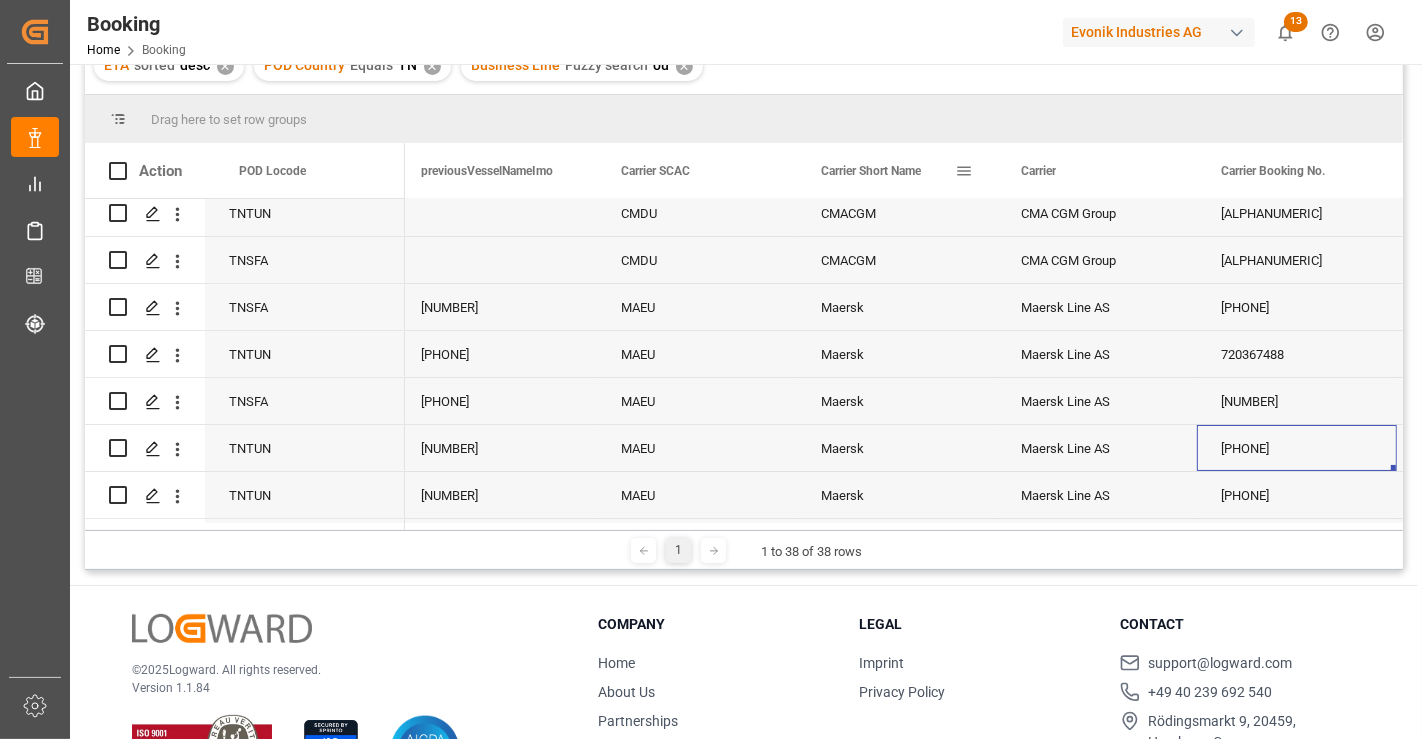 click at bounding box center (964, 171) 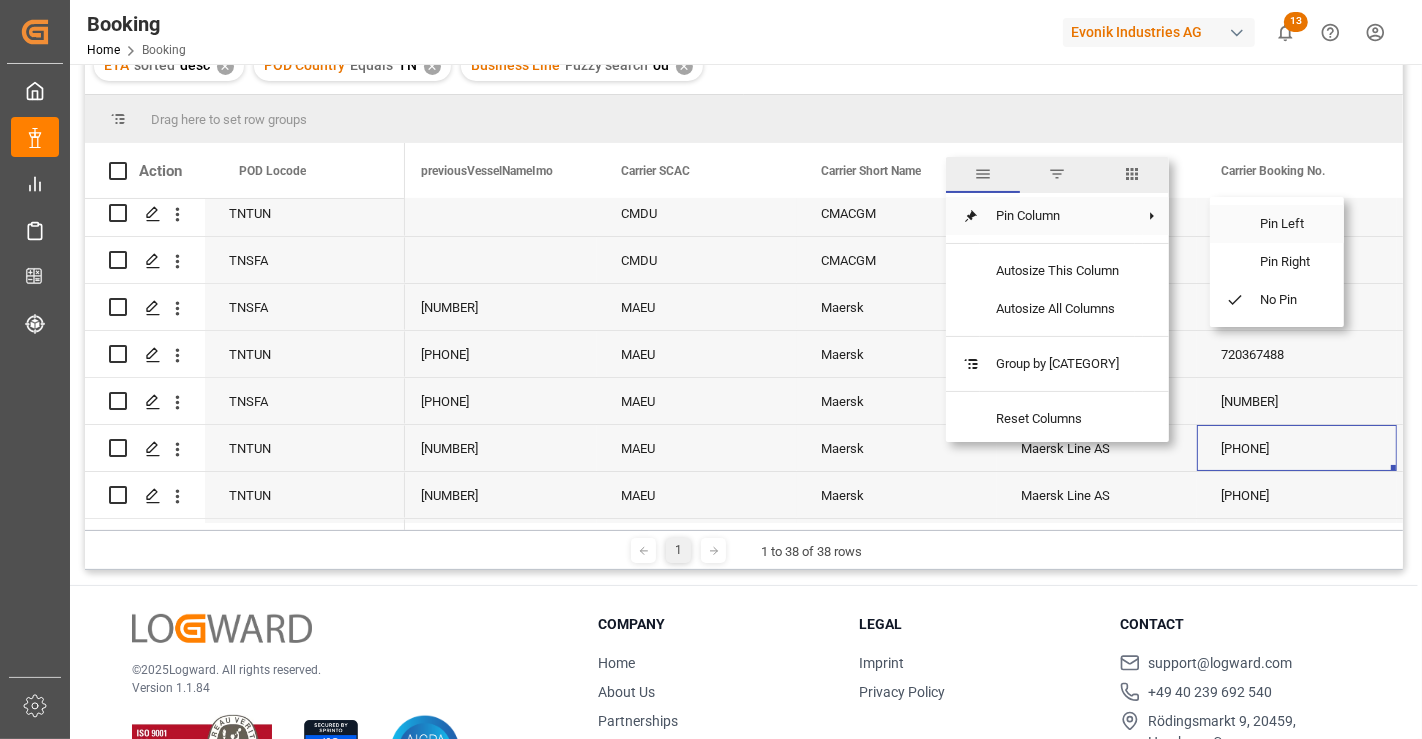 click on "Pin Left" at bounding box center [1286, 224] 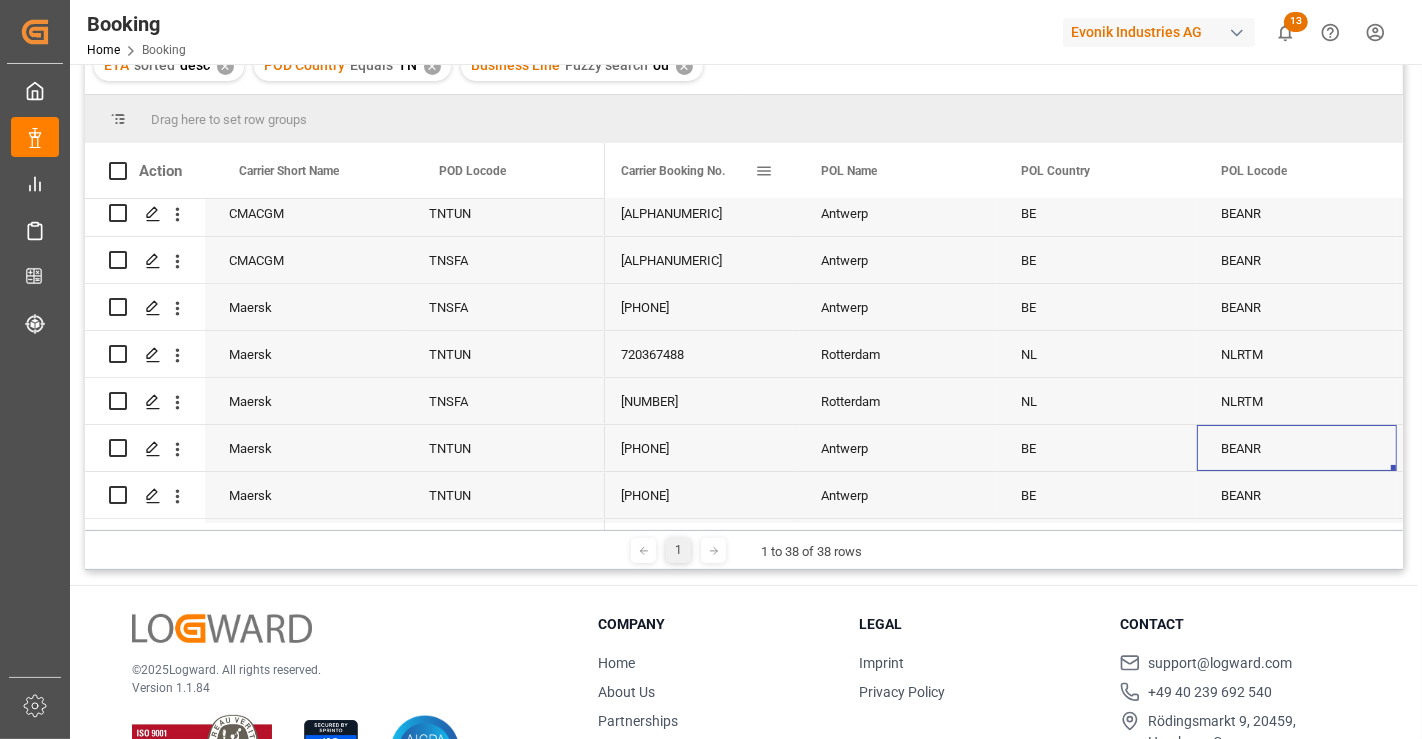 click at bounding box center (764, 171) 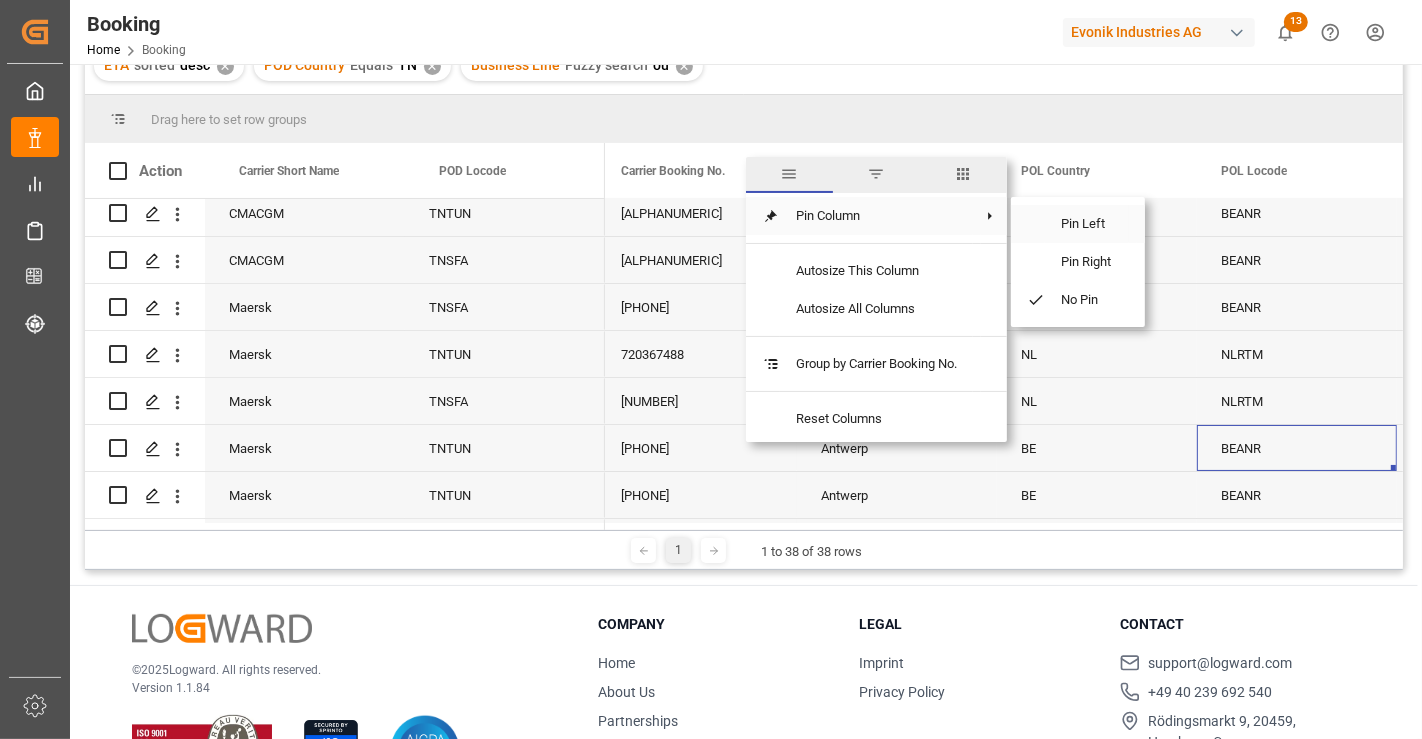 click on "Pin Left" at bounding box center [1087, 224] 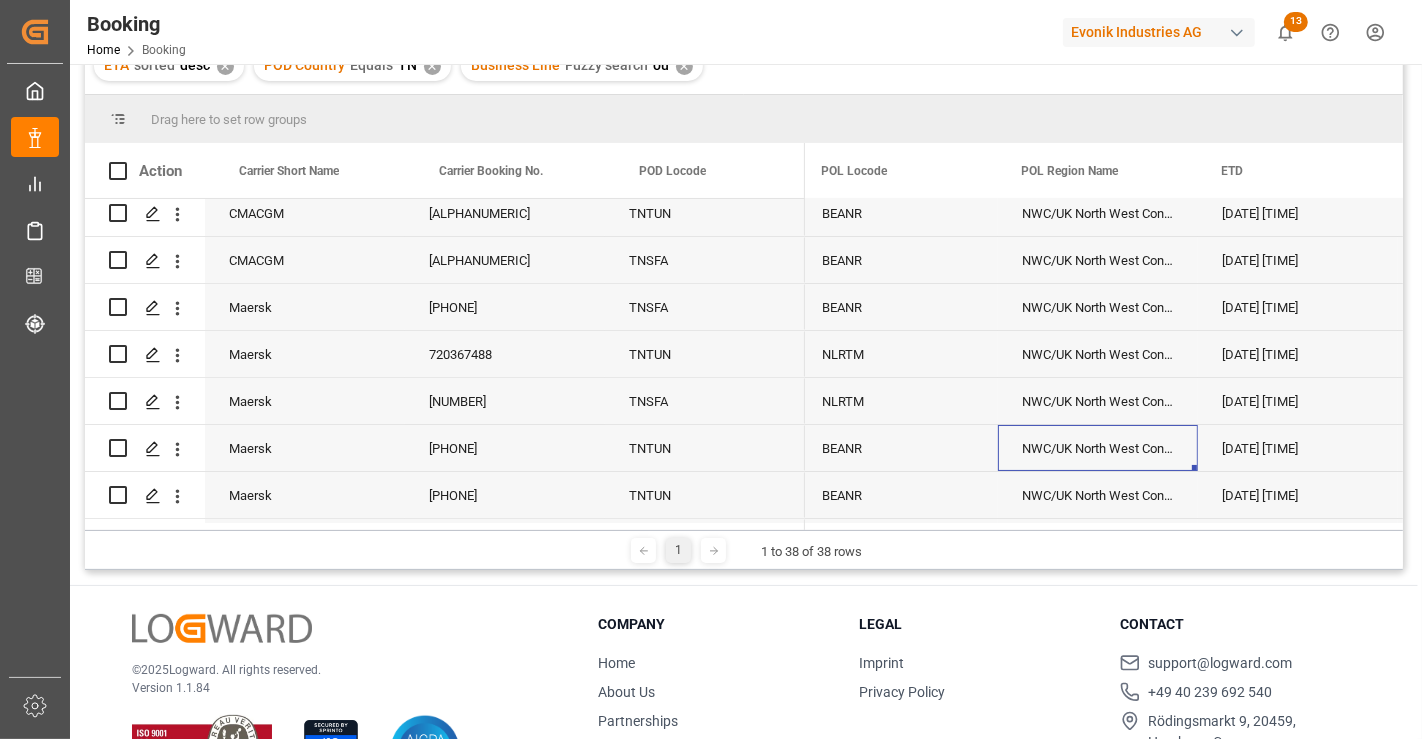 scroll, scrollTop: 0, scrollLeft: 8608, axis: horizontal 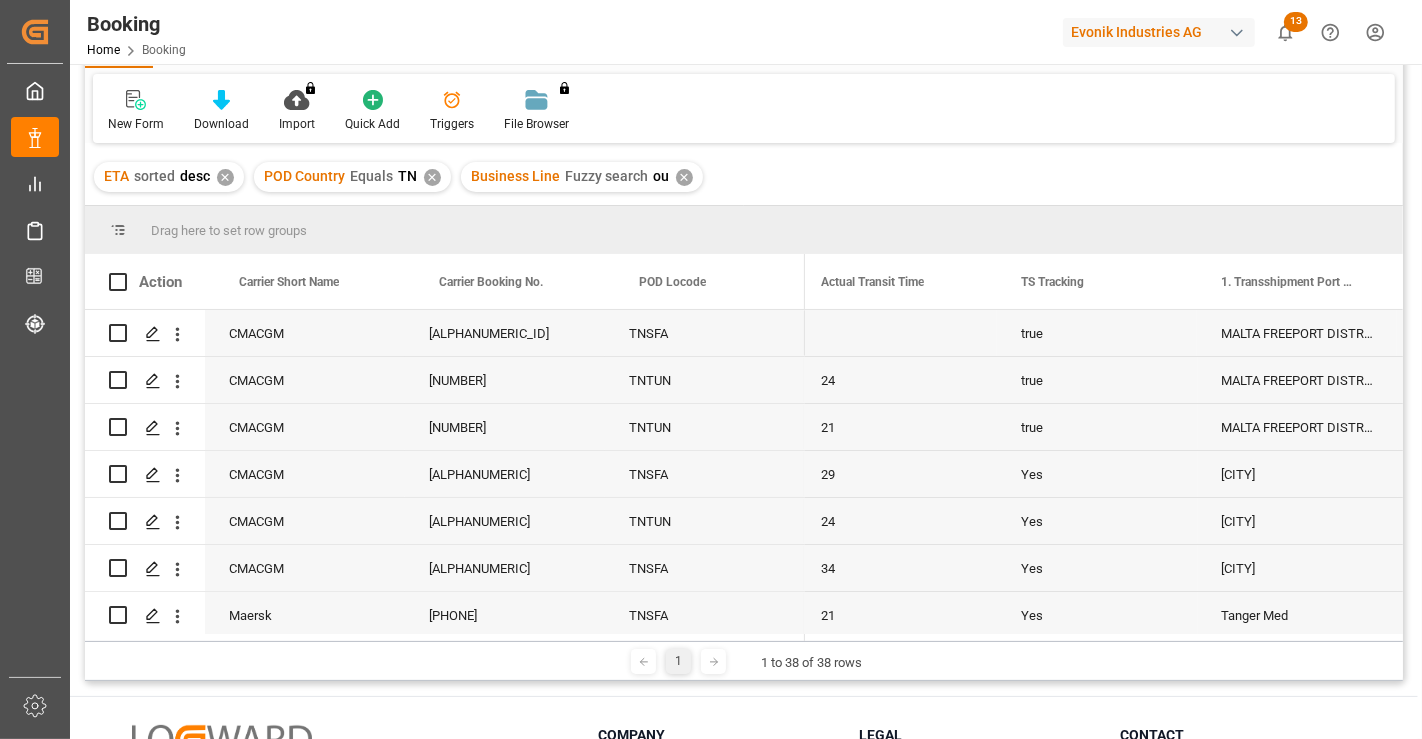 click on "29" at bounding box center (897, 474) 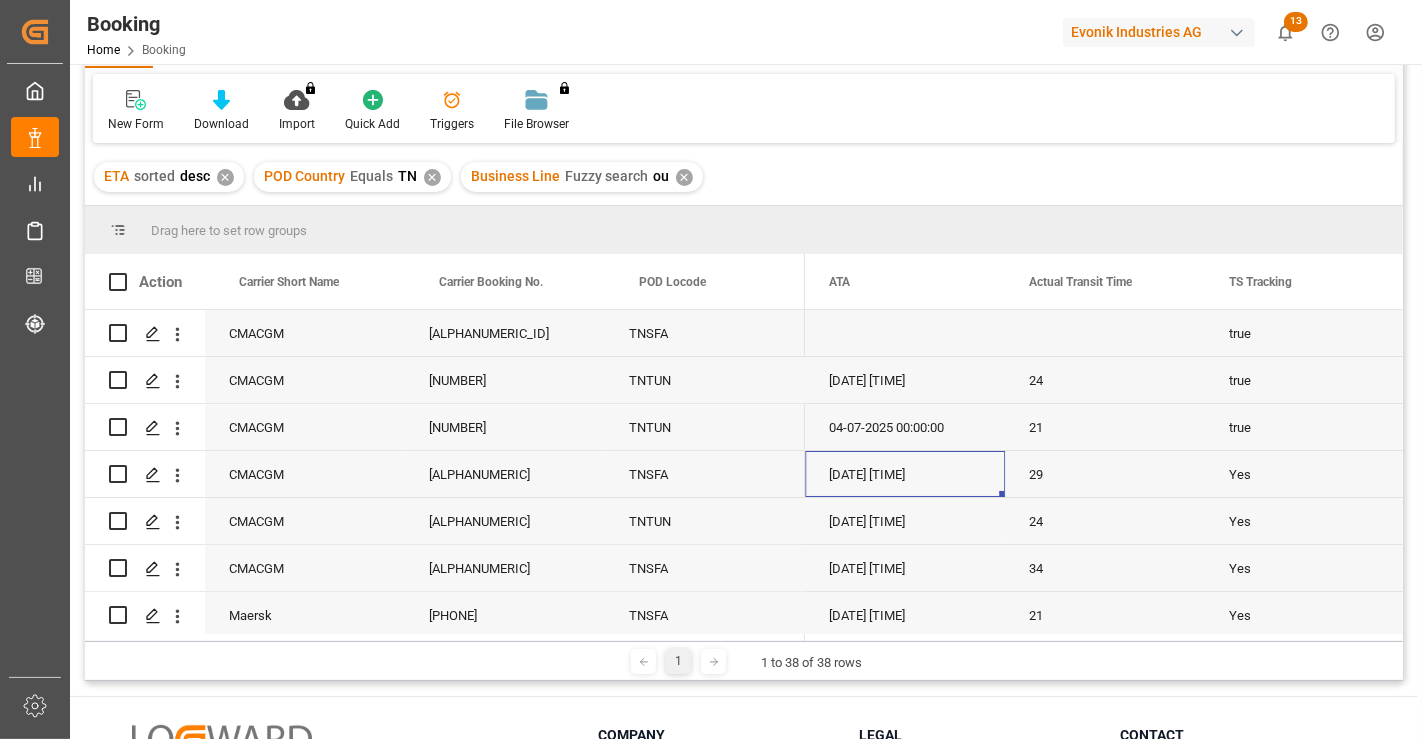scroll, scrollTop: 0, scrollLeft: 11000, axis: horizontal 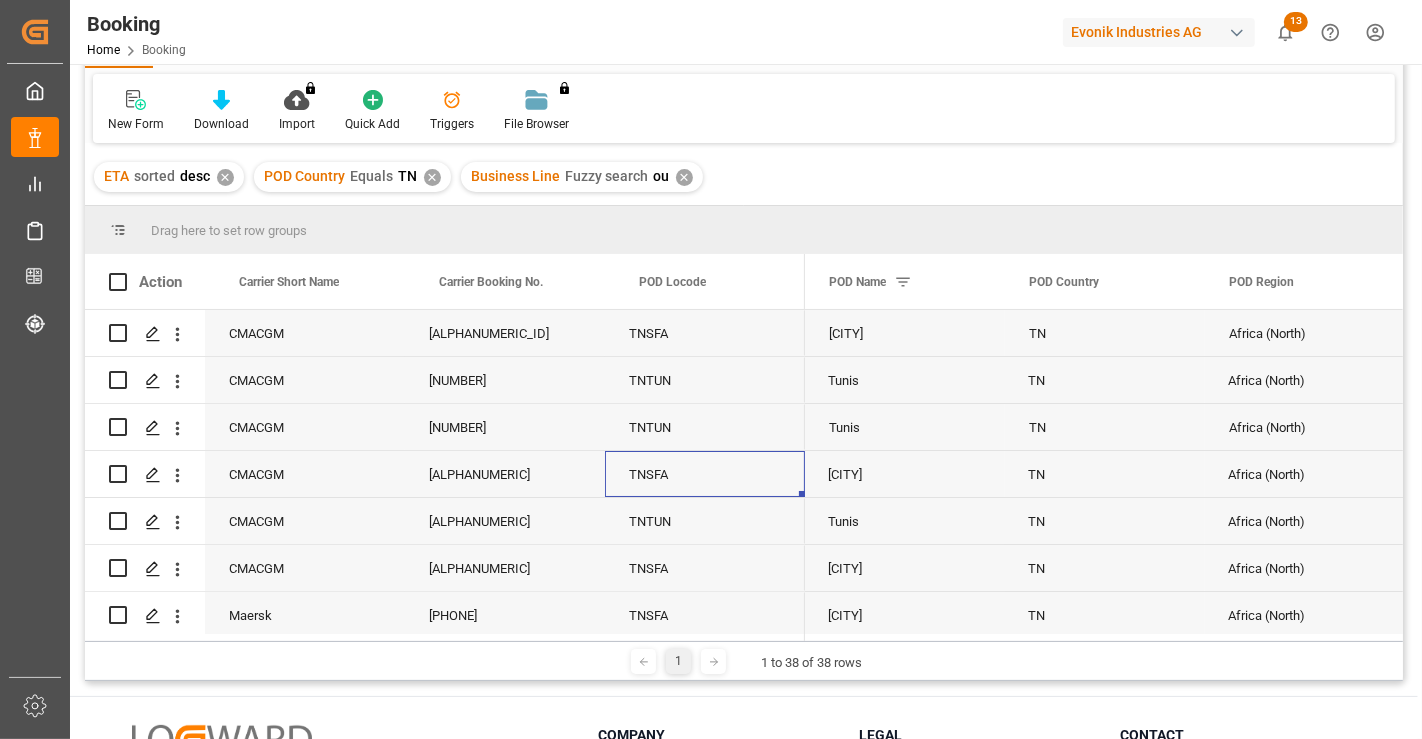 click on "TNSFA" at bounding box center [705, 474] 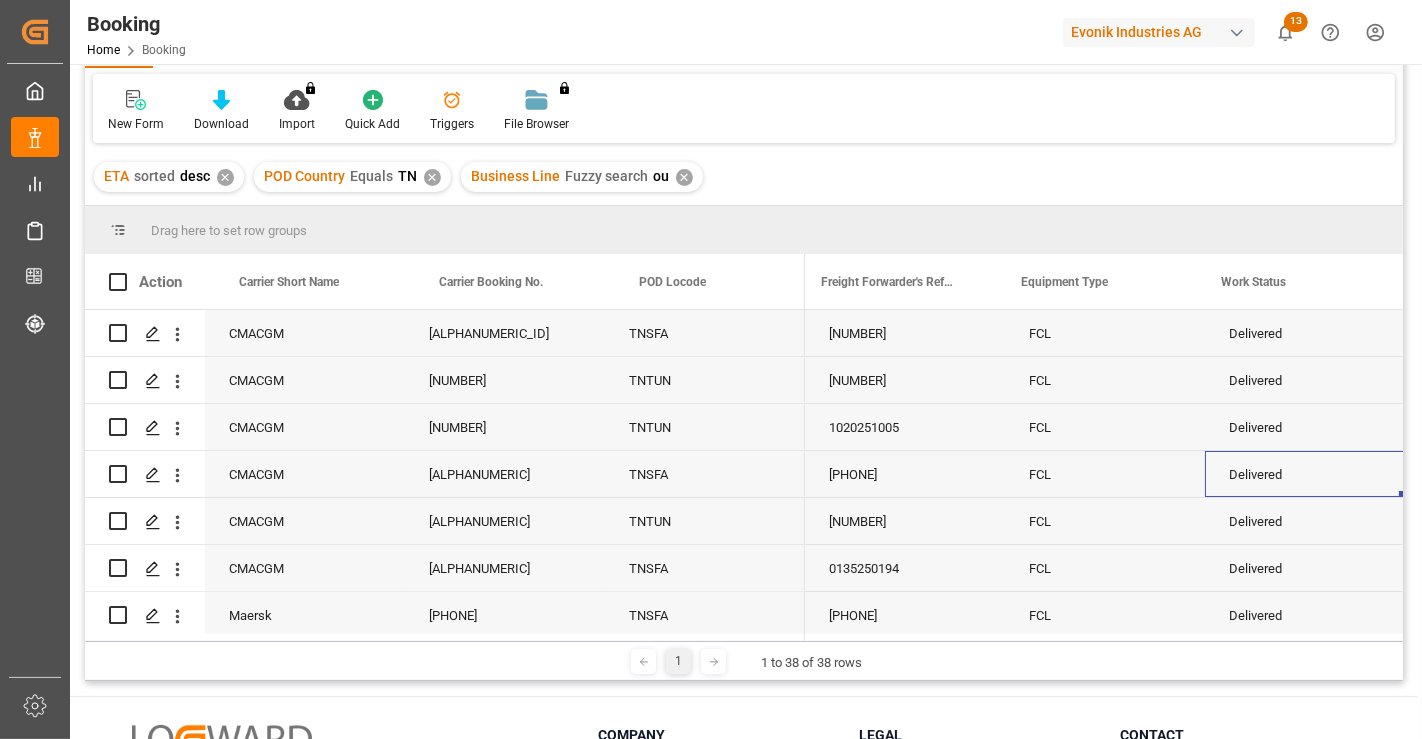 scroll, scrollTop: 0, scrollLeft: 8, axis: horizontal 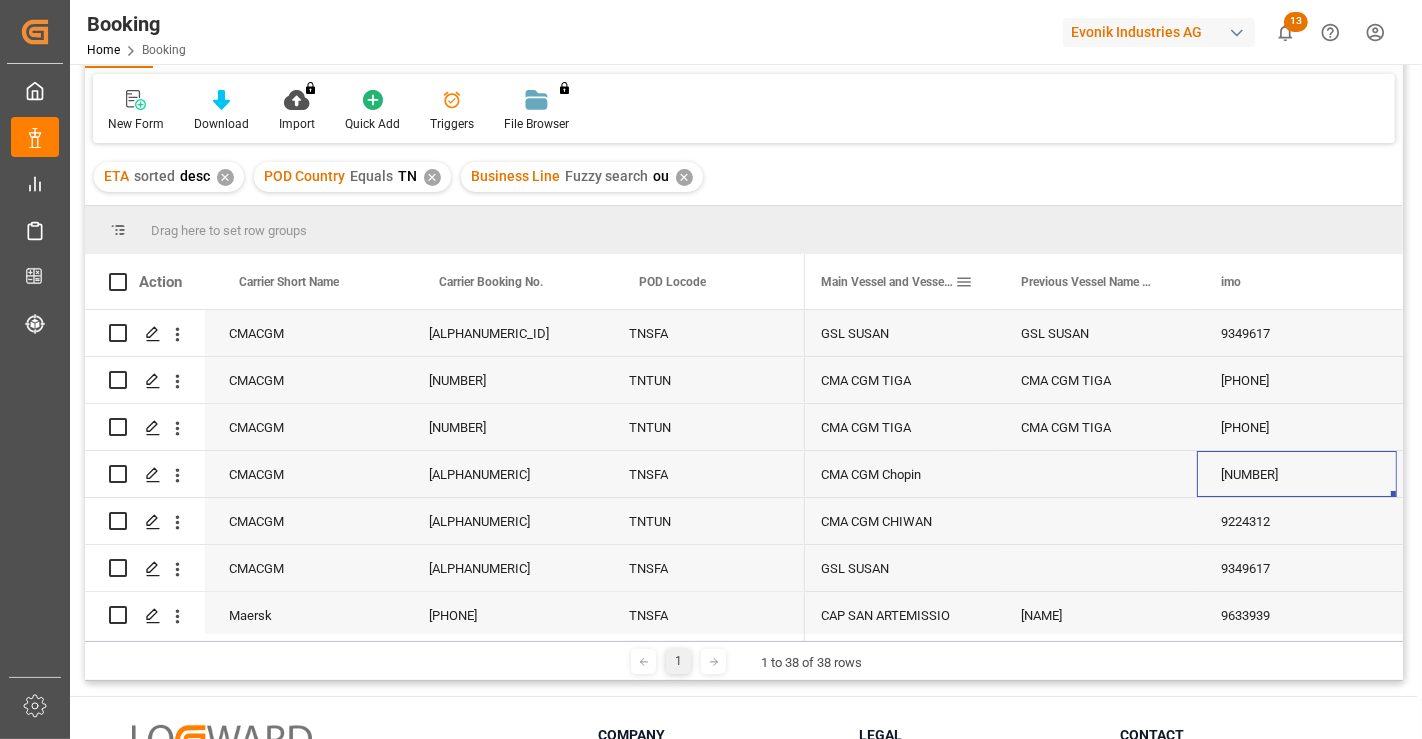 click at bounding box center (964, 282) 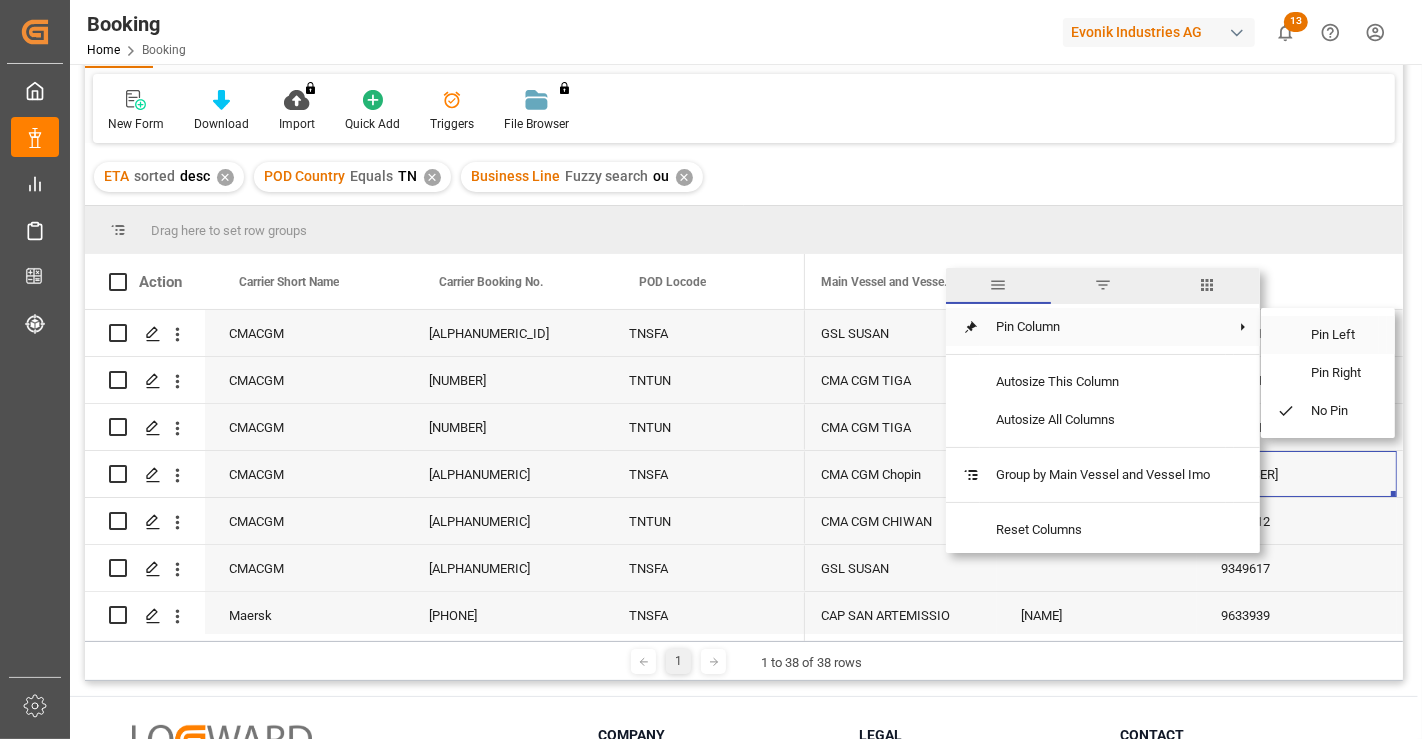 click on "Pin Left" at bounding box center (1337, 335) 